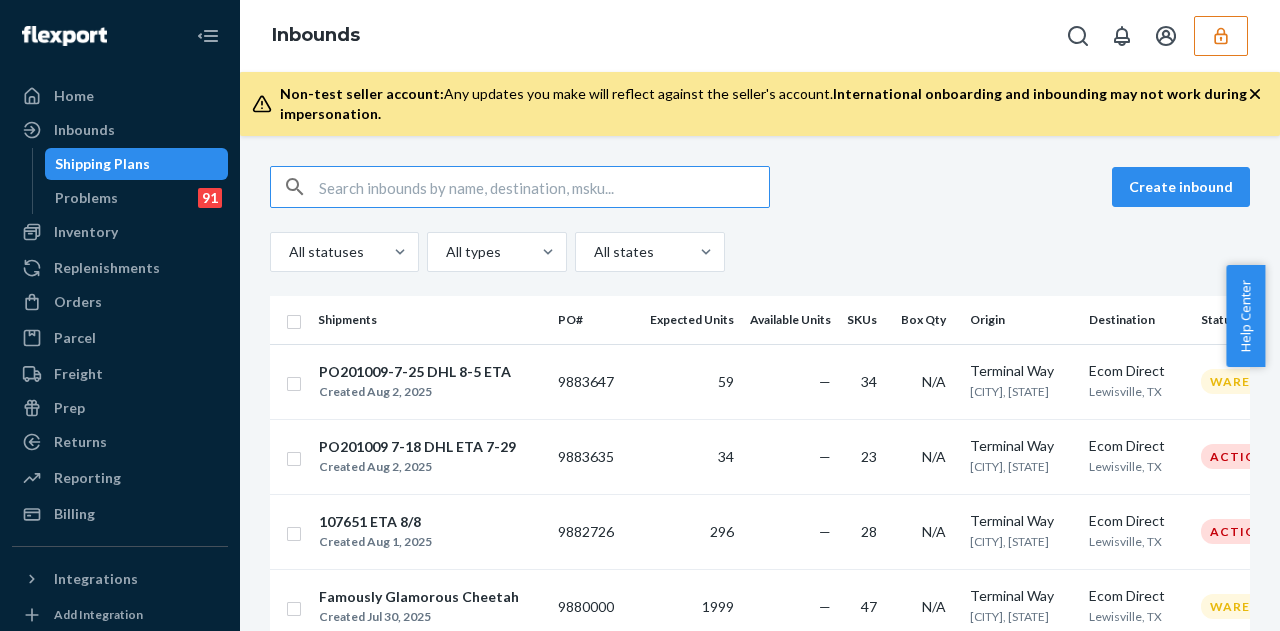scroll, scrollTop: 0, scrollLeft: 0, axis: both 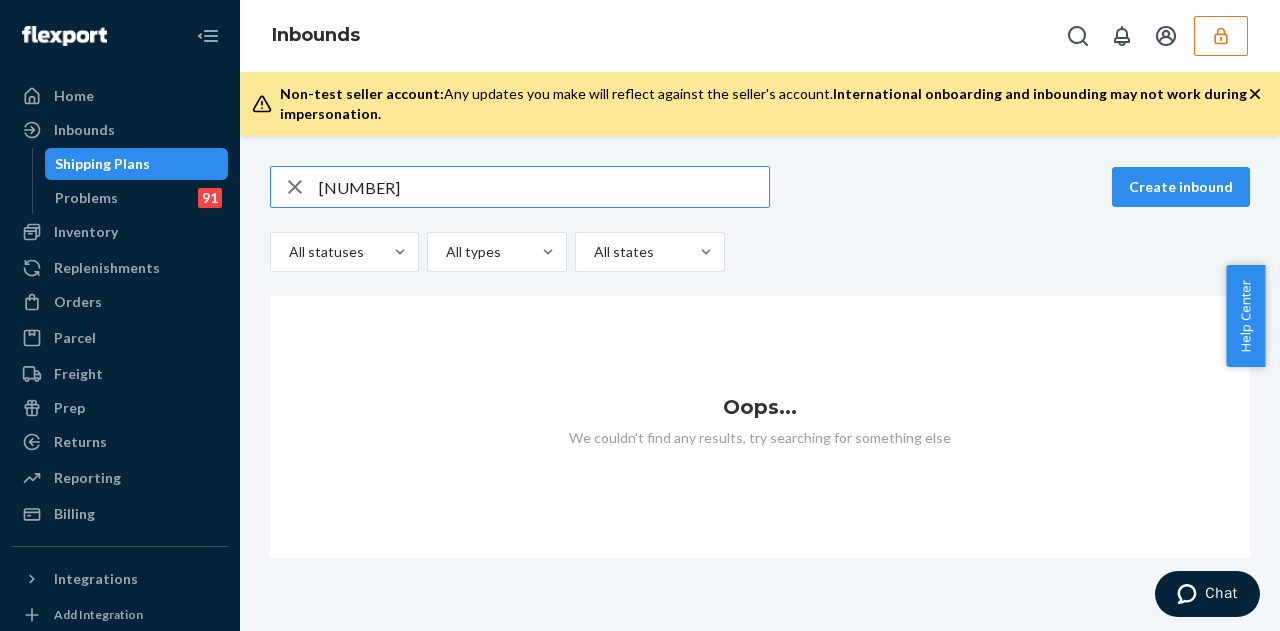 click on "s262368" at bounding box center [544, 187] 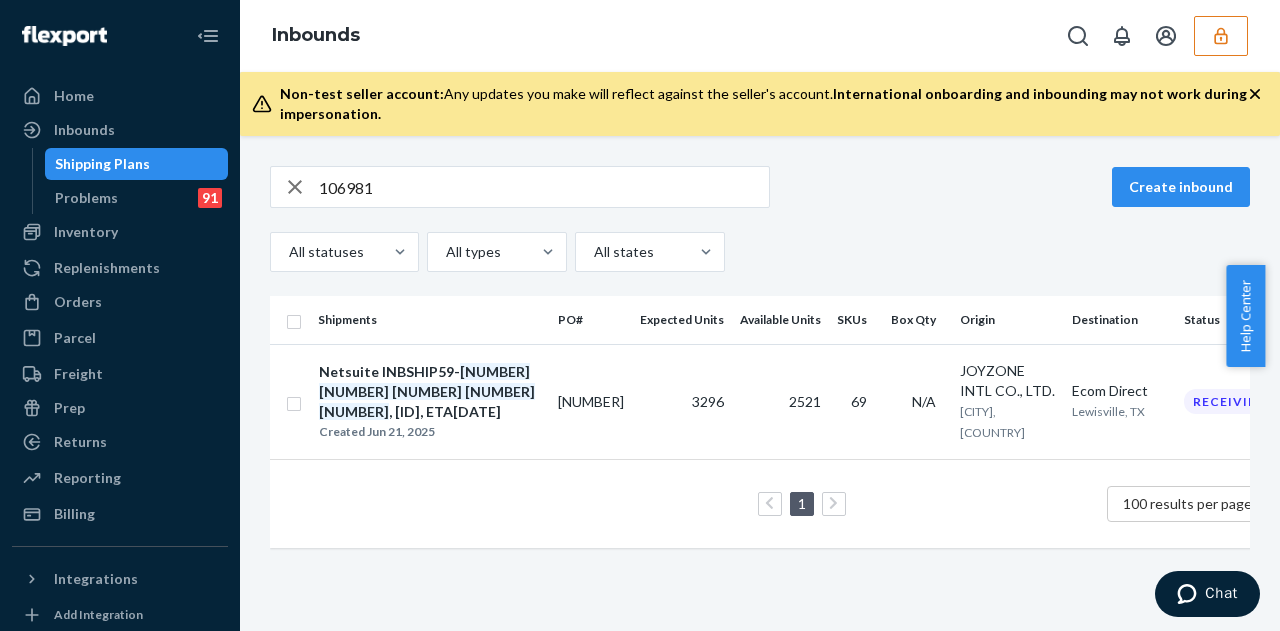 drag, startPoint x: 0, startPoint y: 327, endPoint x: 5, endPoint y: 341, distance: 14.866069 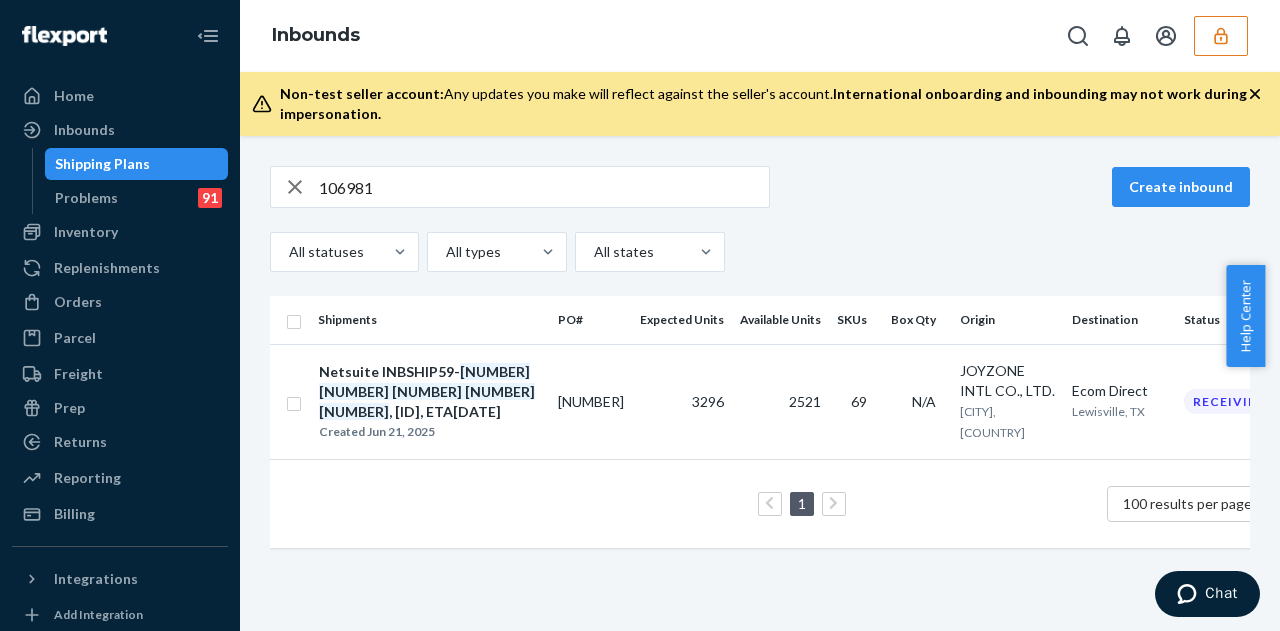 click on "[NUMBER]" at bounding box center [544, 187] 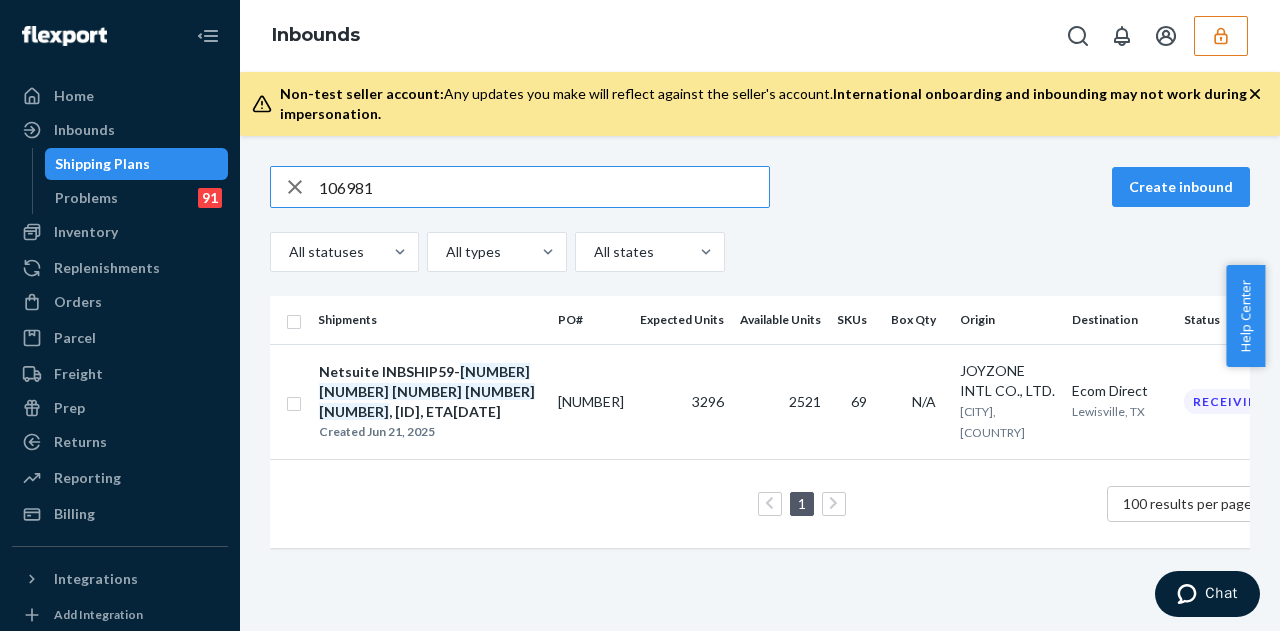 click on "[NUMBER]" at bounding box center (544, 187) 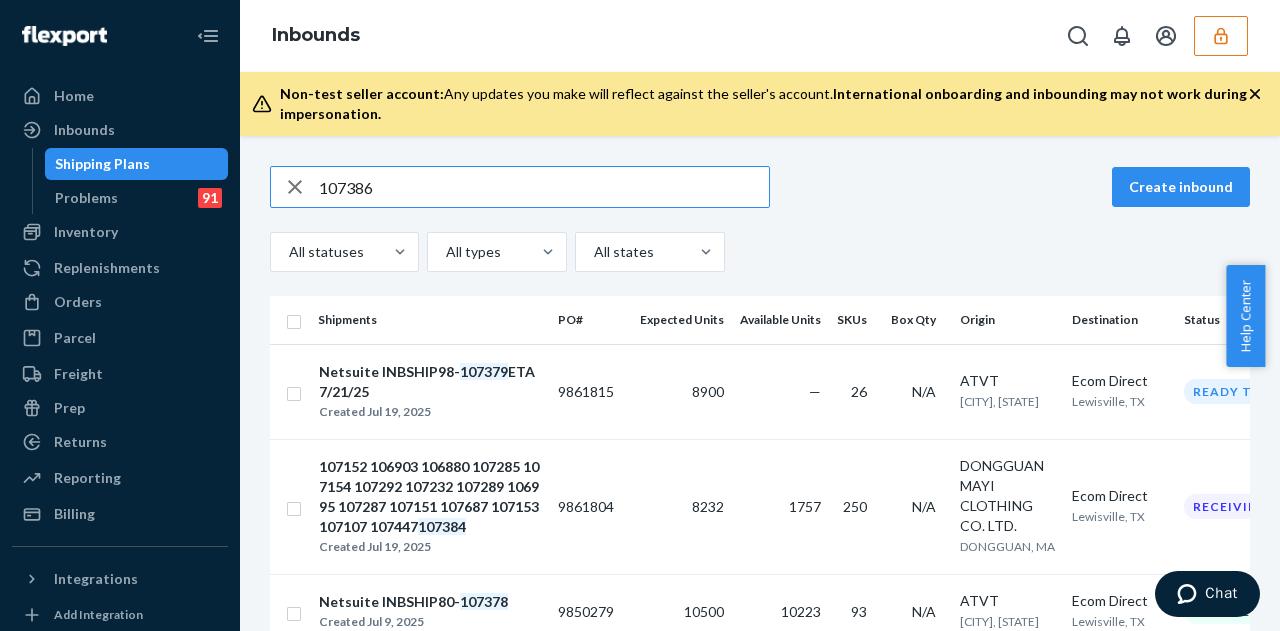 type on "107386" 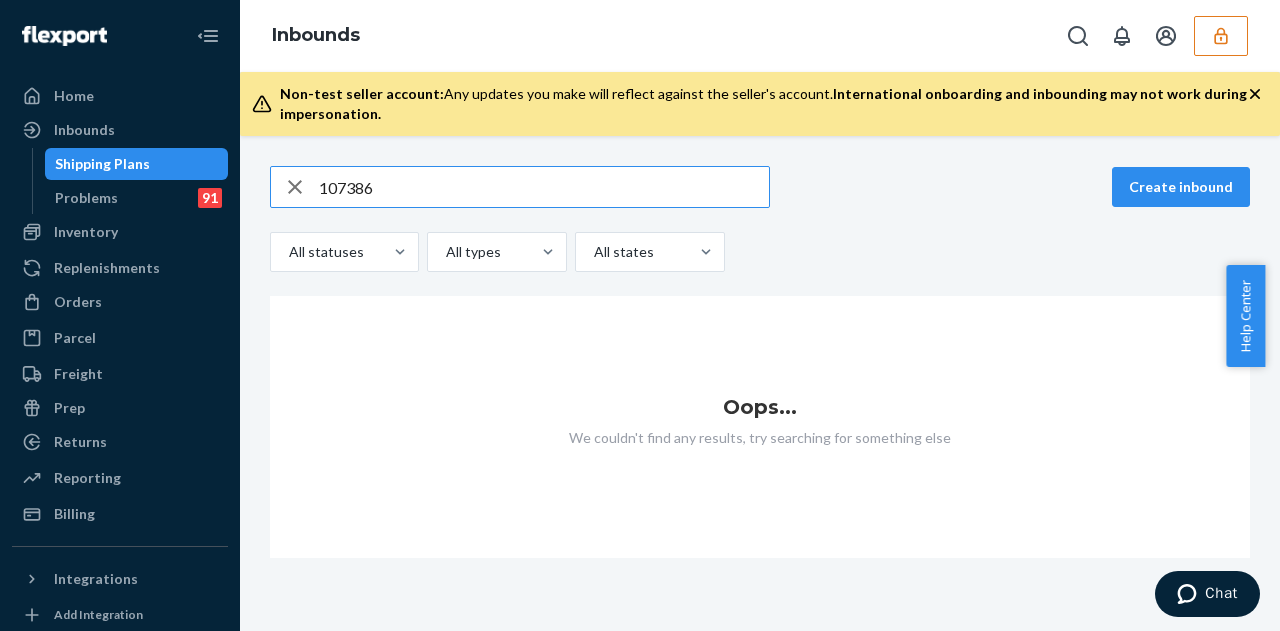 click on "107386" at bounding box center (544, 187) 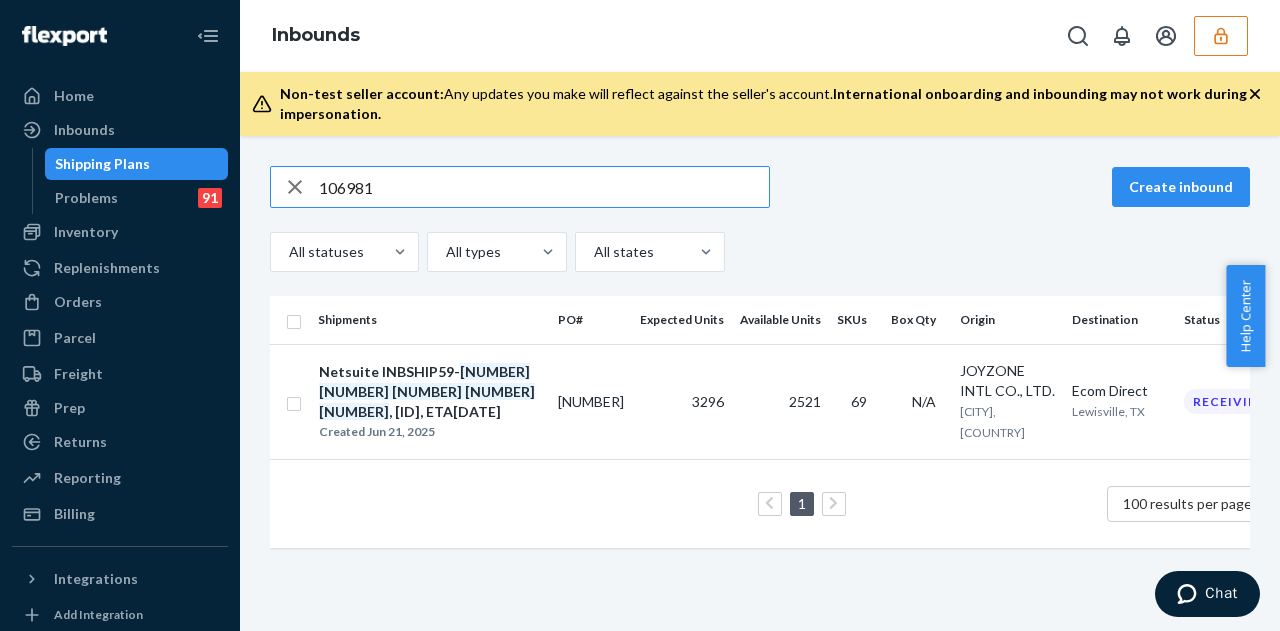 click on "[NUMBER]" at bounding box center [544, 187] 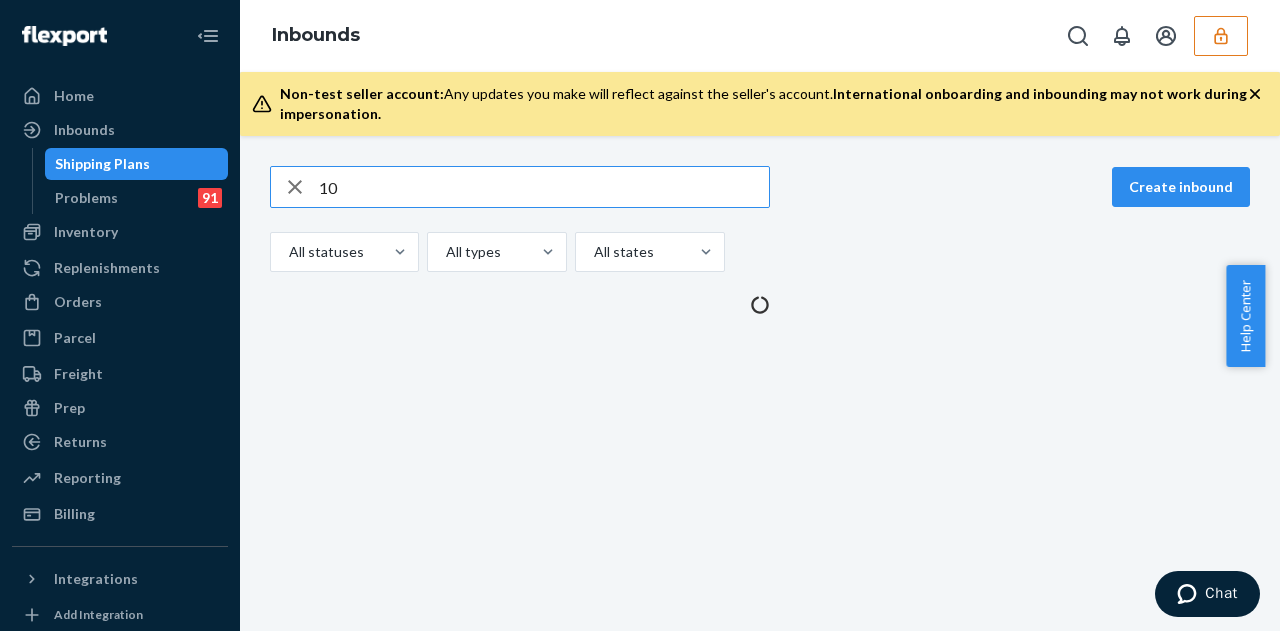 type on "1" 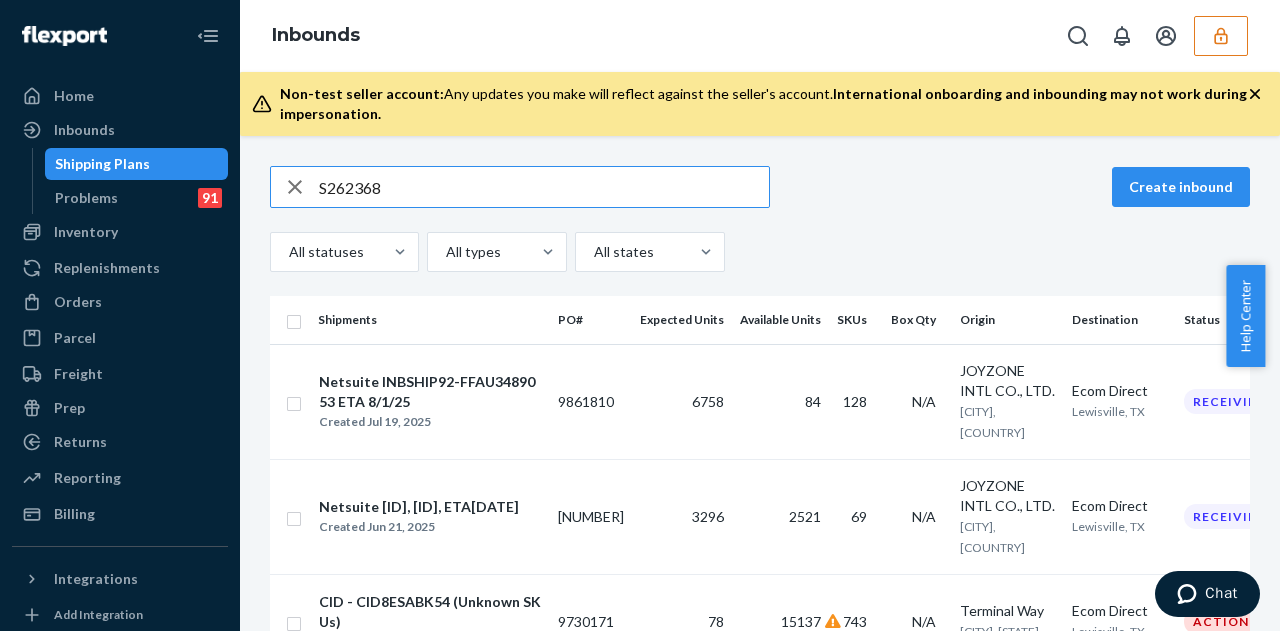 scroll, scrollTop: 0, scrollLeft: 0, axis: both 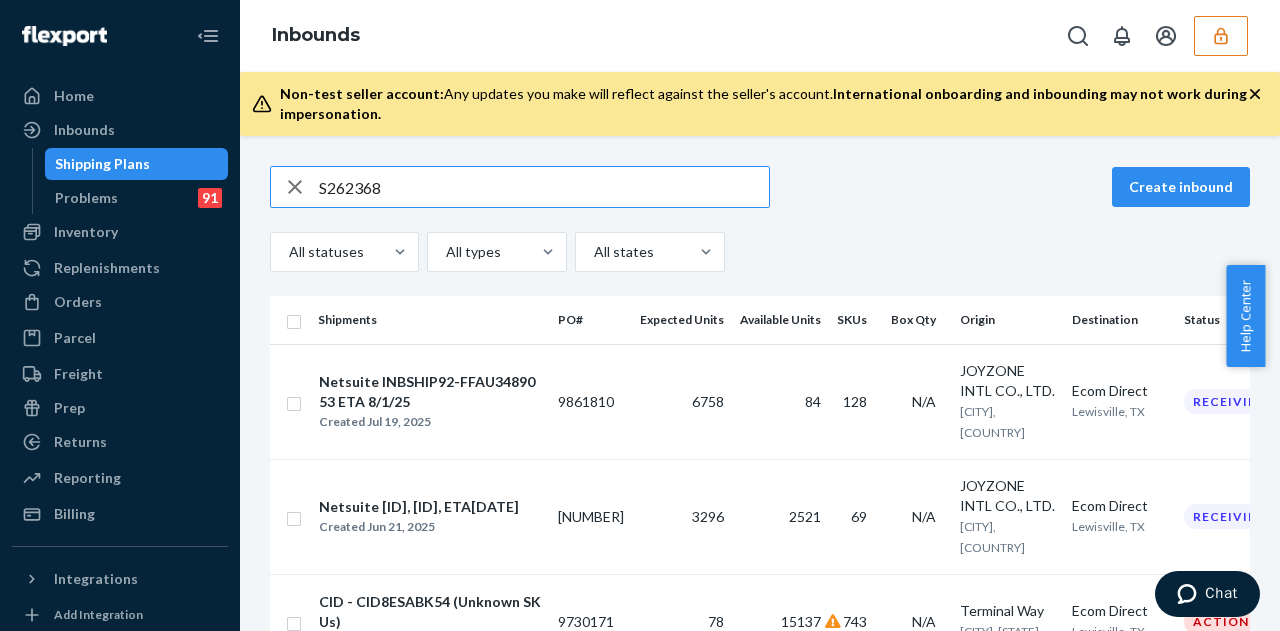 drag, startPoint x: 326, startPoint y: 183, endPoint x: 444, endPoint y: 185, distance: 118.016945 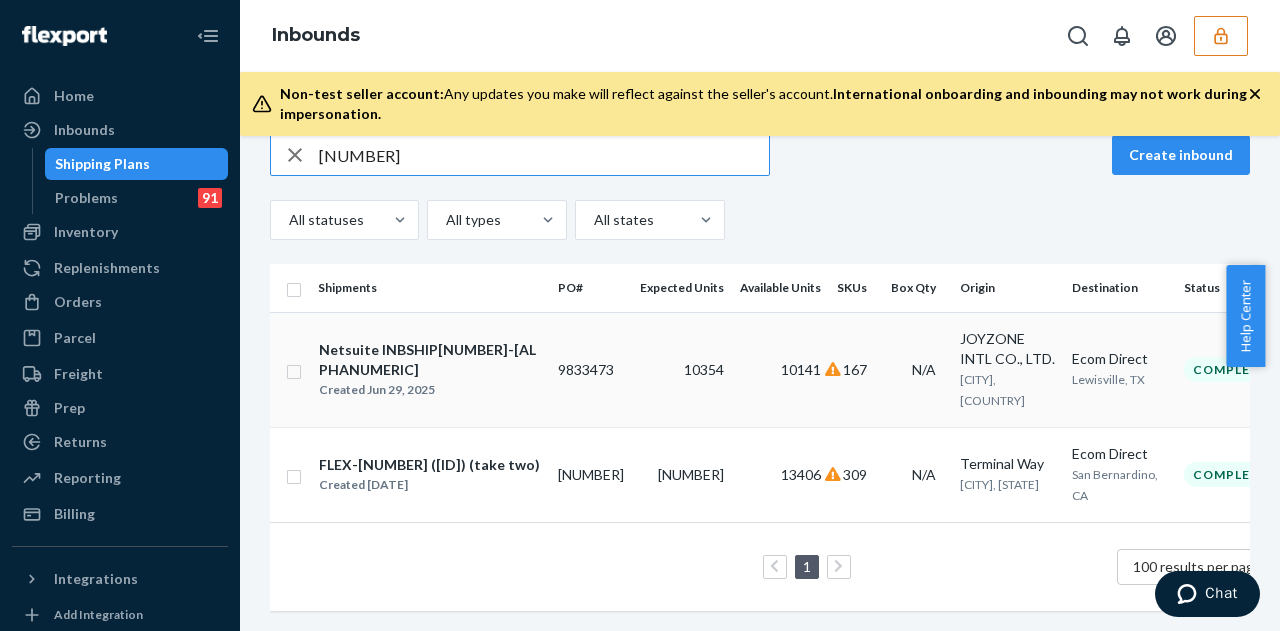 scroll, scrollTop: 0, scrollLeft: 0, axis: both 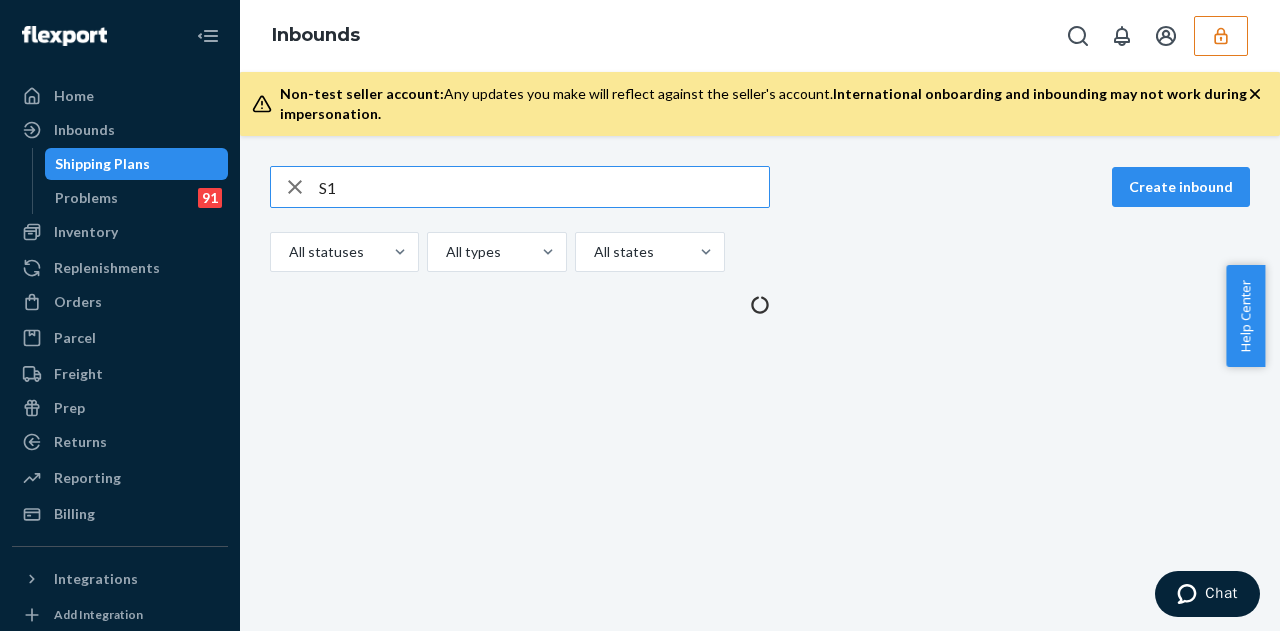 type on "S" 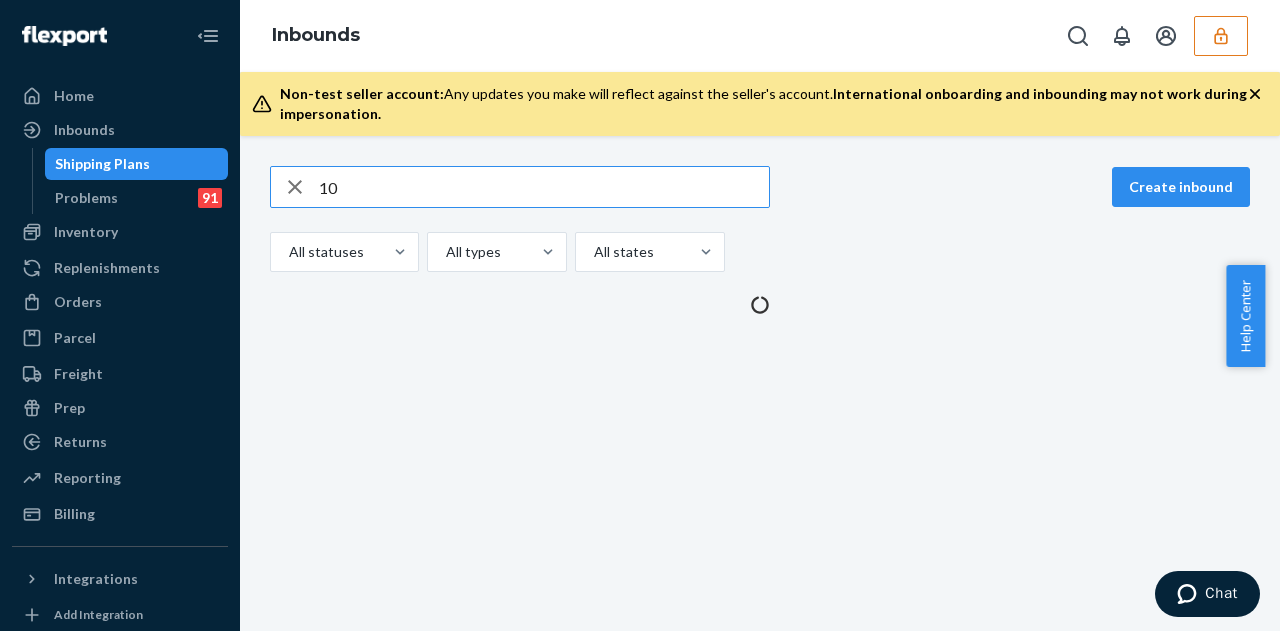 type on "1" 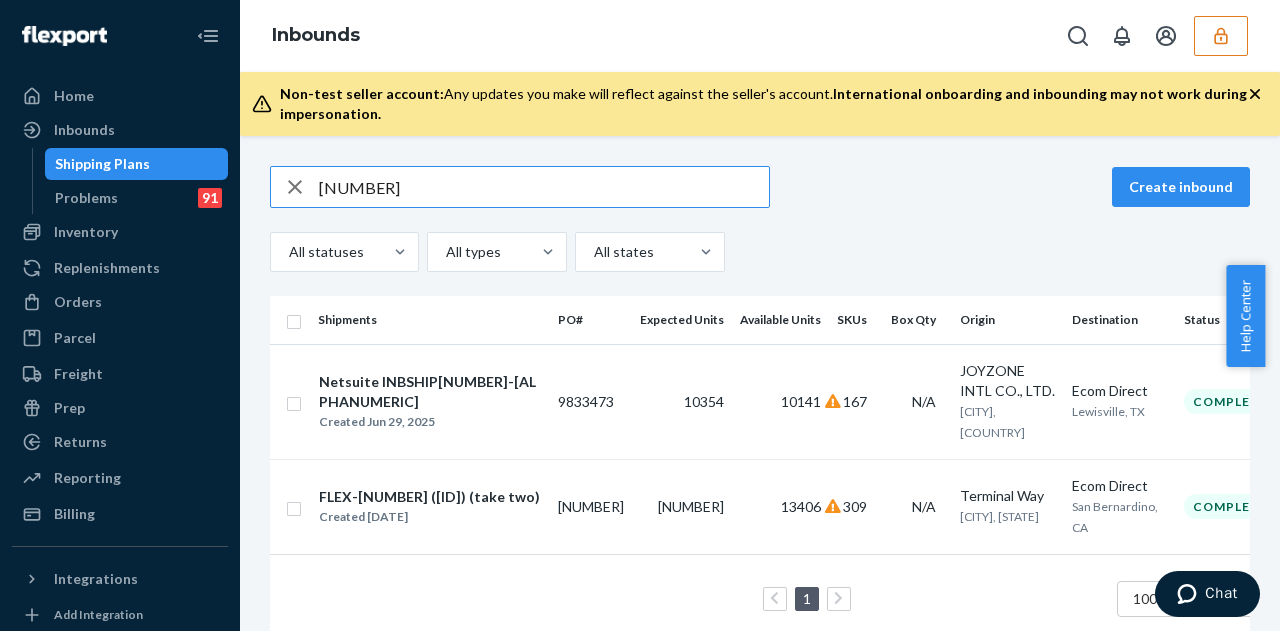 type on "S1888174" 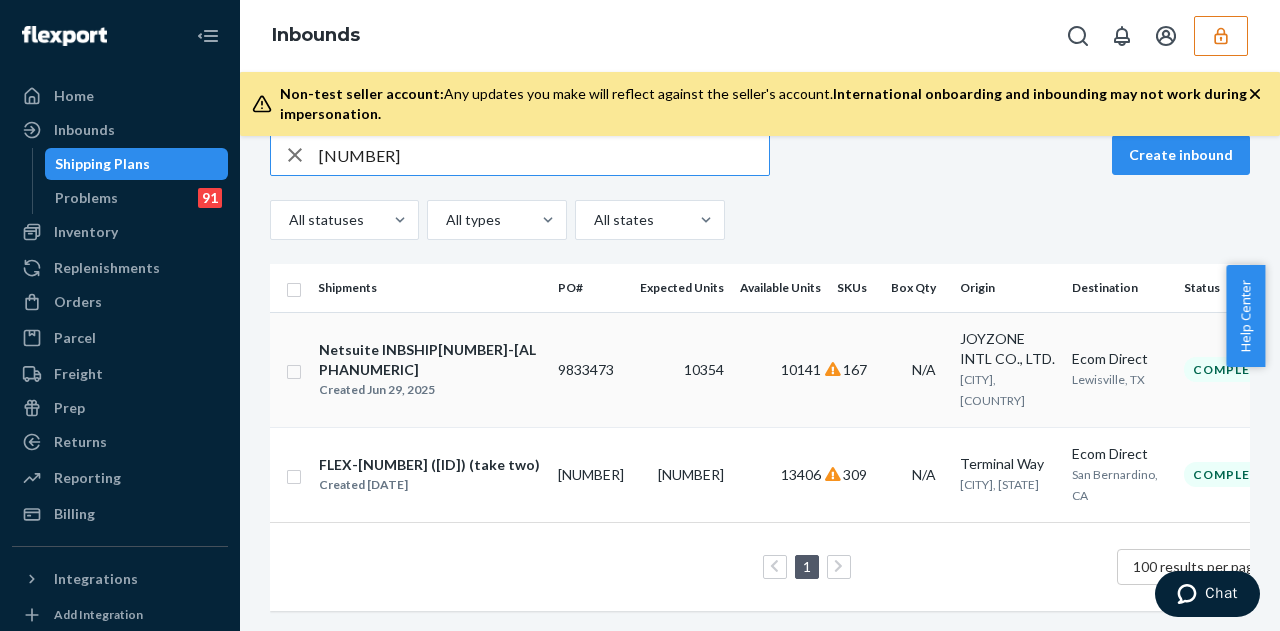 scroll, scrollTop: 0, scrollLeft: 0, axis: both 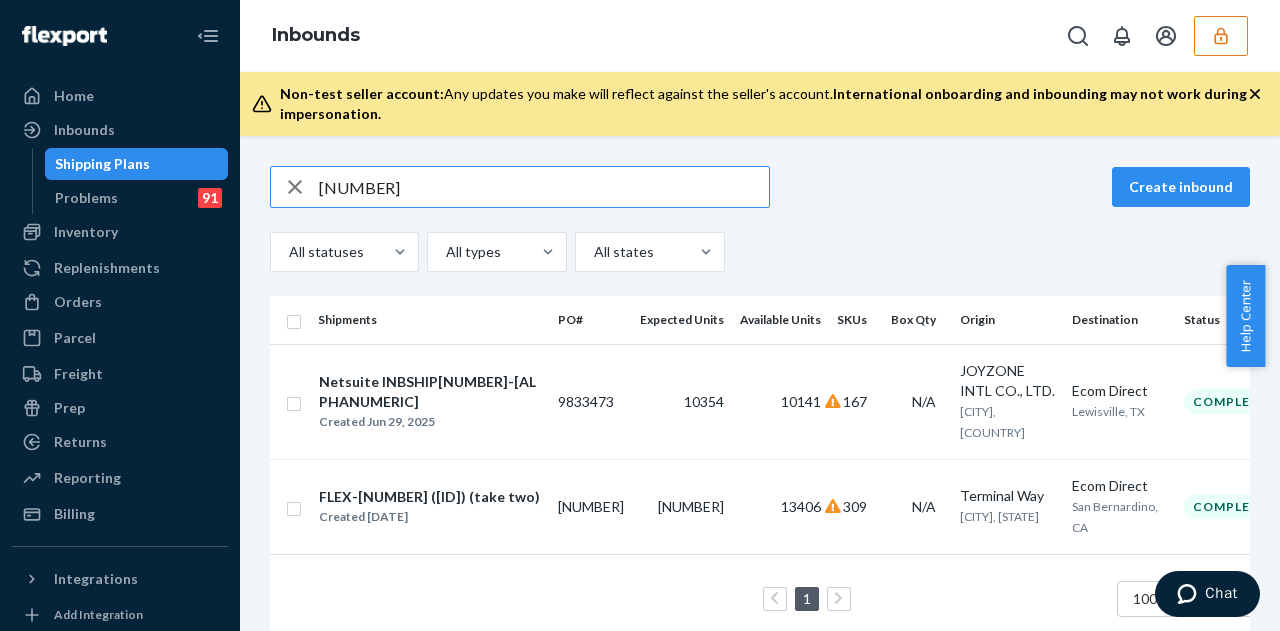 click on "S1888174" at bounding box center [544, 187] 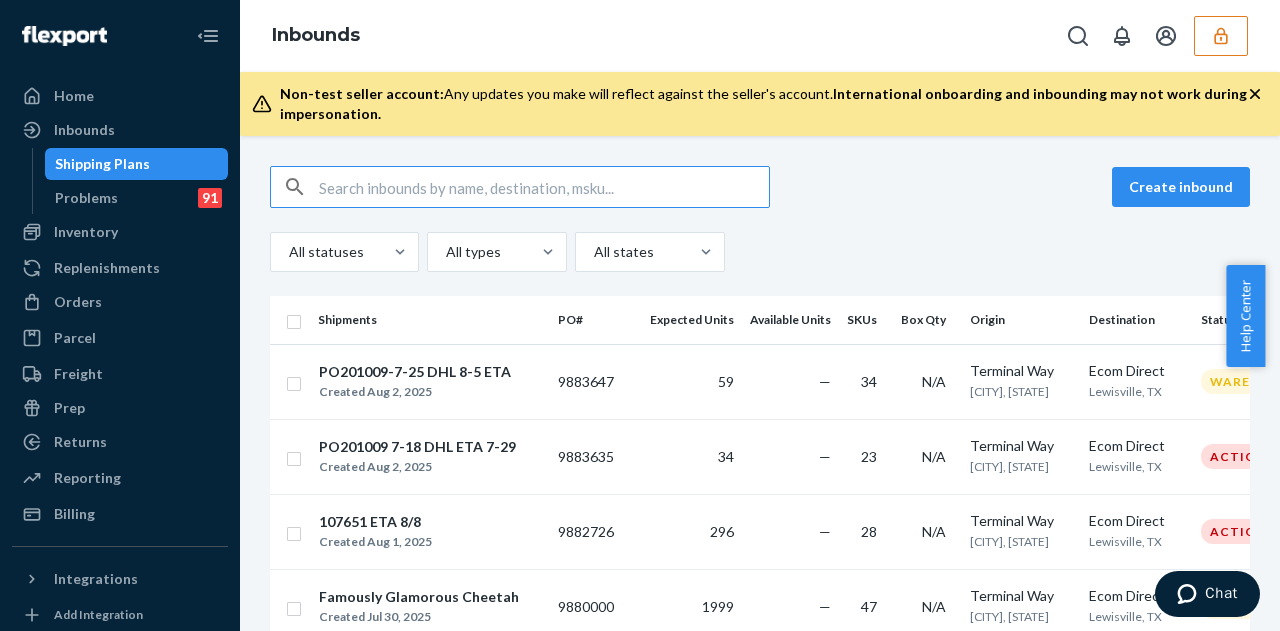 type on "S" 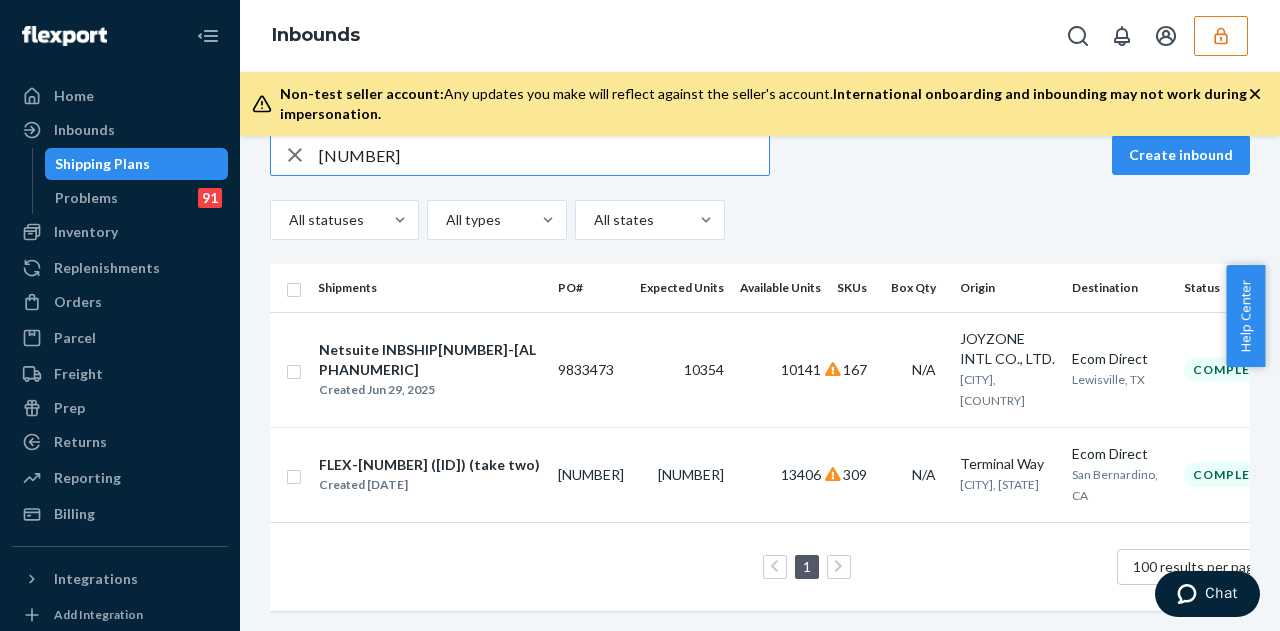 scroll, scrollTop: 0, scrollLeft: 0, axis: both 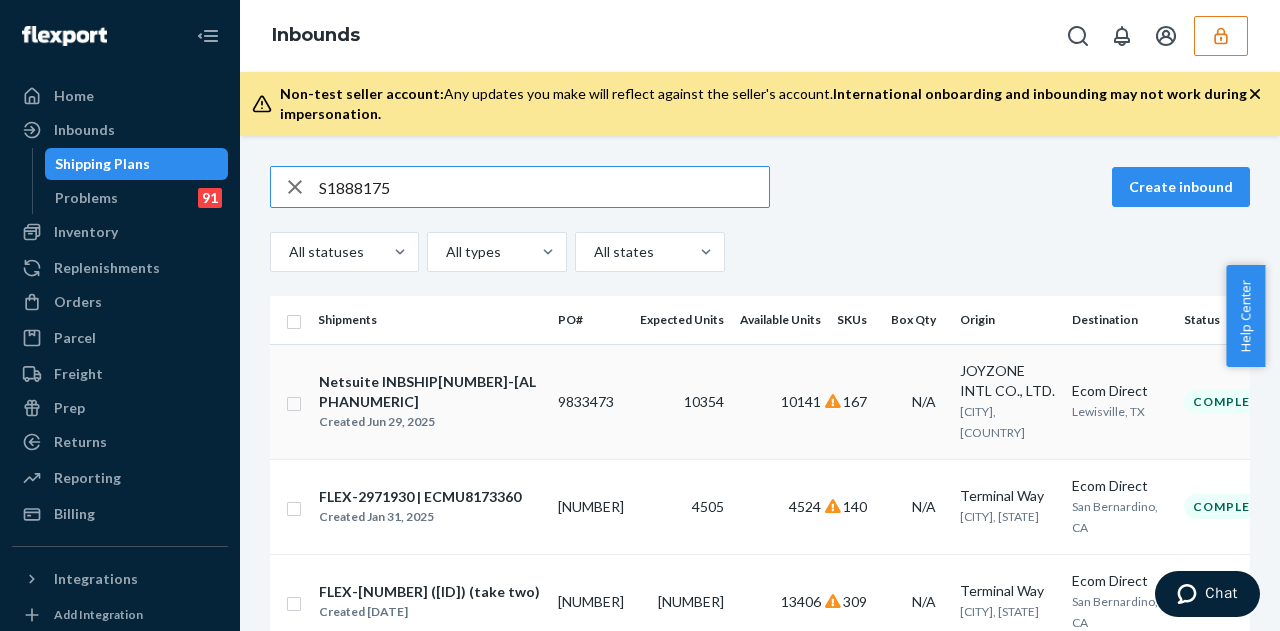 type on "S1888175" 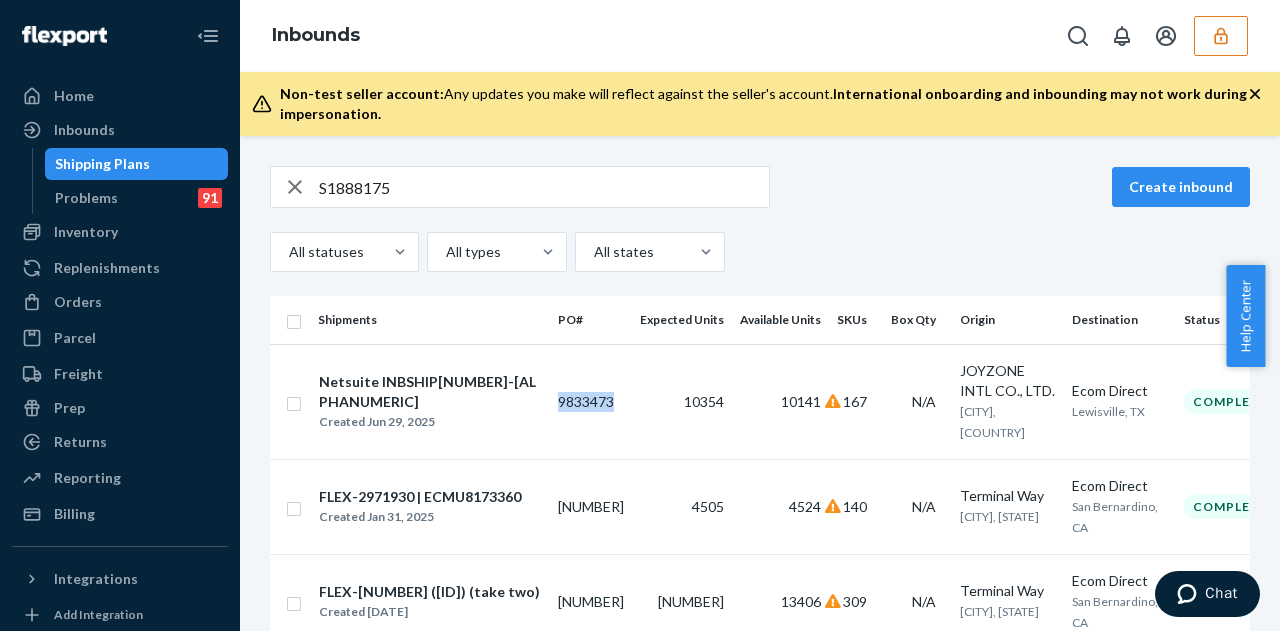 drag, startPoint x: 558, startPoint y: 399, endPoint x: 612, endPoint y: 403, distance: 54.147945 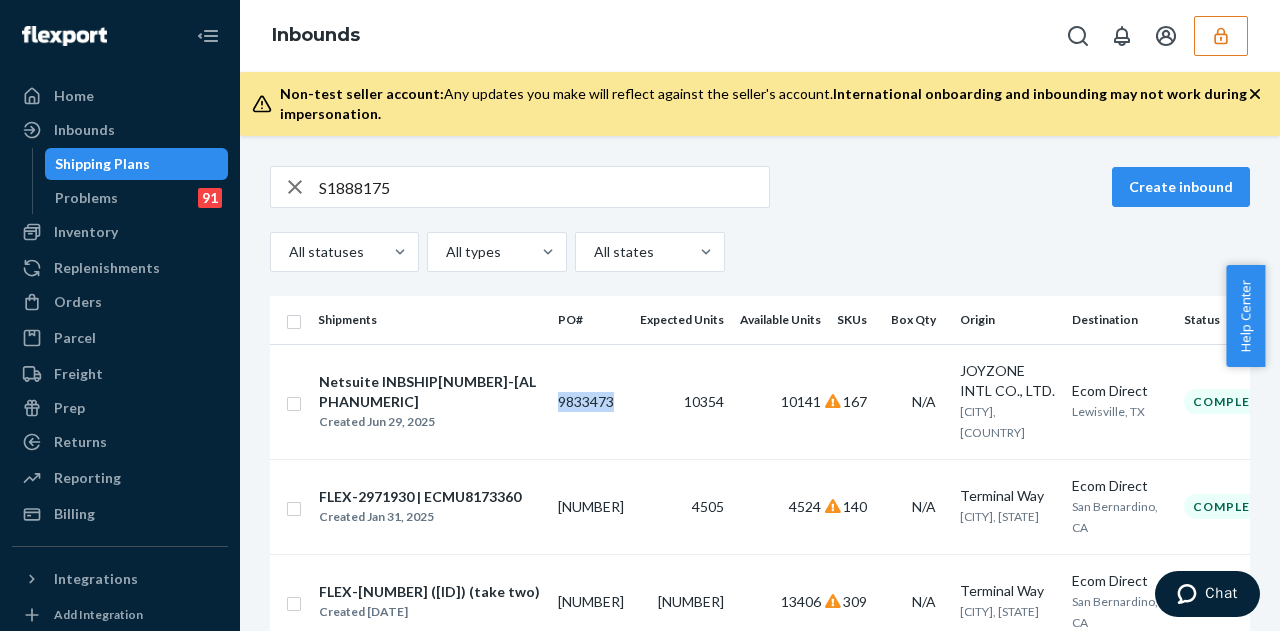 click on "9833473" at bounding box center [591, 401] 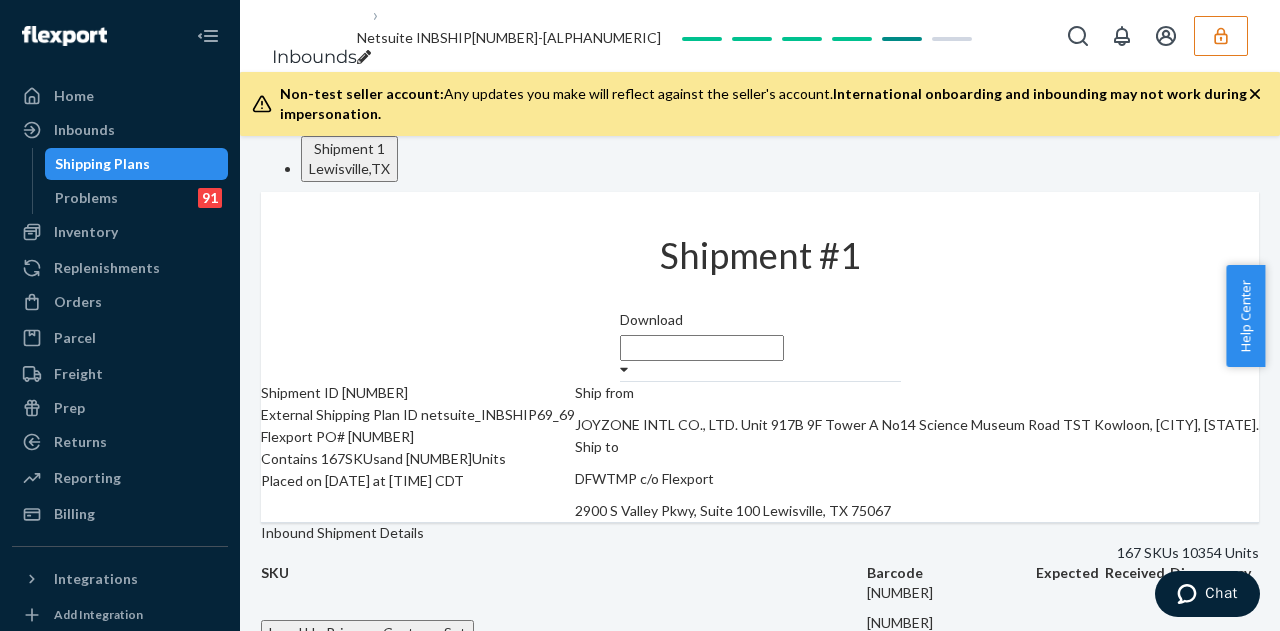 scroll, scrollTop: 87, scrollLeft: 0, axis: vertical 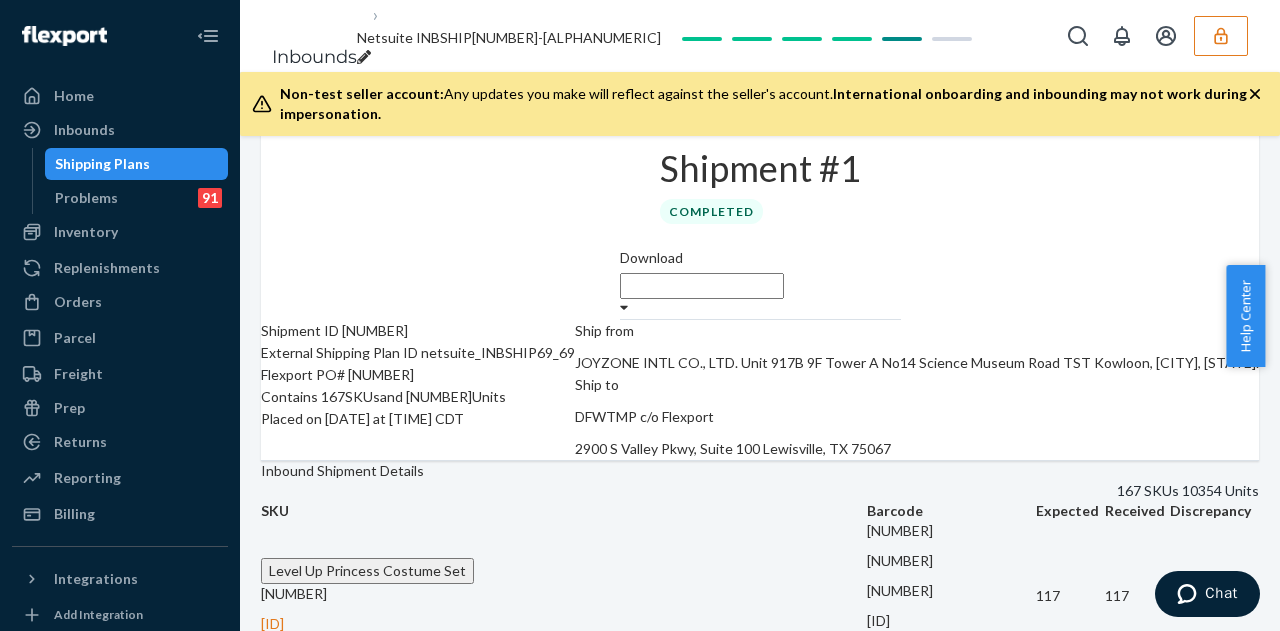 click on "External Shipping Plan ID netsuite_INBSHIP69_69" at bounding box center (418, 353) 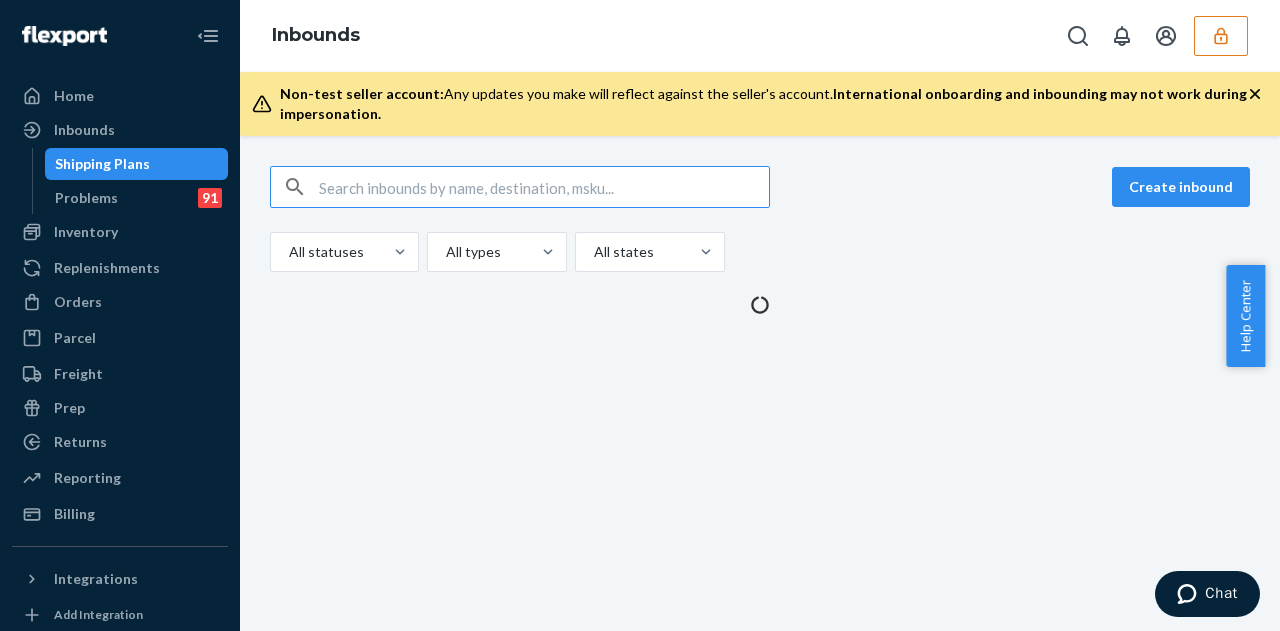 scroll, scrollTop: 0, scrollLeft: 0, axis: both 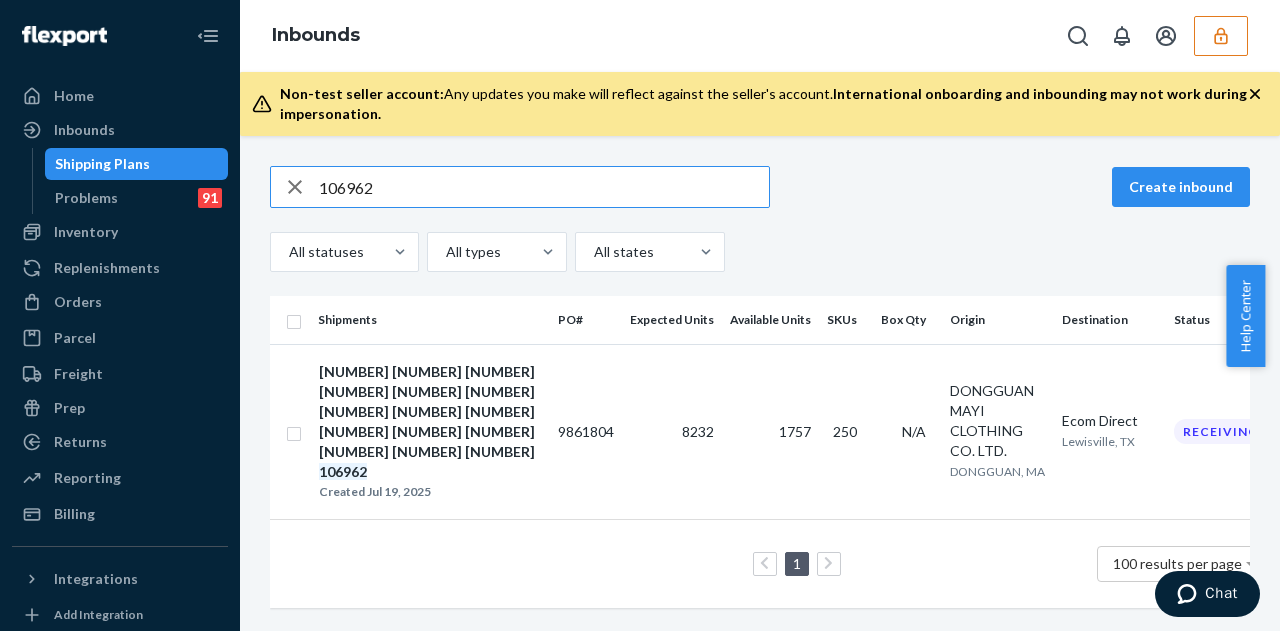 click on "106962" at bounding box center (544, 187) 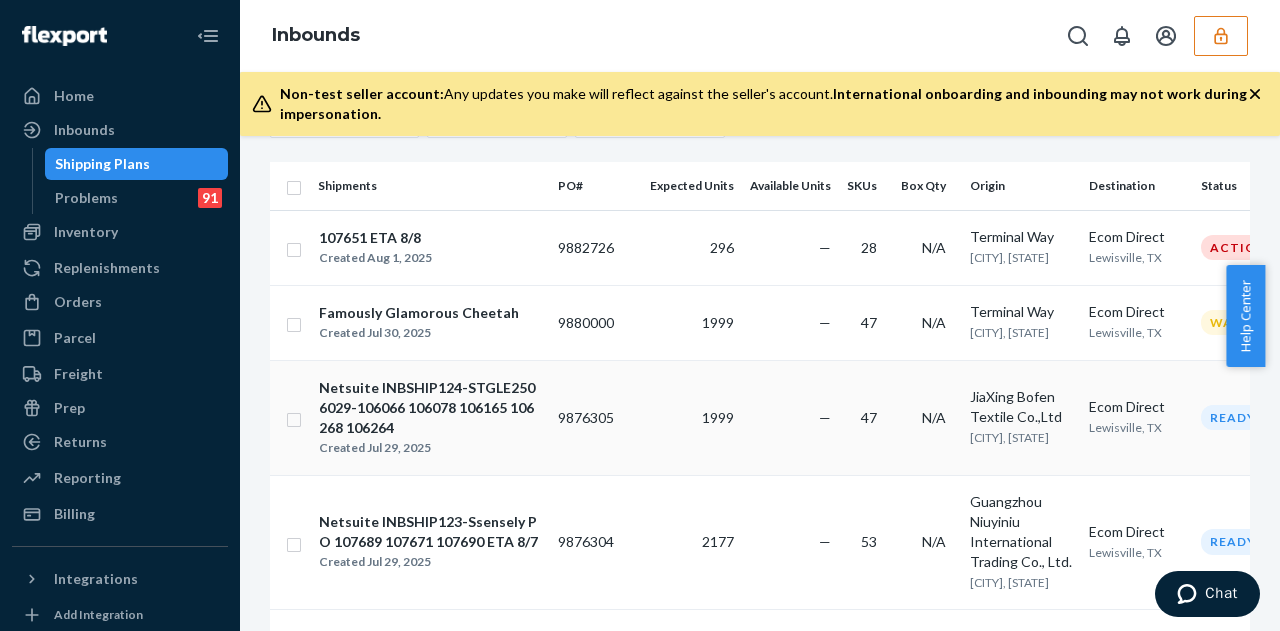 scroll, scrollTop: 0, scrollLeft: 0, axis: both 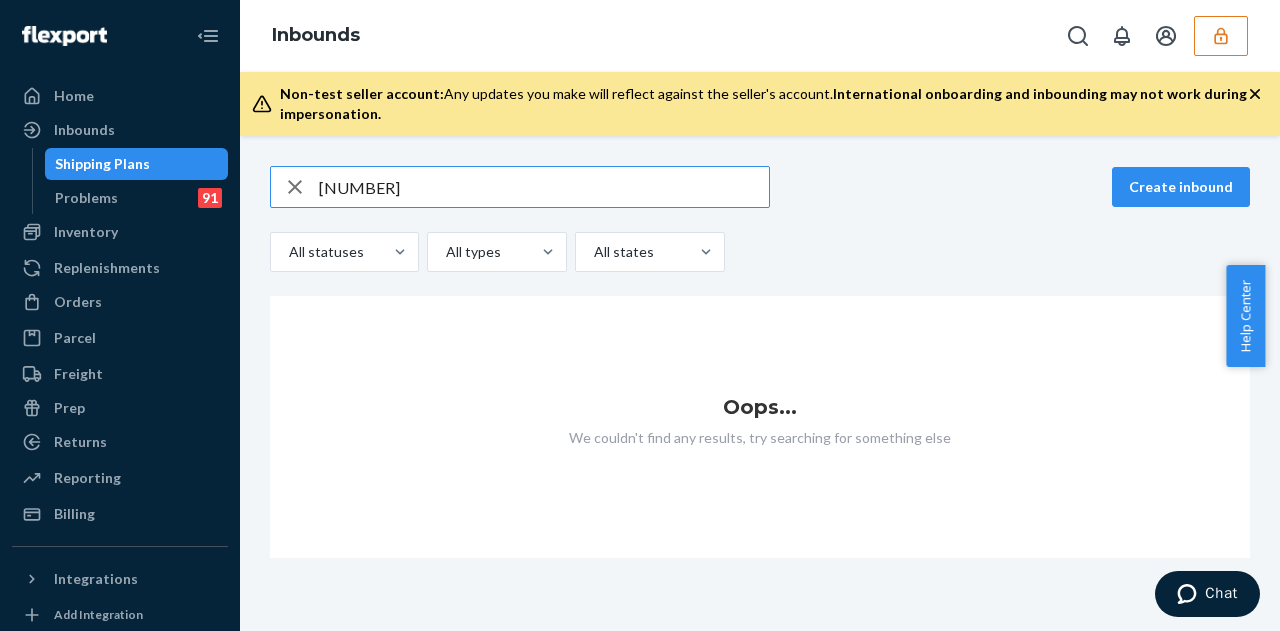 click on "S1886040" at bounding box center (544, 187) 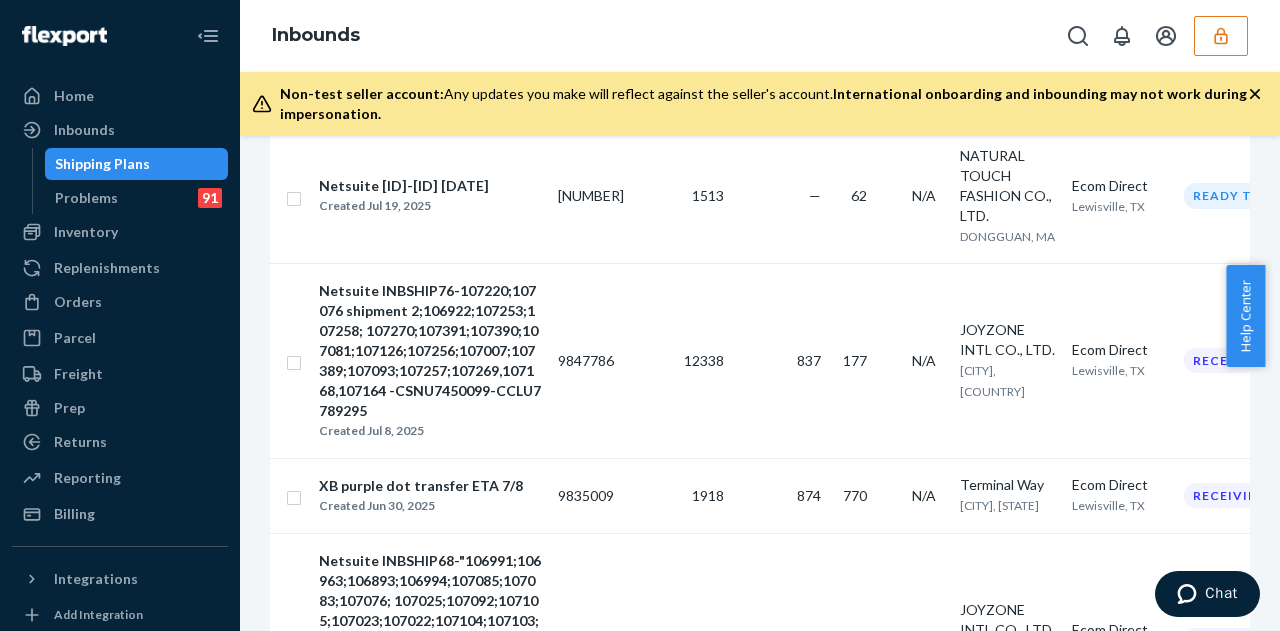 scroll, scrollTop: 0, scrollLeft: 0, axis: both 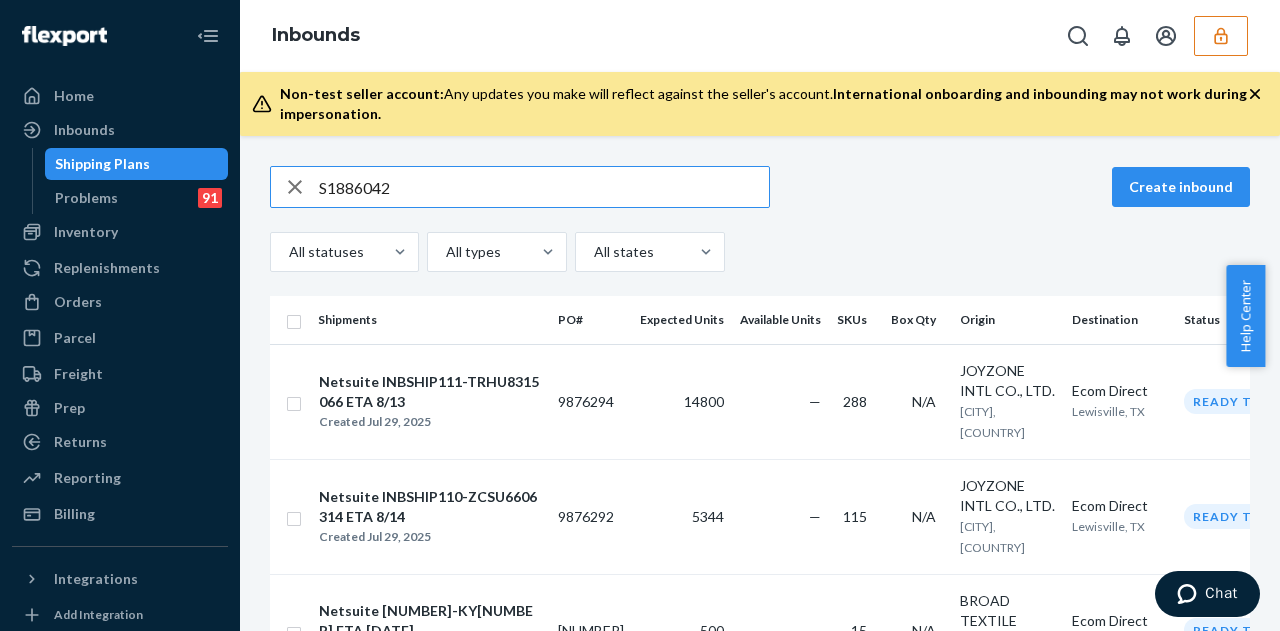 click on "S1886042" at bounding box center (544, 187) 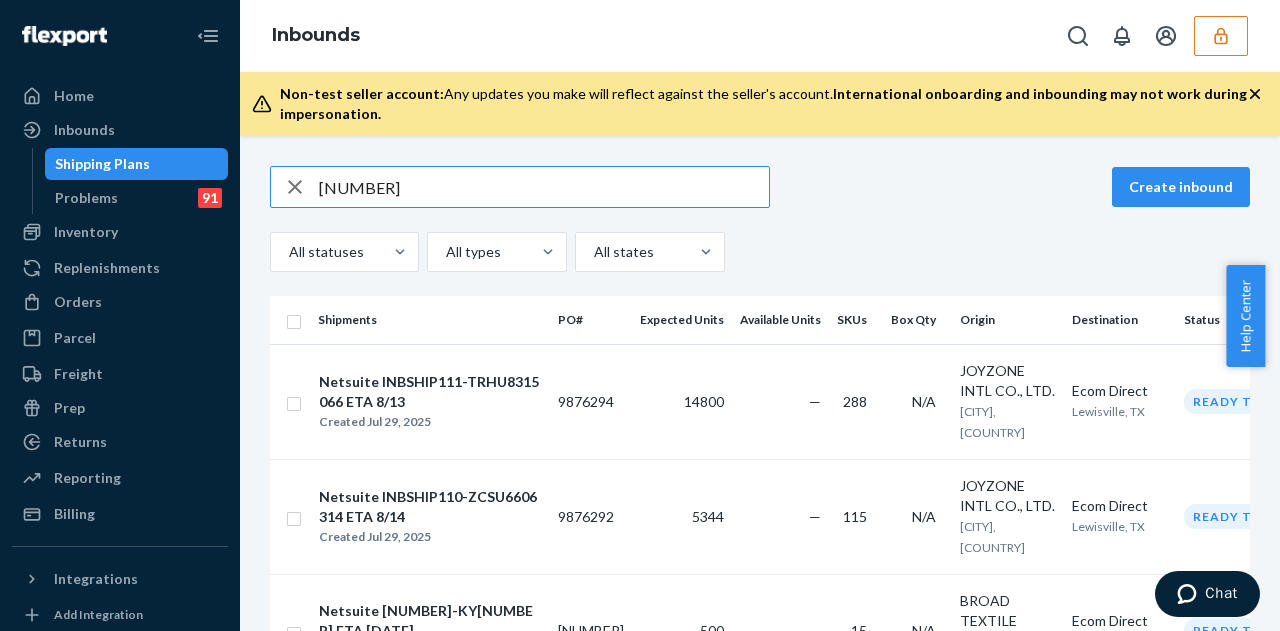 type on "1886042" 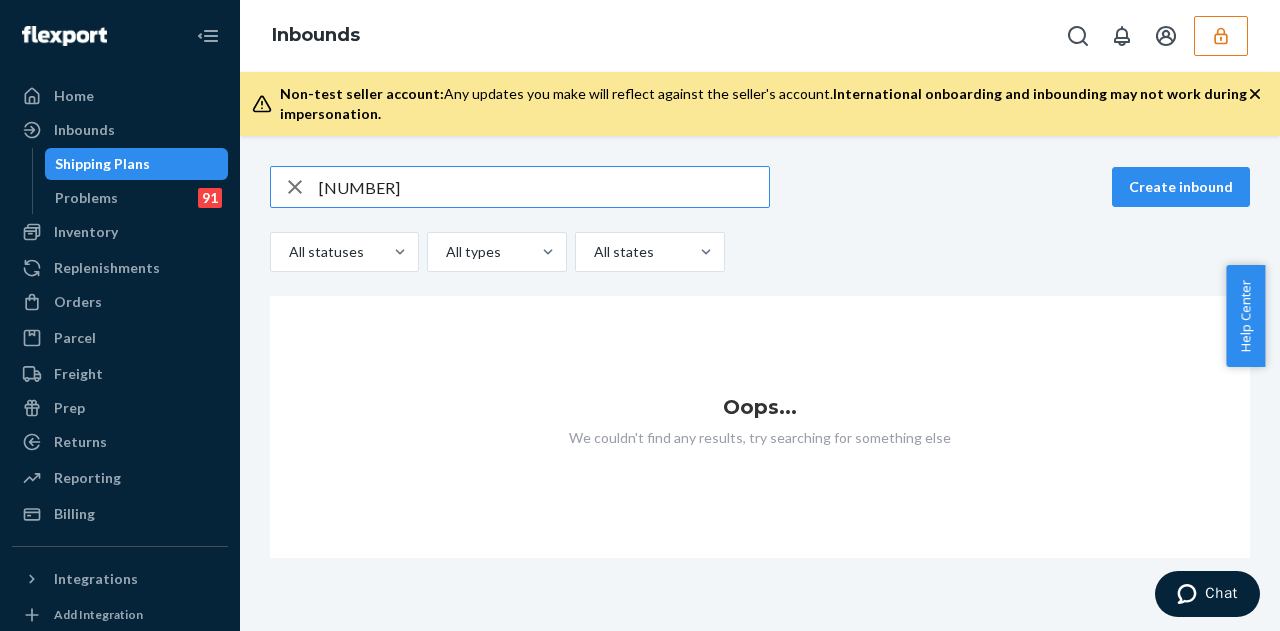 click at bounding box center [1221, 36] 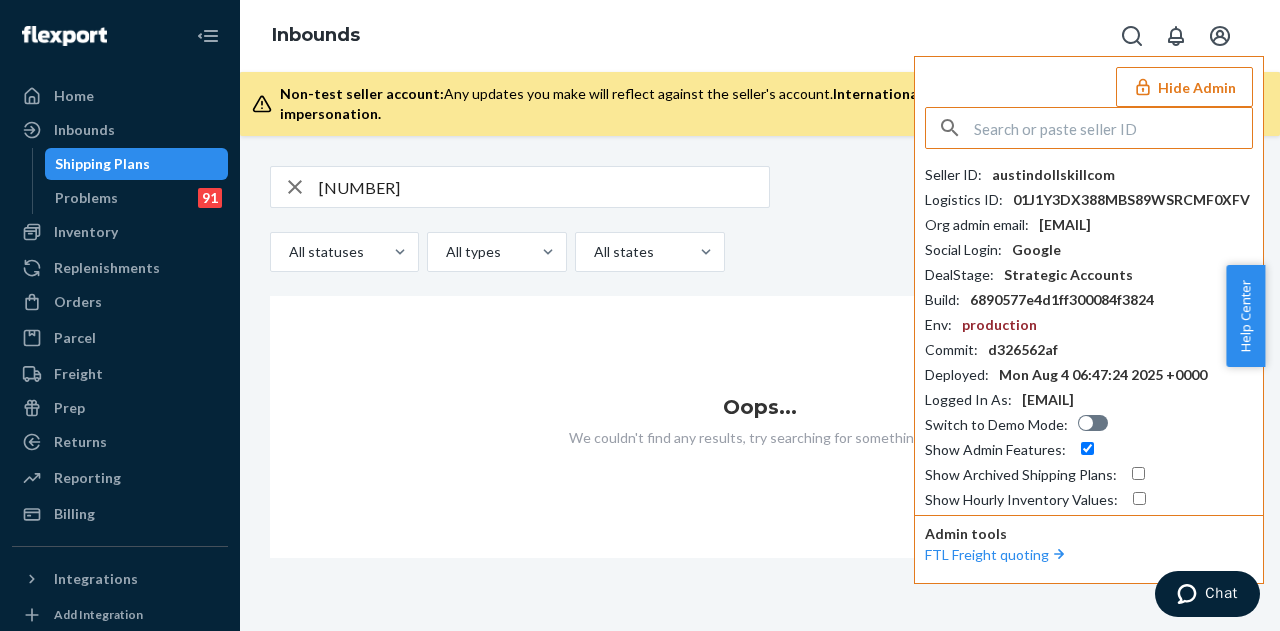 click 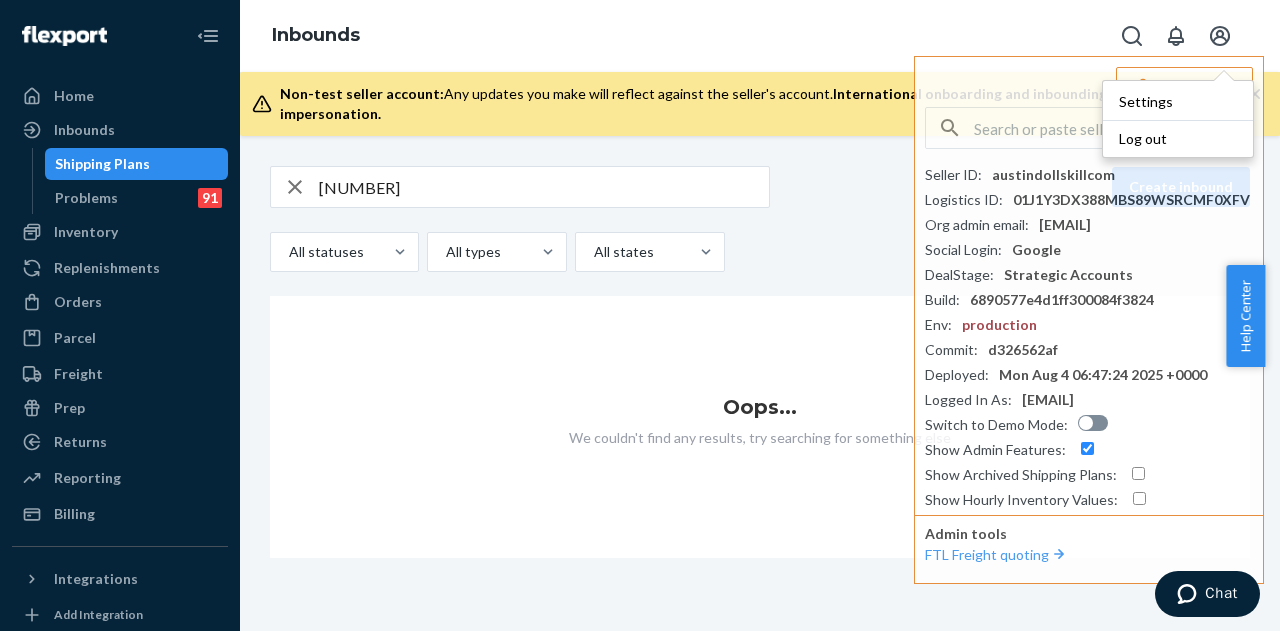 click on "Inbounds Settings Log out Hide Admin Seller ID :  austindollskillcom Logistics ID :  01J1Y3DX388MBS89WSRCMF0XFV Org admin email :  april@dollskill.com Social Login :  Google DealStage :  Strategic Accounts Build :  6890577e4d1ff300084f3824 Env :  production Commit :  d326562af Deployed :  Mon Aug 4 06:47:24 2025 +0000
Logged In As :  jhearn@flexport.com Switch to Demo Mode :  Show Admin Features :  Show Archived Shipping Plans :  Show Hourly Inventory Values :  Admin tools FTL Freight quoting" at bounding box center [760, 36] 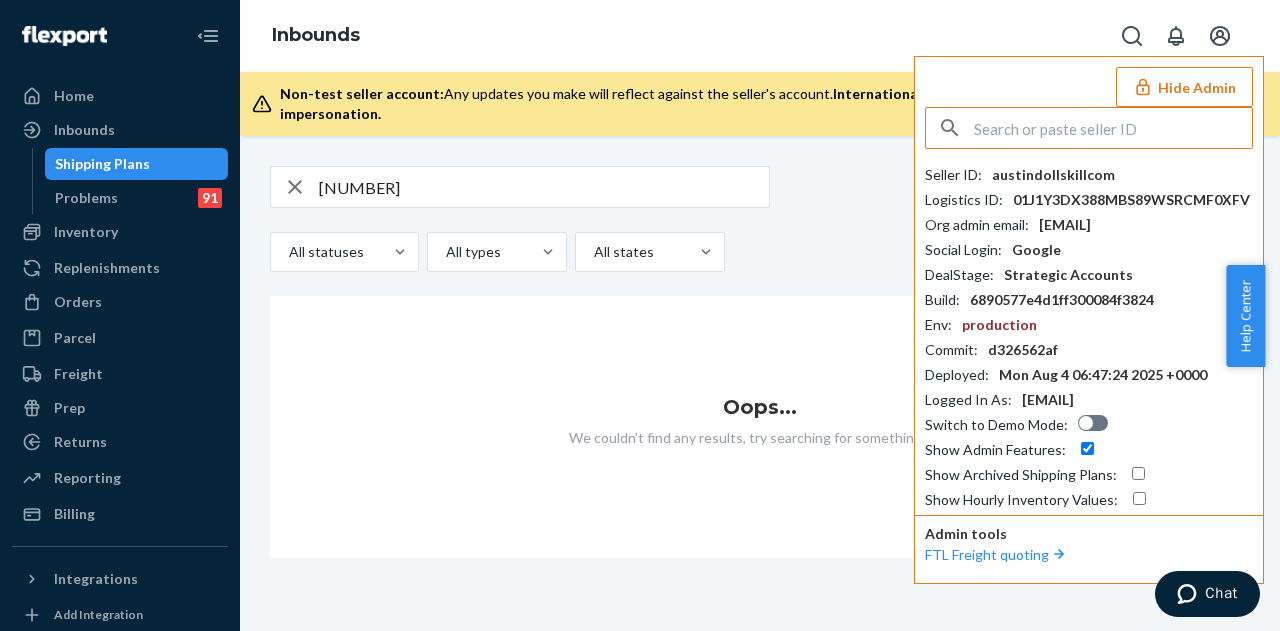 click at bounding box center [1113, 128] 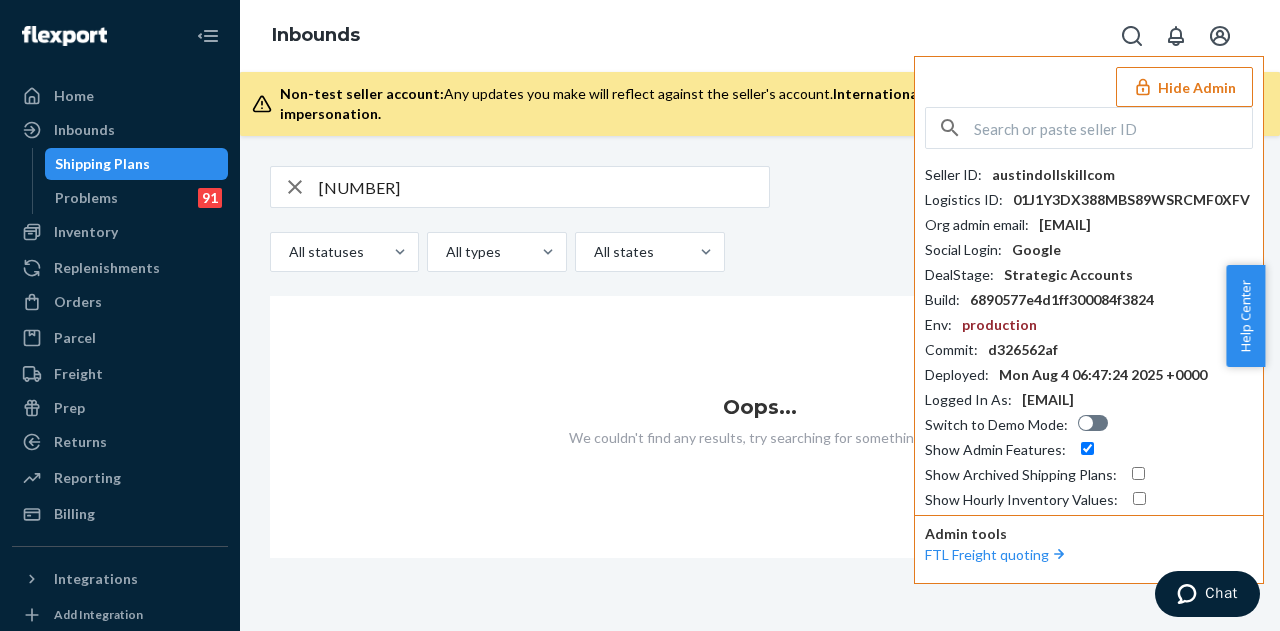 click on "Hide Admin" at bounding box center [1184, 87] 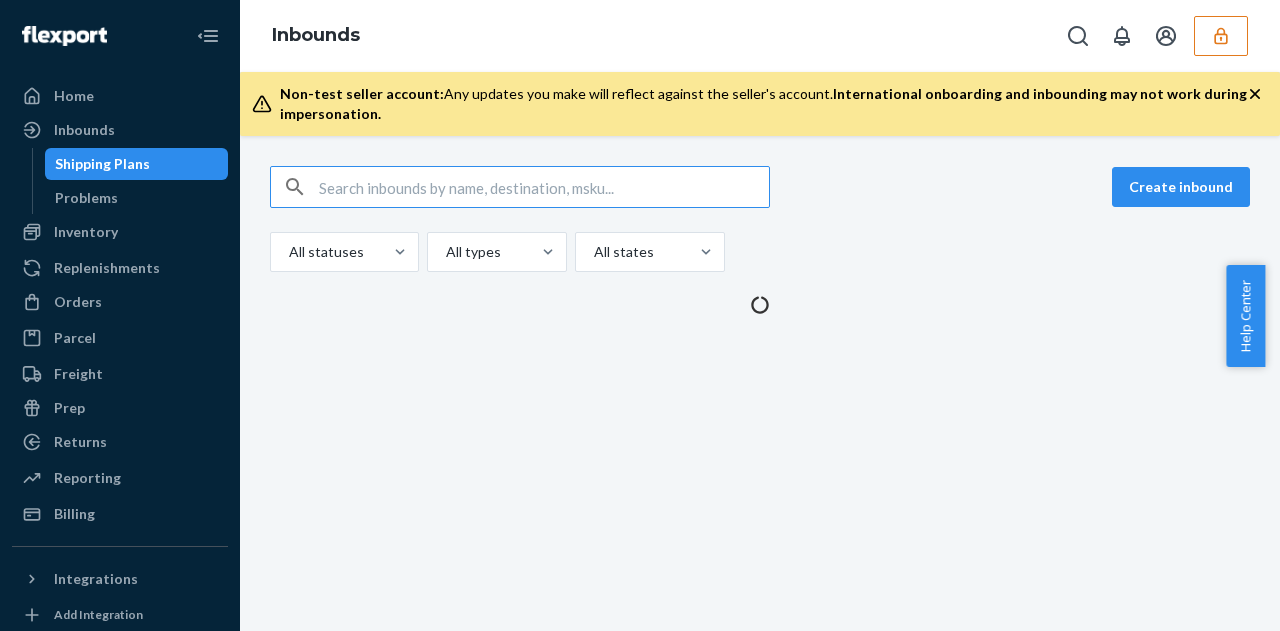 scroll, scrollTop: 0, scrollLeft: 0, axis: both 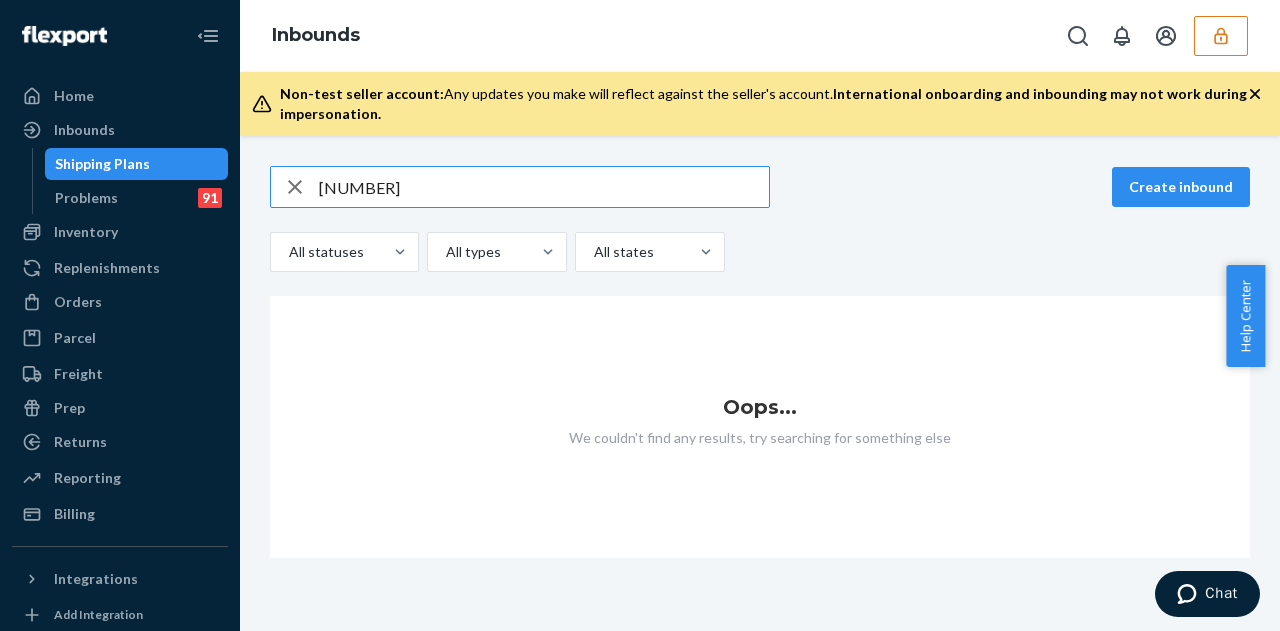 type on "18886043" 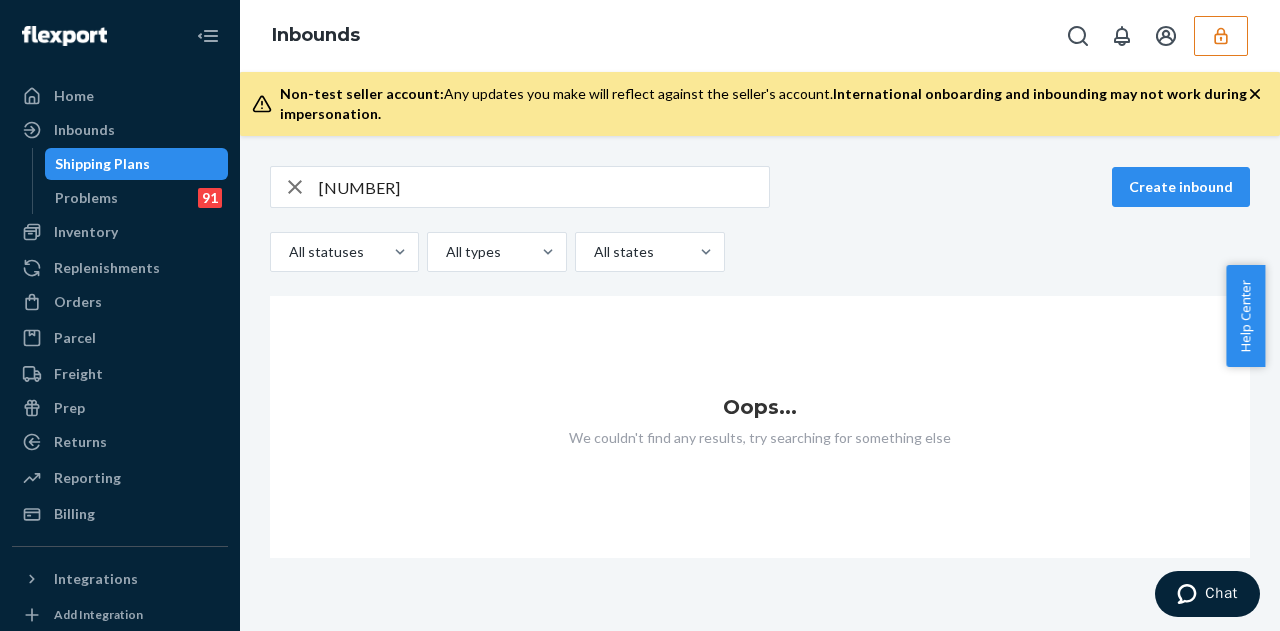 click on "18886043 Create inbound All statuses All types All states" at bounding box center (760, 219) 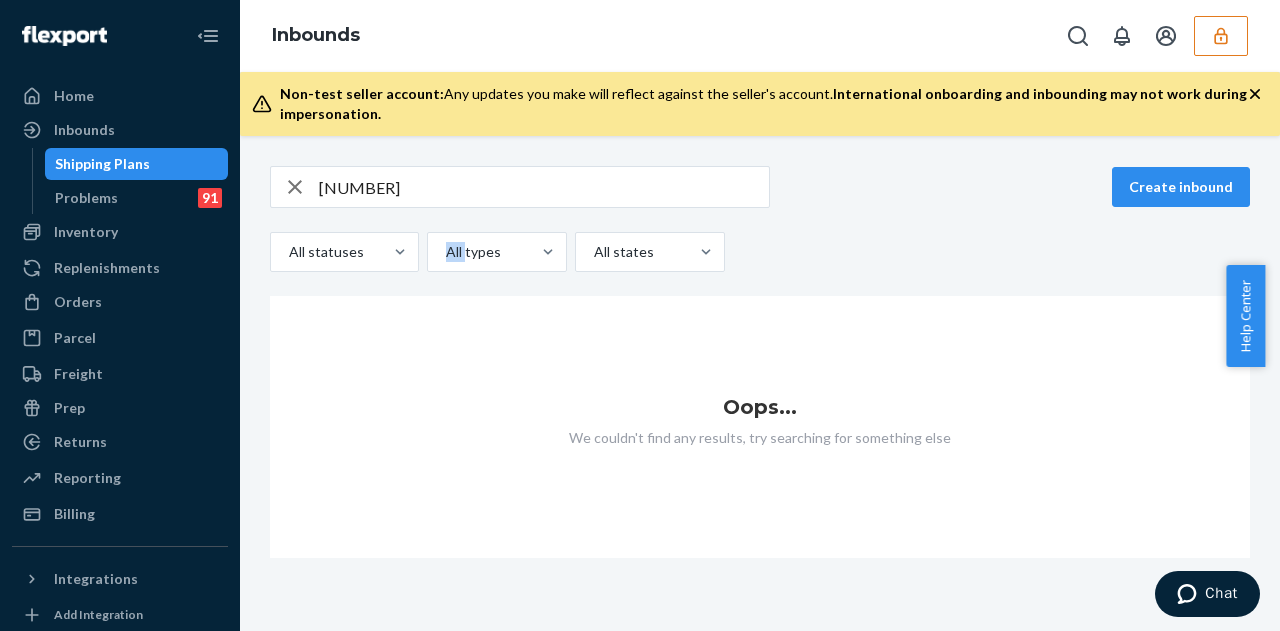 click on "18886043 Create inbound All statuses All types All states" at bounding box center [760, 219] 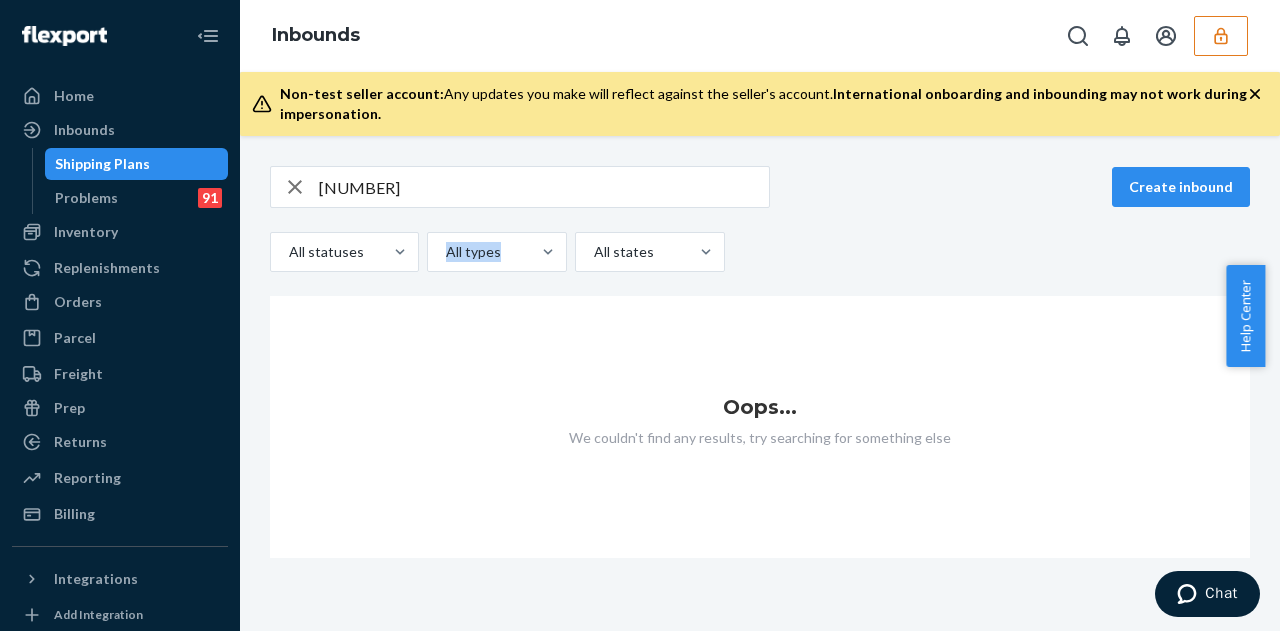 click on "18886043 Create inbound All statuses All types All states" at bounding box center [760, 219] 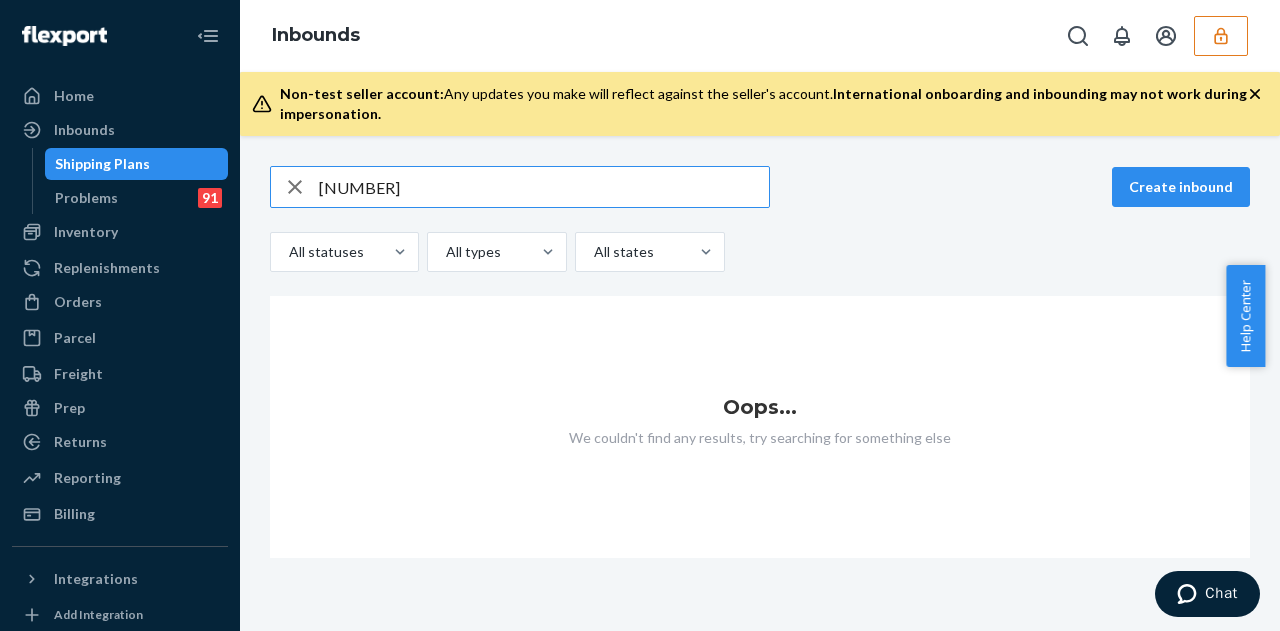 click on "18886043" at bounding box center (544, 187) 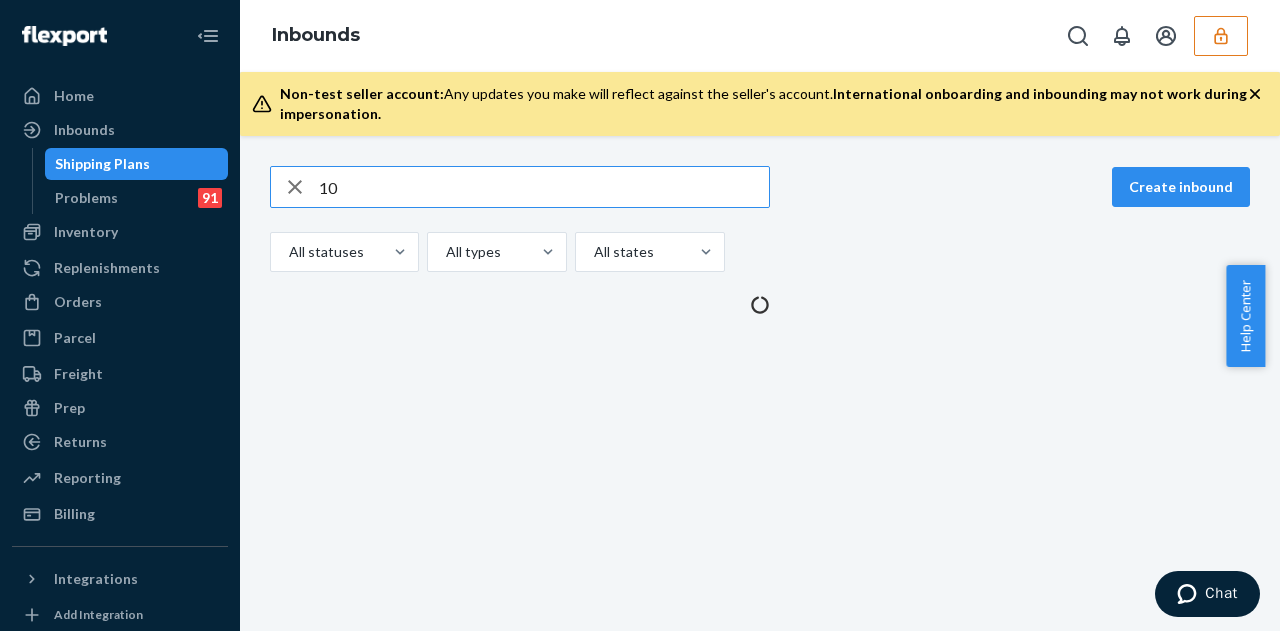 type on "1" 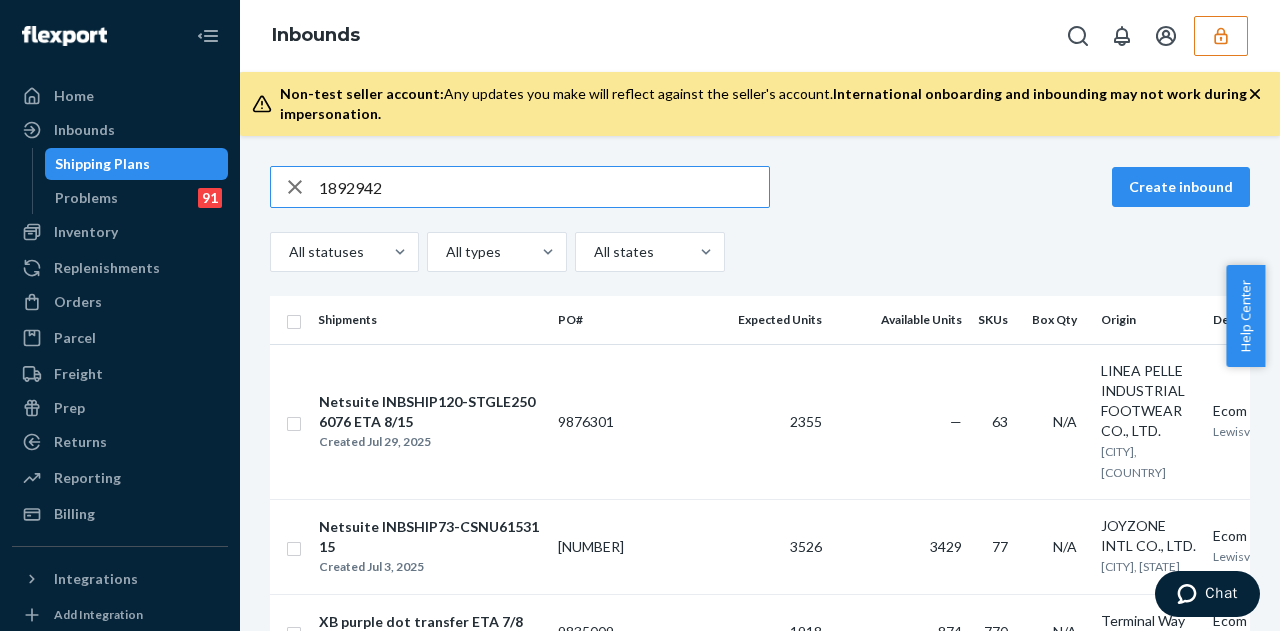 type on "1892942" 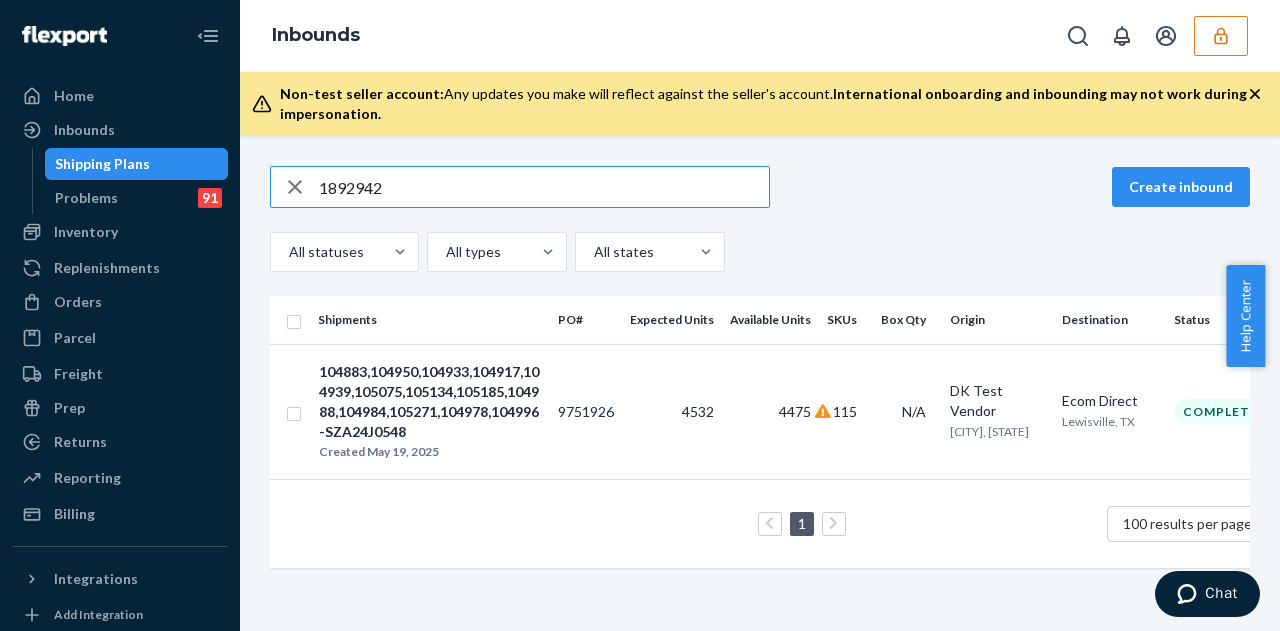 click on "1892942" at bounding box center [544, 187] 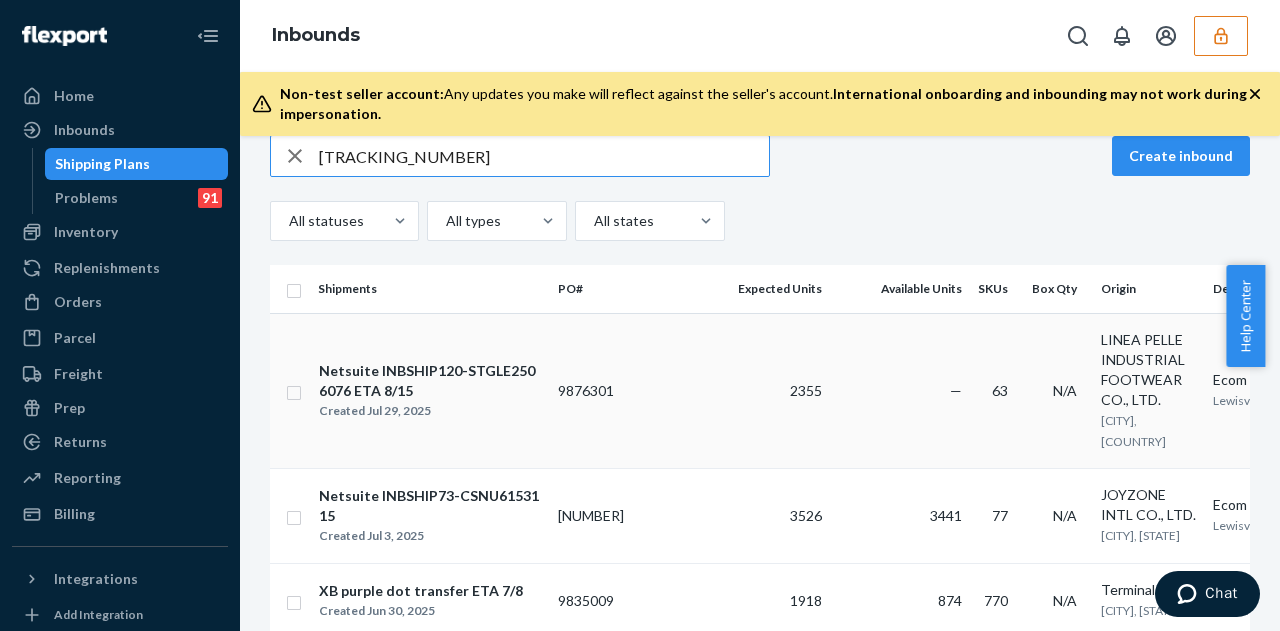 scroll, scrollTop: 0, scrollLeft: 0, axis: both 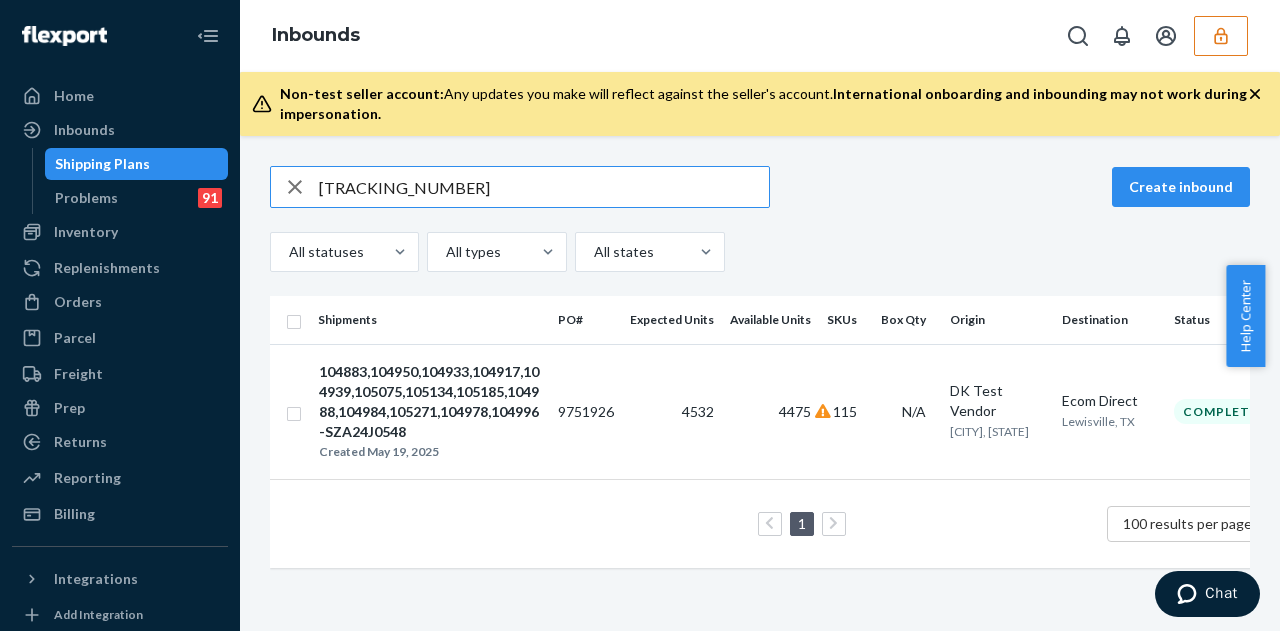 click on "1892941" at bounding box center [544, 187] 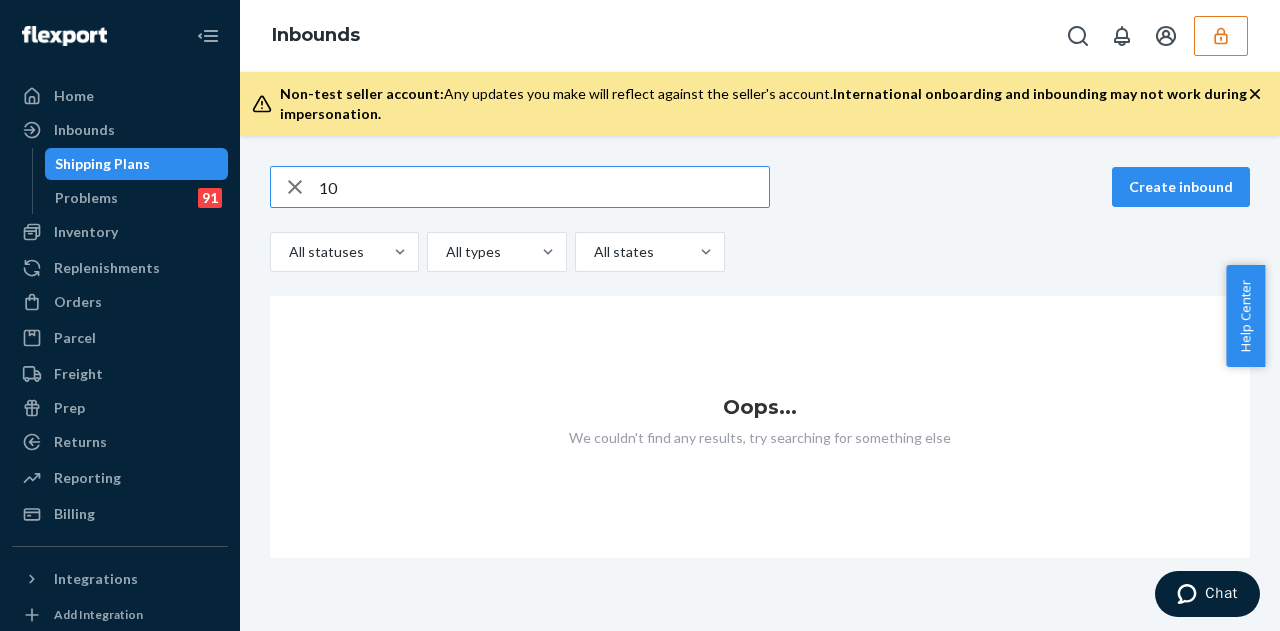 type on "1" 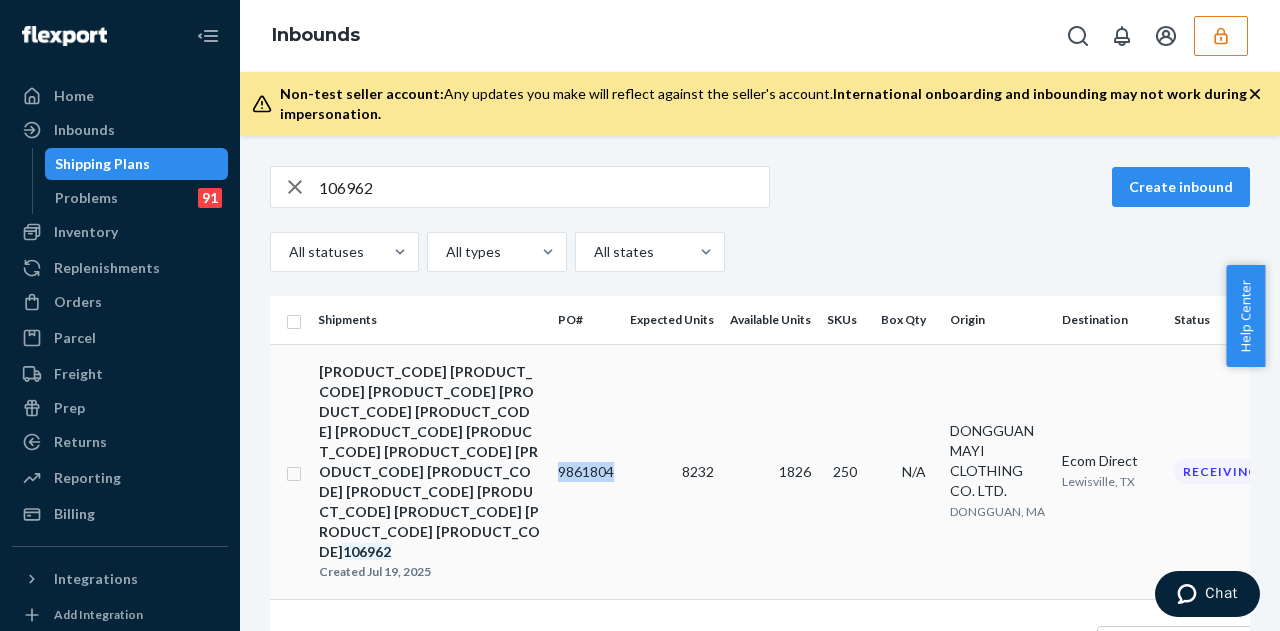 drag, startPoint x: 561, startPoint y: 407, endPoint x: 628, endPoint y: 412, distance: 67.18631 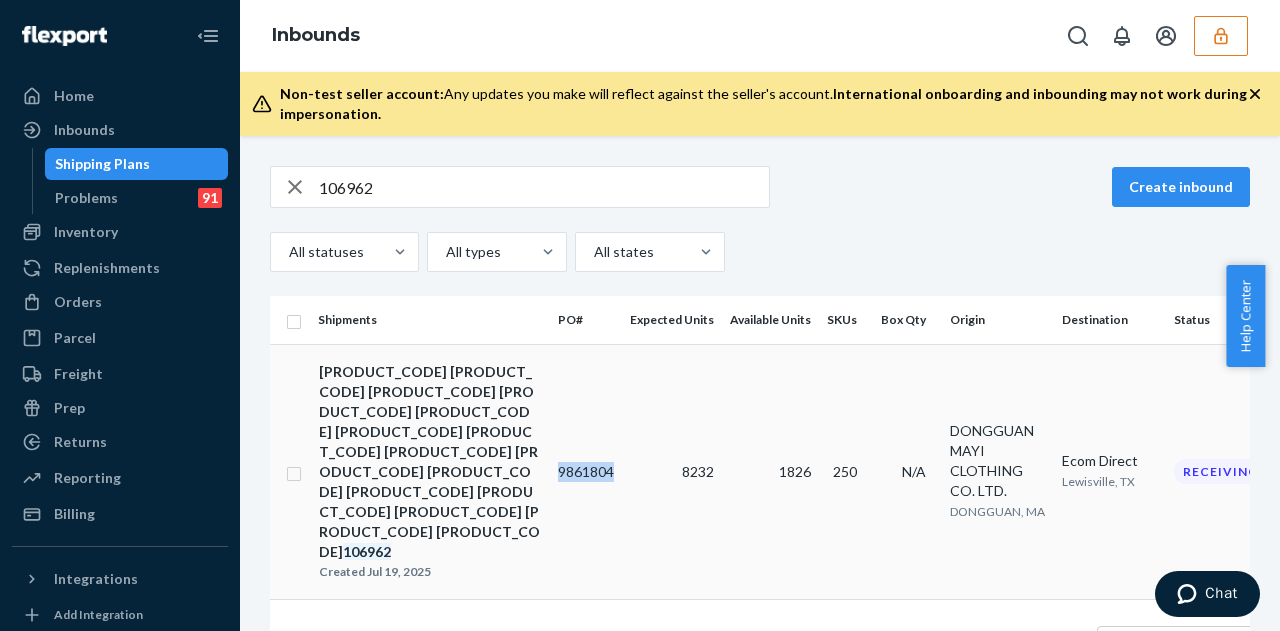 copy on "9861804" 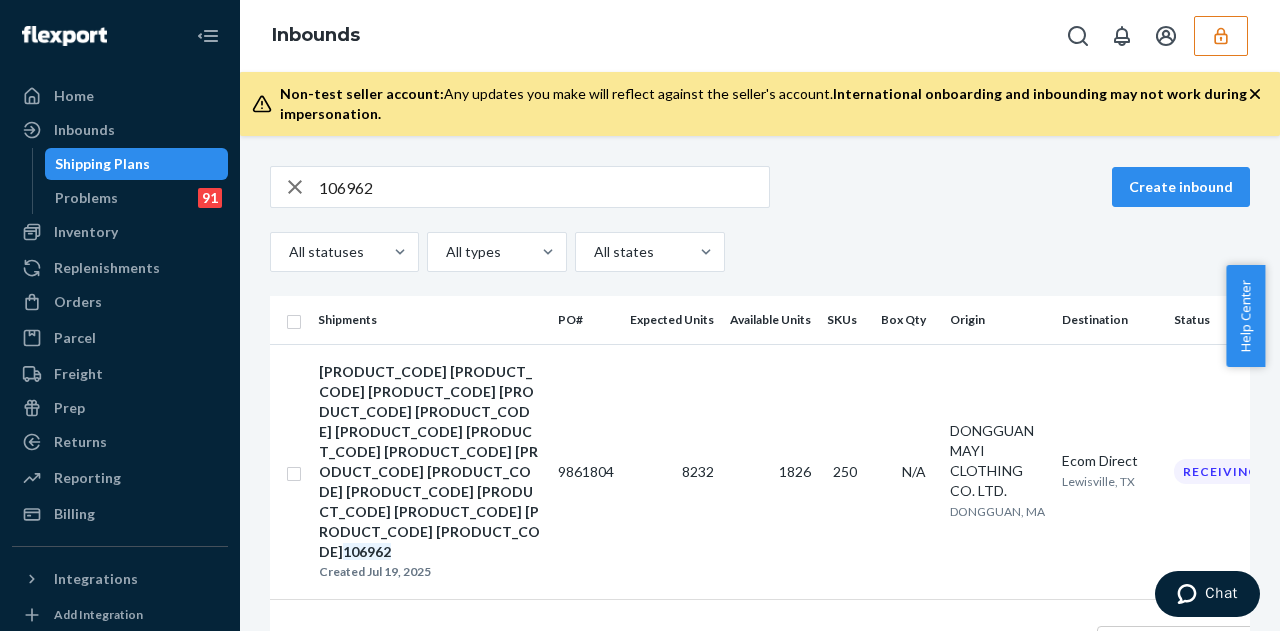 click on "106962" at bounding box center [544, 187] 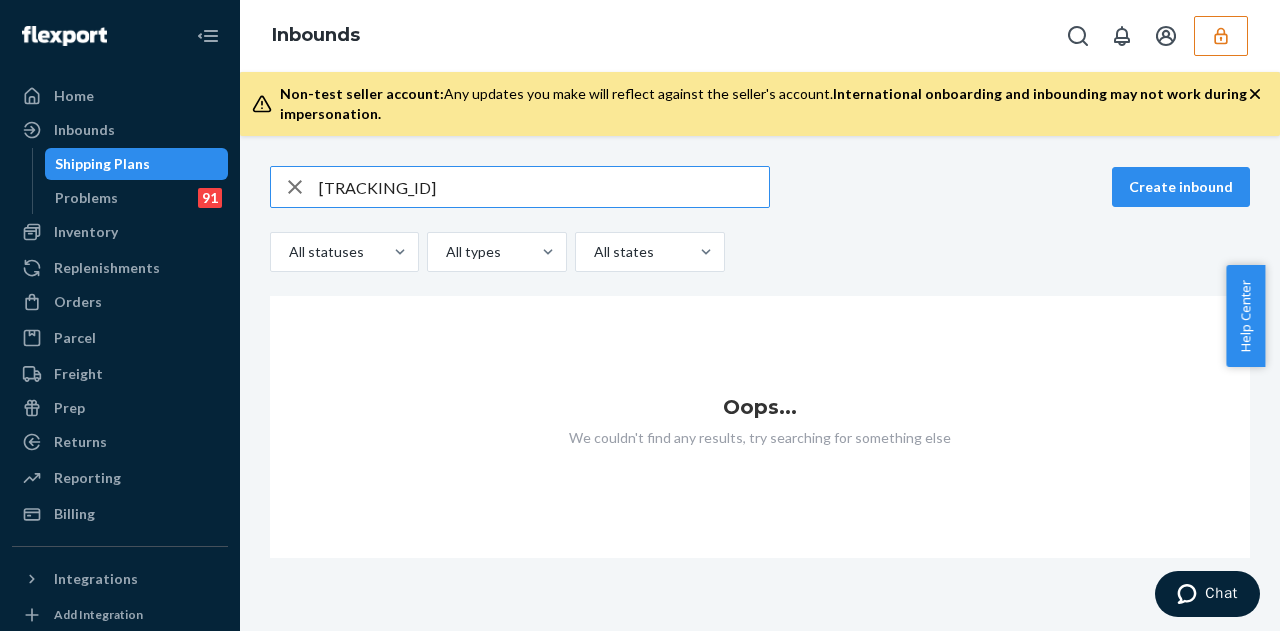 click on "s1892941" at bounding box center (544, 187) 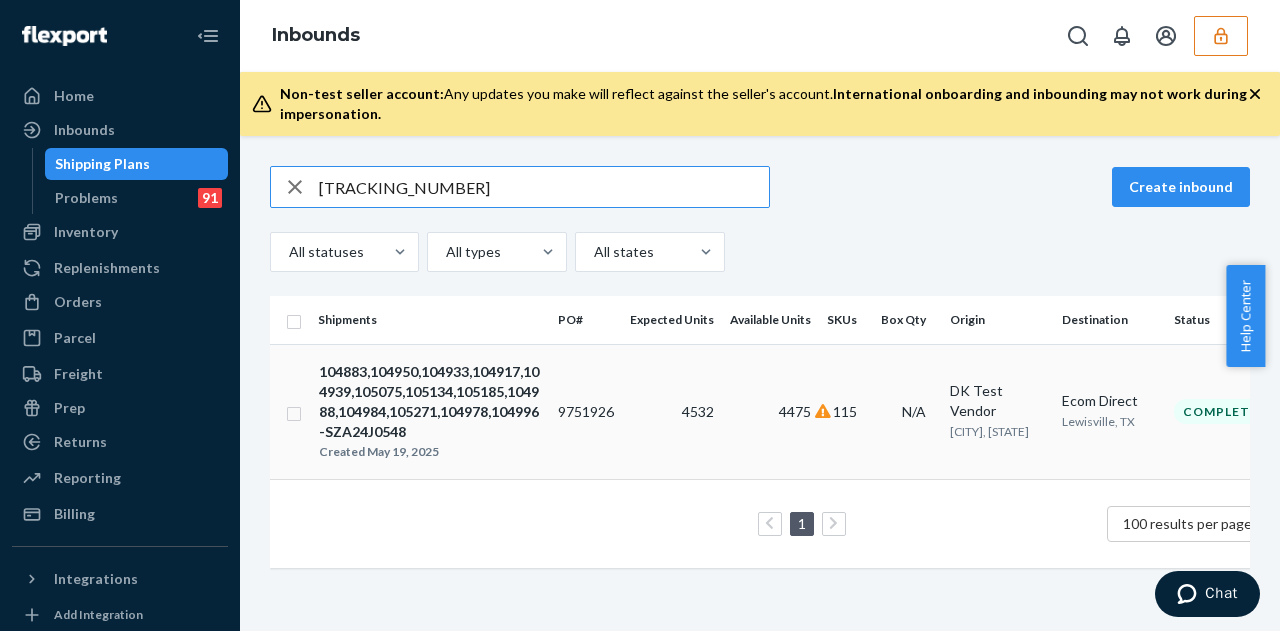 type on "1892941" 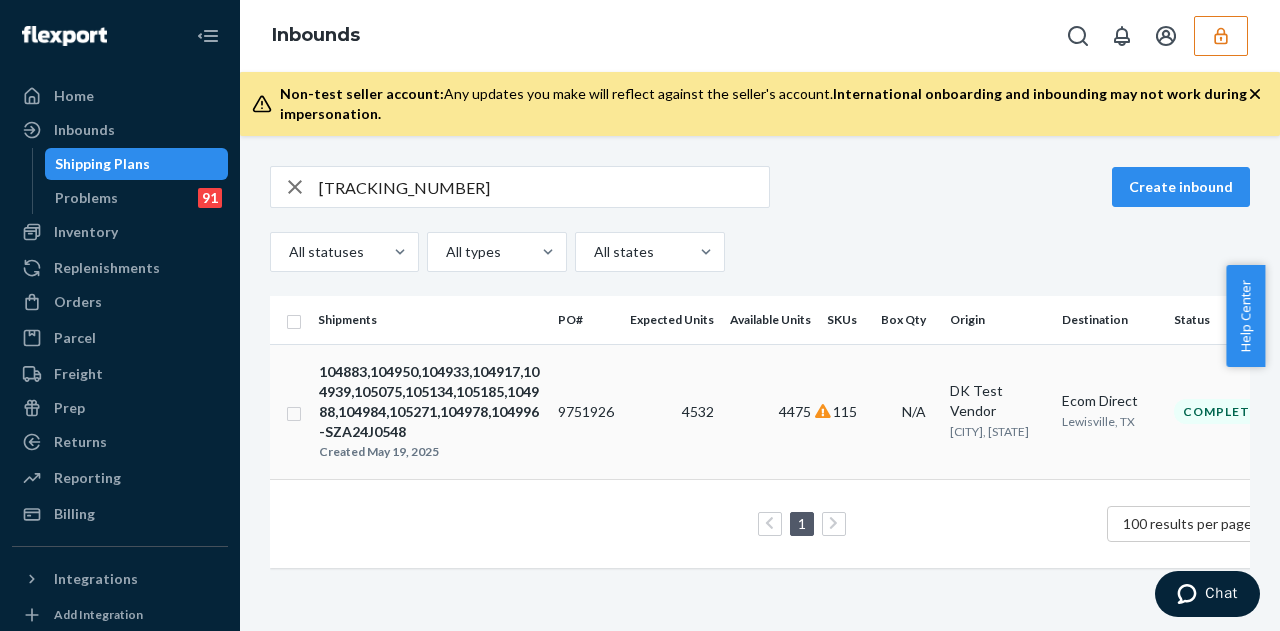 click on "9751926" at bounding box center (586, 411) 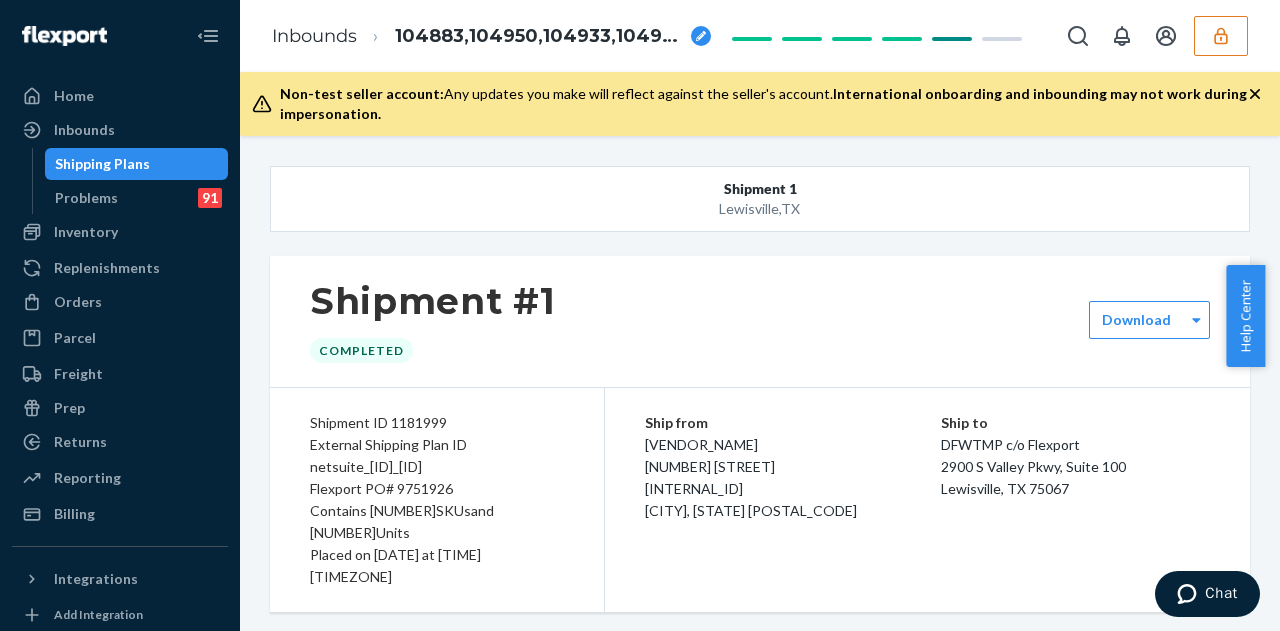 click on "Flexport PO# 9751926" at bounding box center (437, 489) 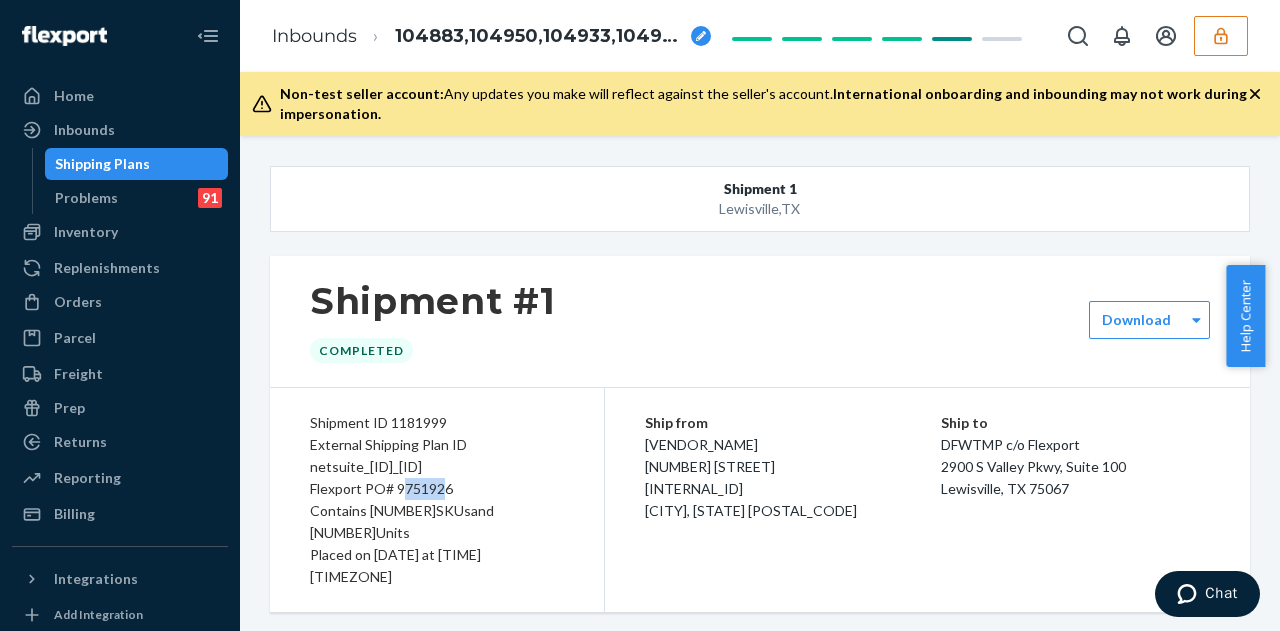 drag, startPoint x: 399, startPoint y: 489, endPoint x: 432, endPoint y: 493, distance: 33.24154 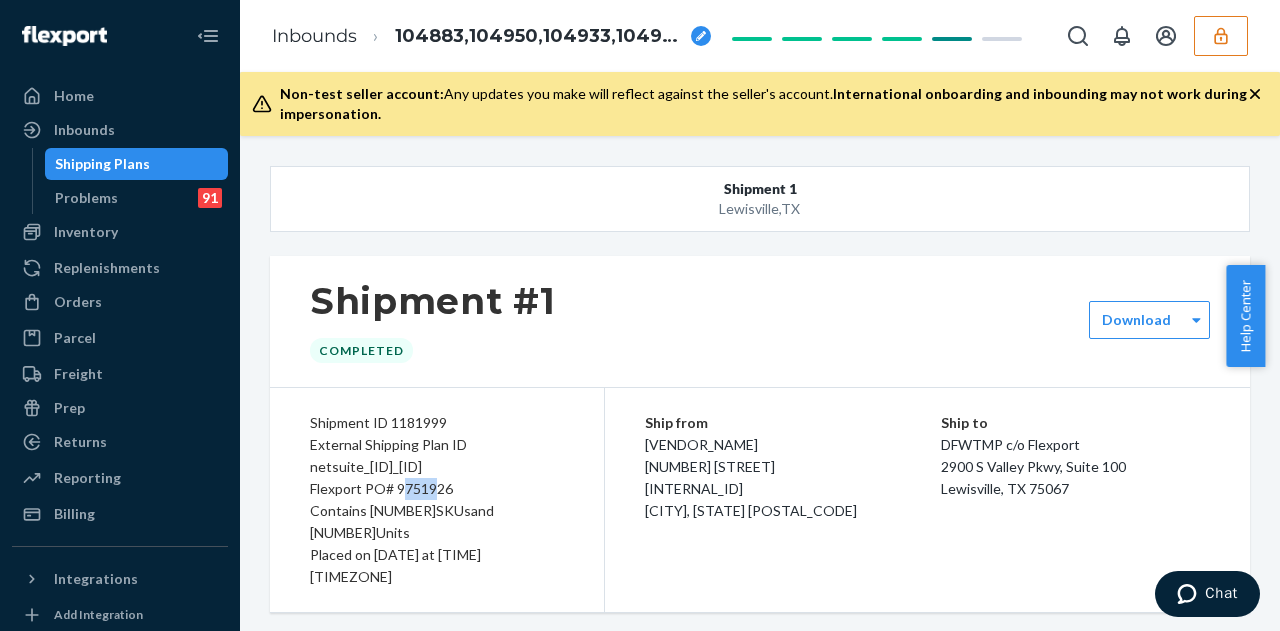 click on "Flexport PO# 9751926" at bounding box center [437, 489] 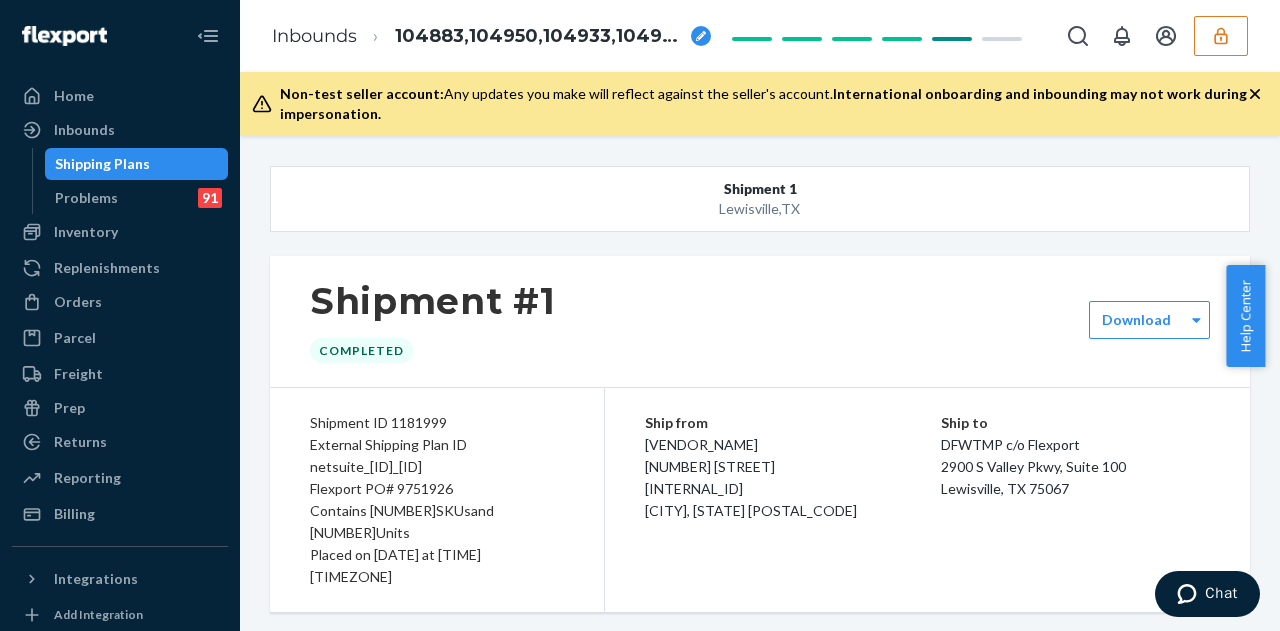 click on "Flexport PO# 9751926" at bounding box center (437, 489) 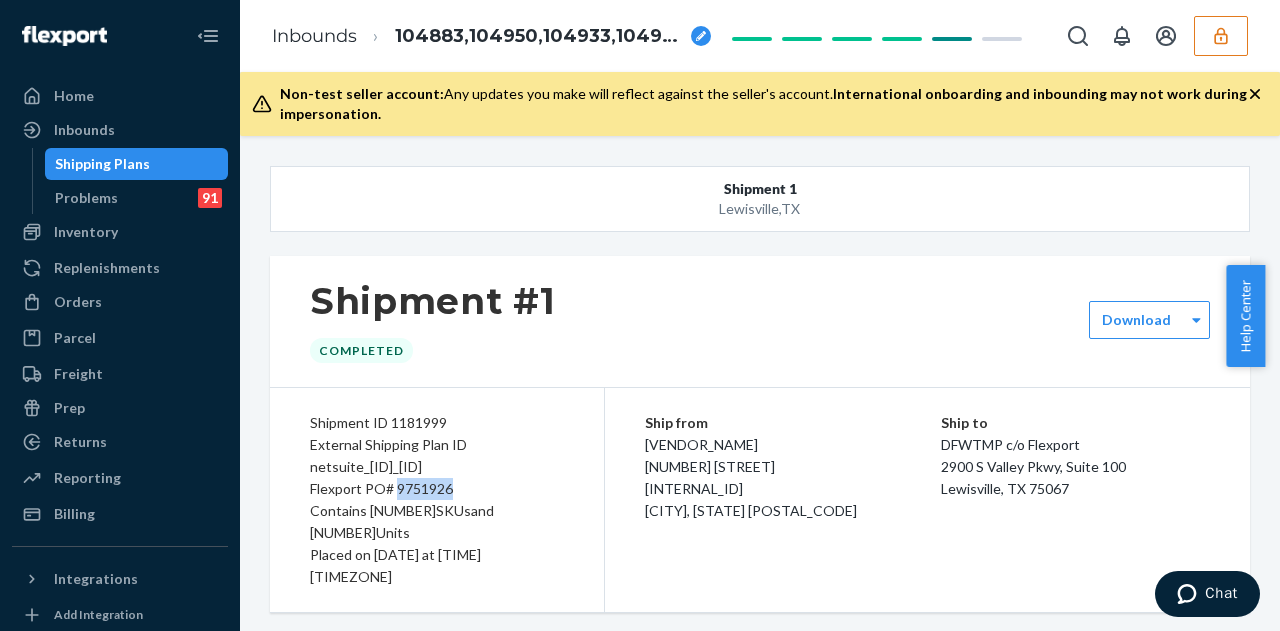 drag, startPoint x: 398, startPoint y: 489, endPoint x: 456, endPoint y: 491, distance: 58.034473 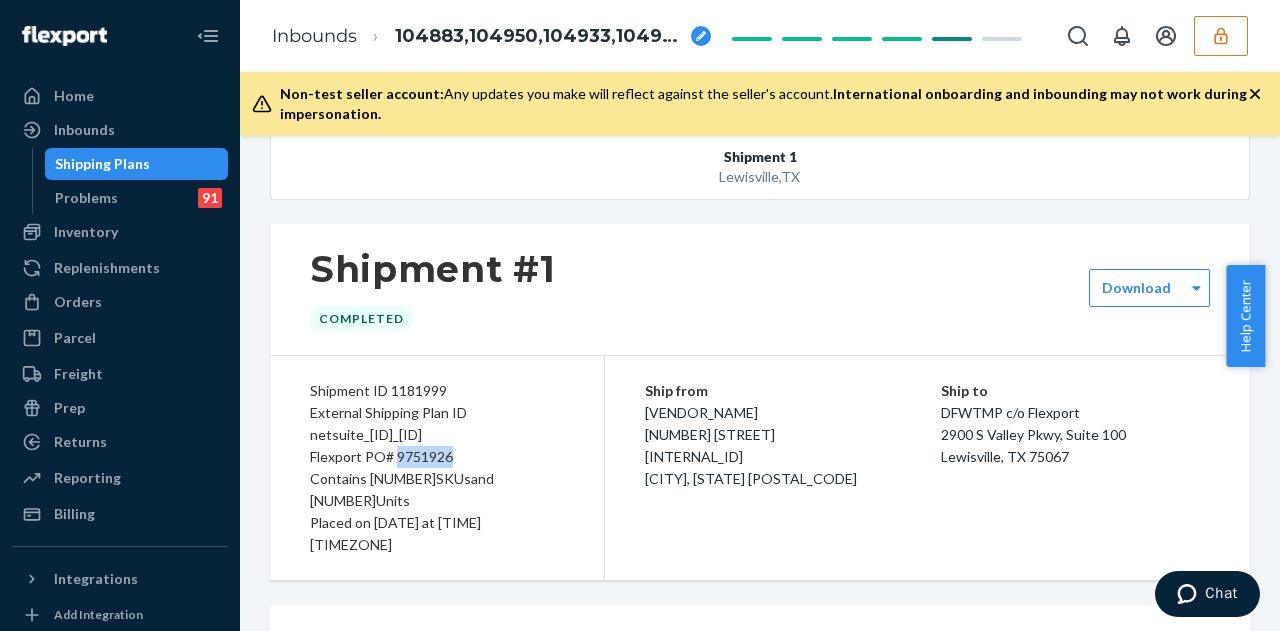 scroll, scrollTop: 27, scrollLeft: 0, axis: vertical 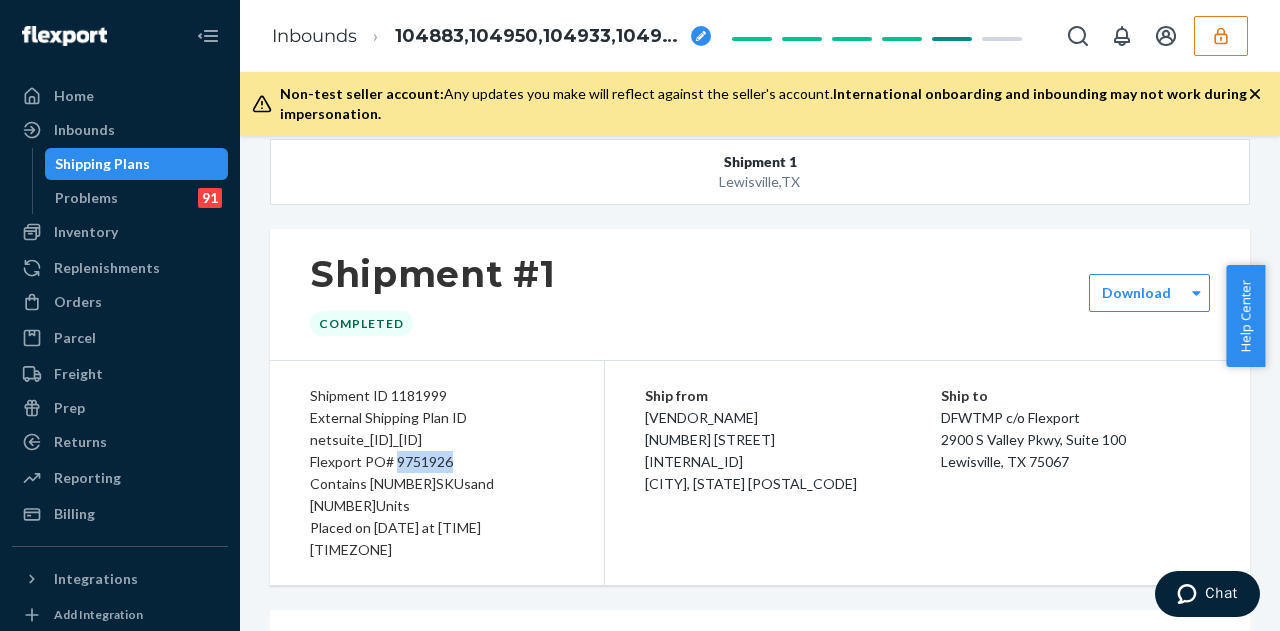 click 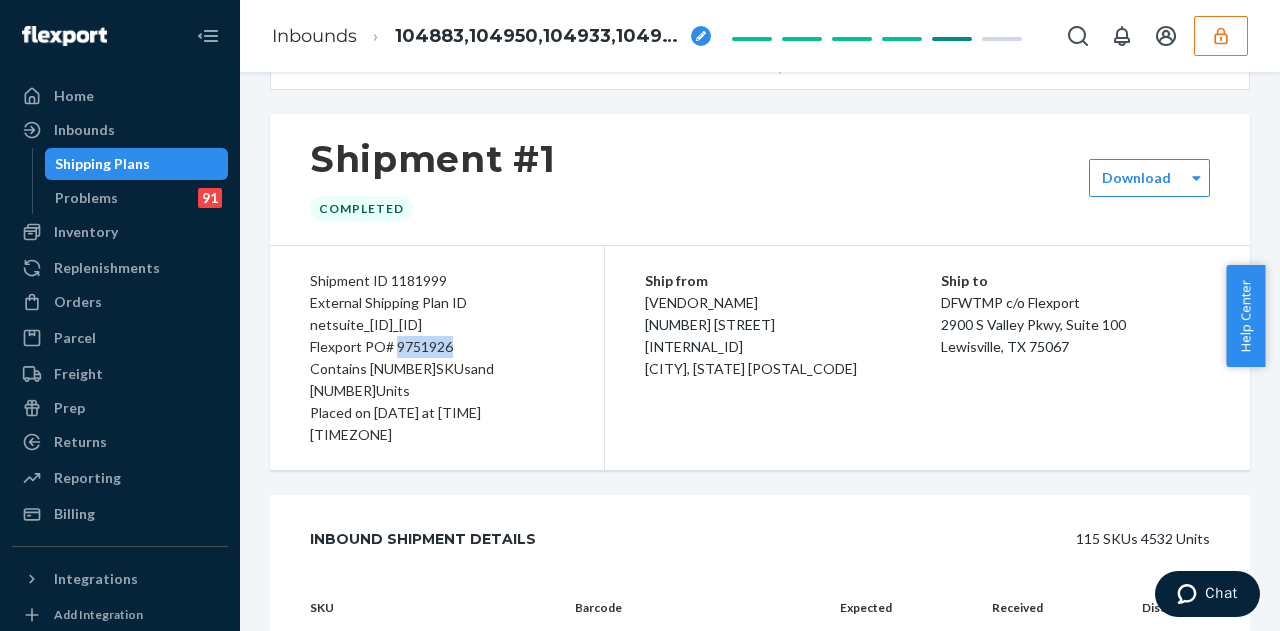 scroll, scrollTop: 79, scrollLeft: 0, axis: vertical 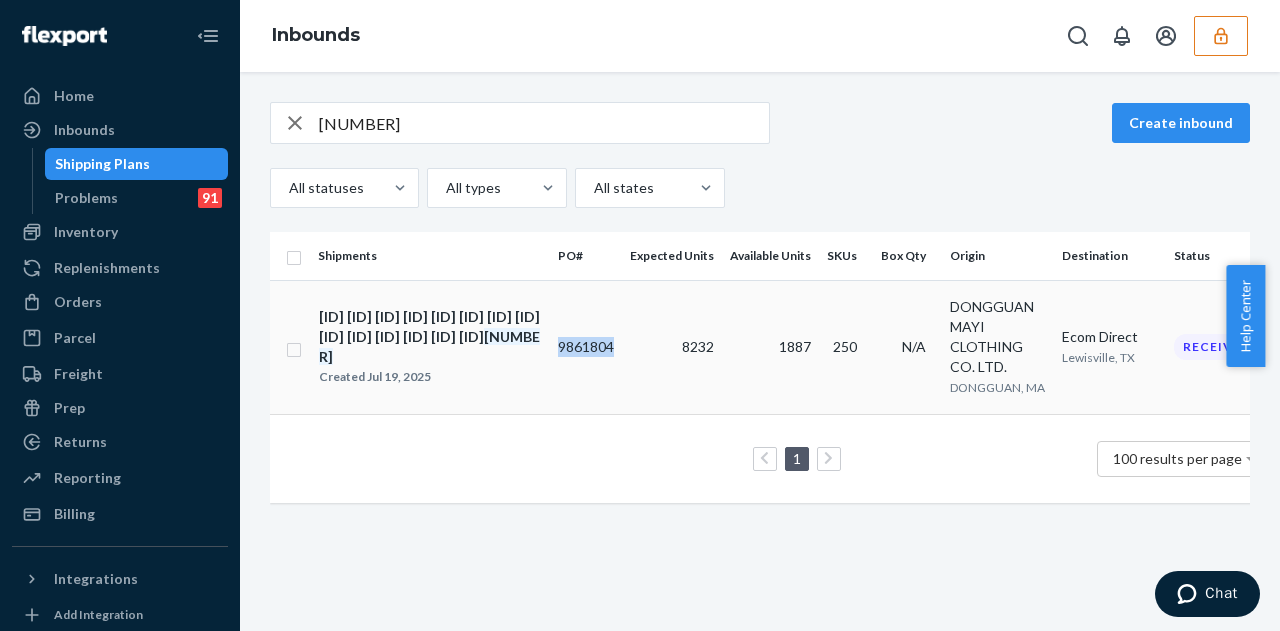 drag, startPoint x: 558, startPoint y: 339, endPoint x: 619, endPoint y: 354, distance: 62.817196 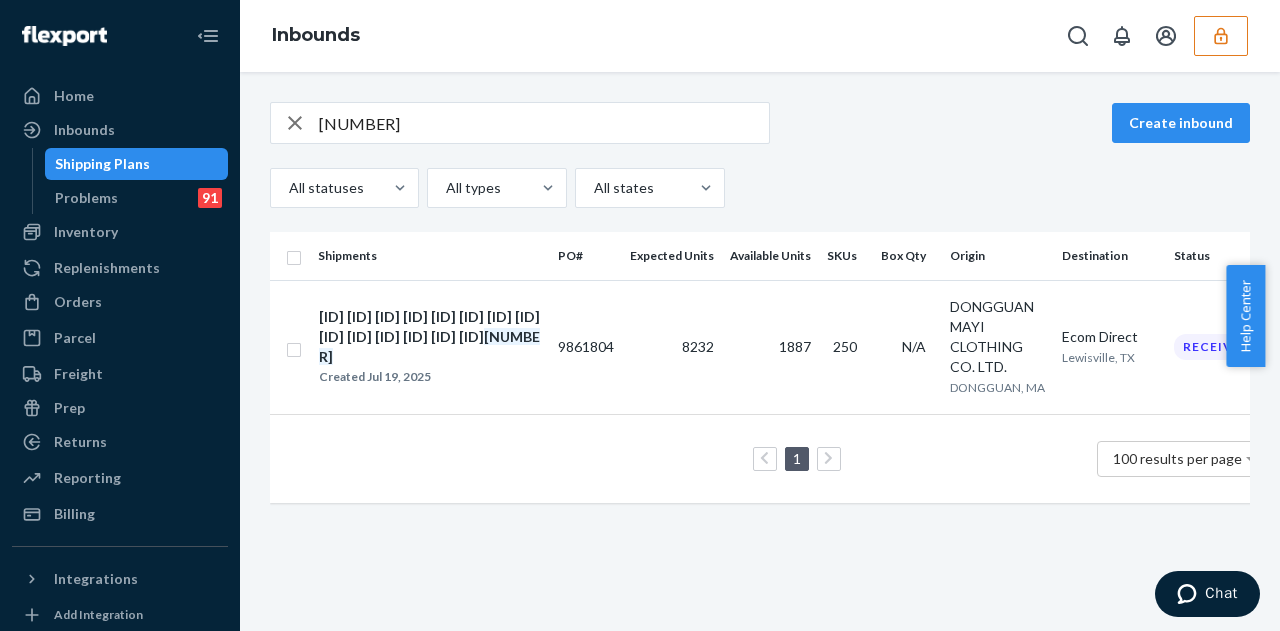 click on "107447 Create inbound All statuses All types All states" at bounding box center (760, 155) 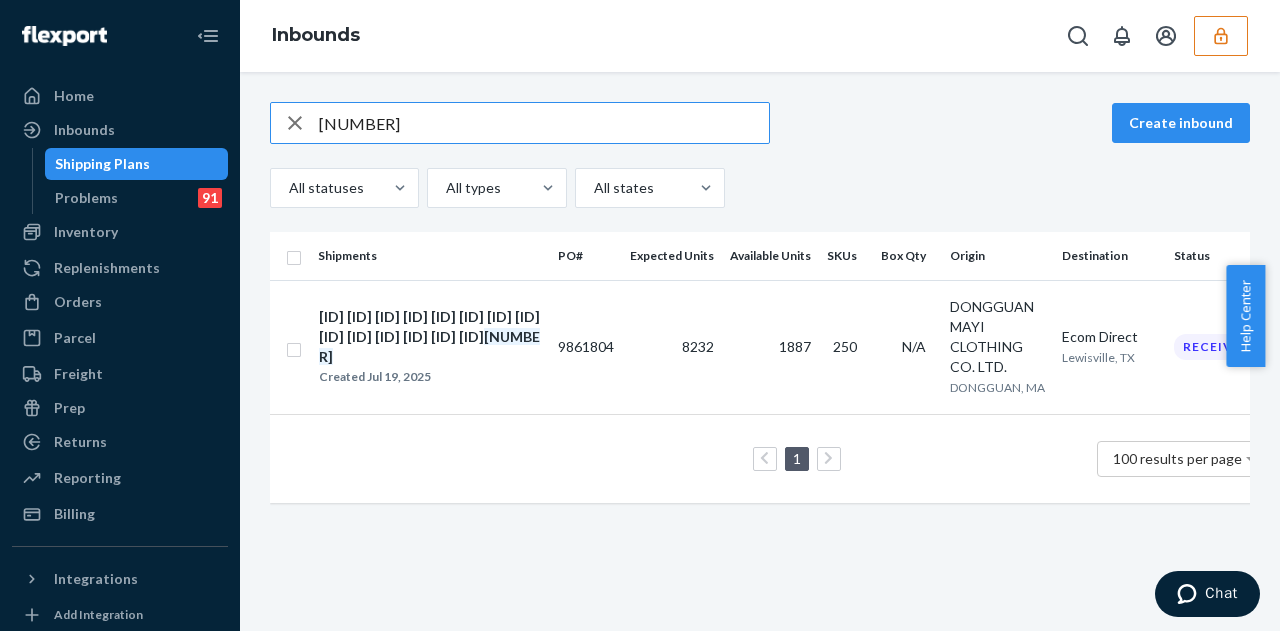 click on "107447" at bounding box center [544, 123] 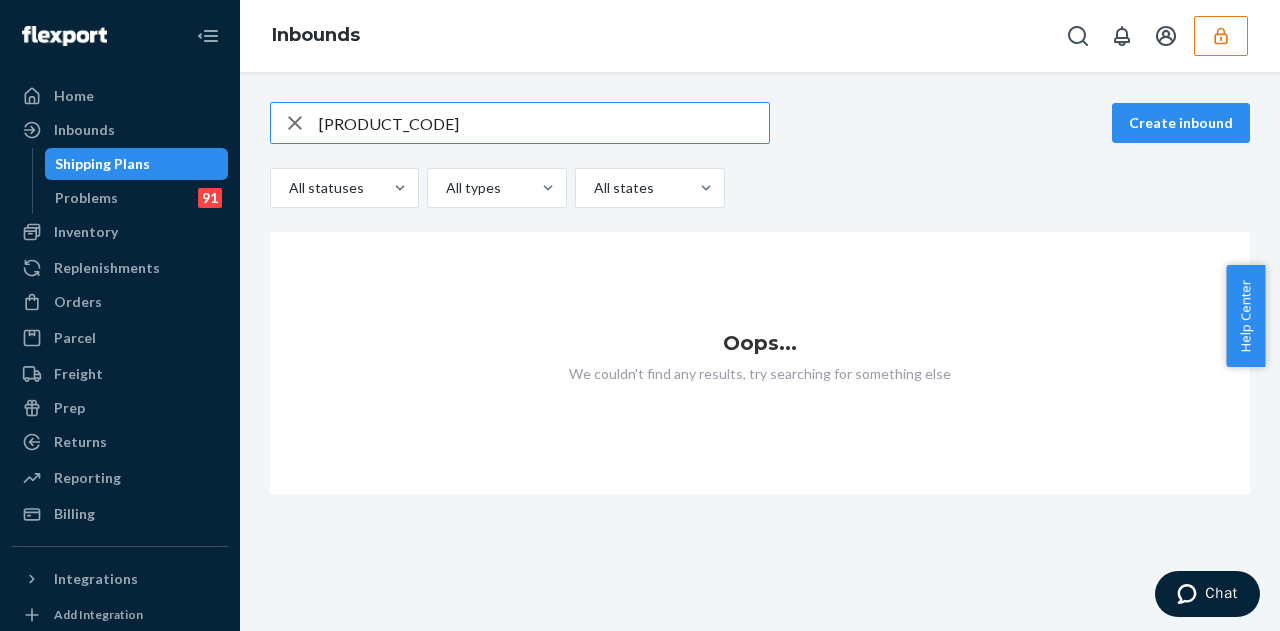 click on "s1905271" at bounding box center (544, 123) 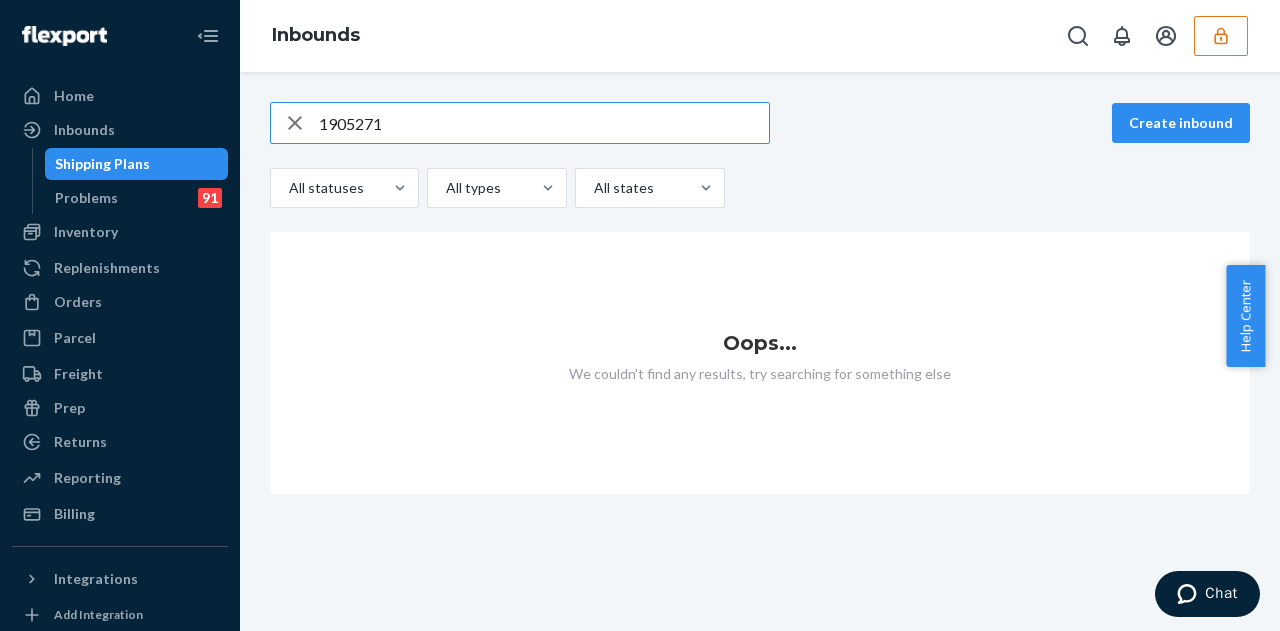 click on "1905271" at bounding box center (544, 123) 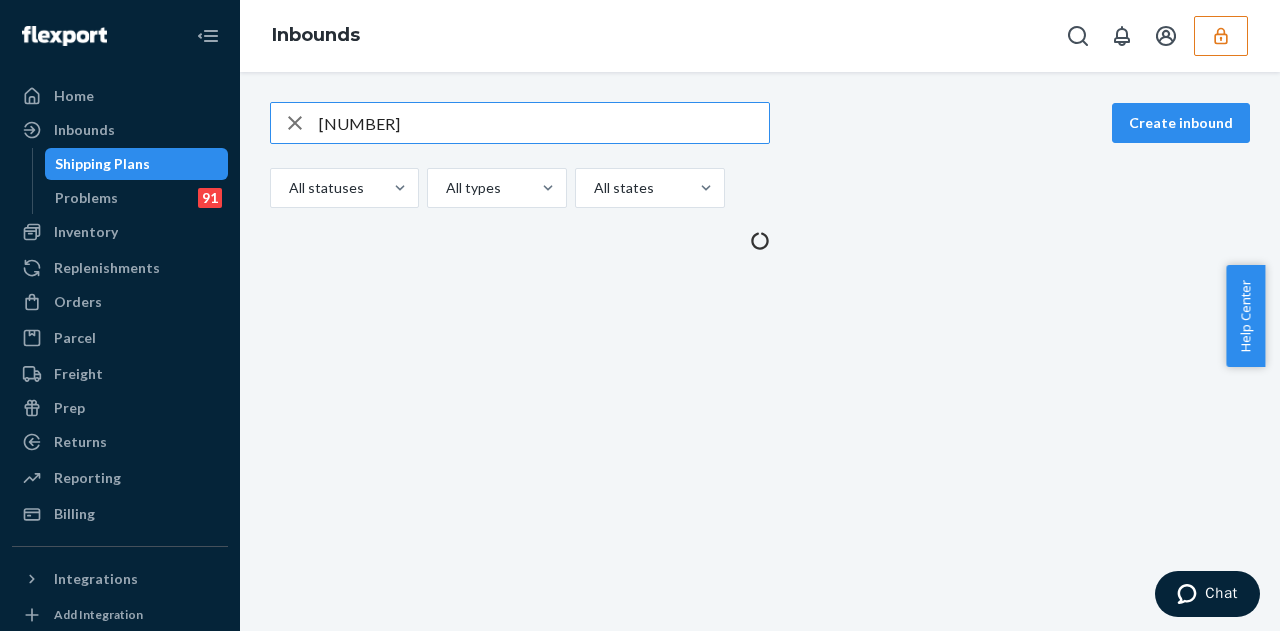 type on "1905271" 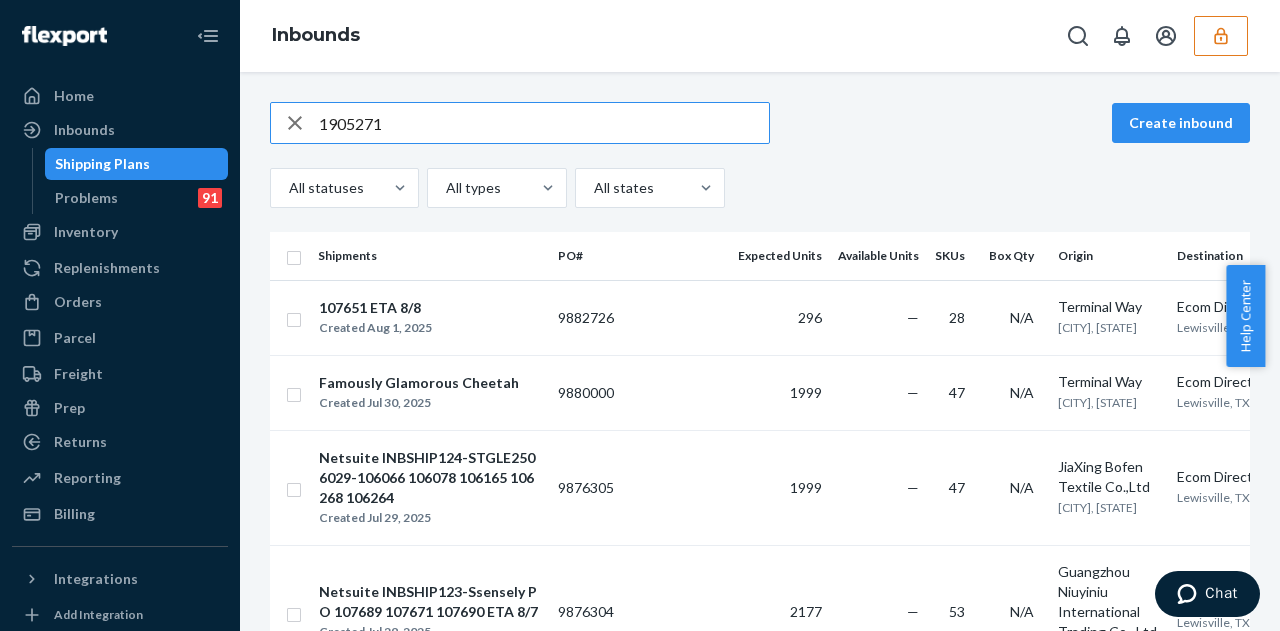 click at bounding box center (295, 123) 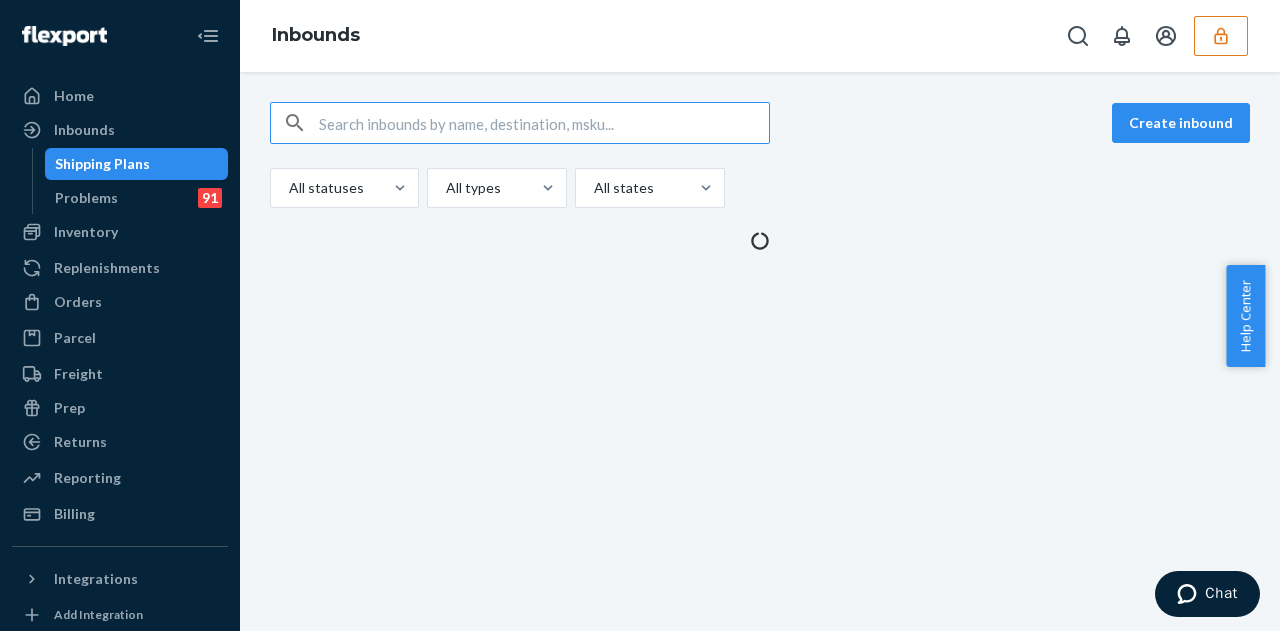 click at bounding box center [544, 123] 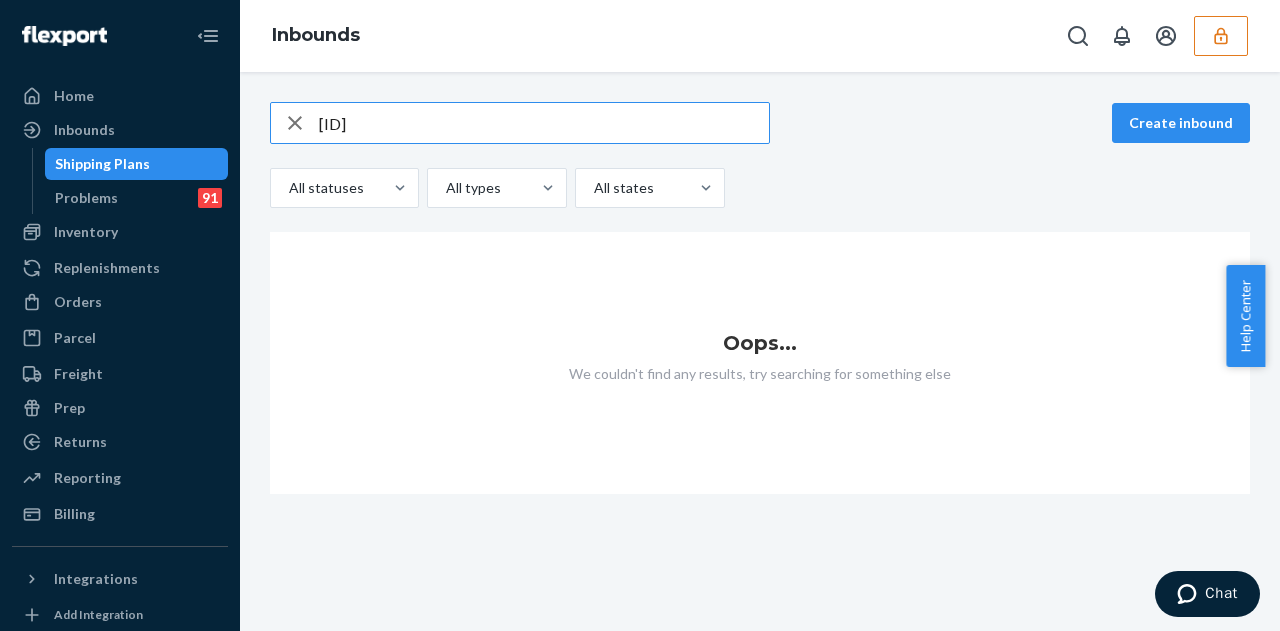 click on "S1905271" at bounding box center (544, 123) 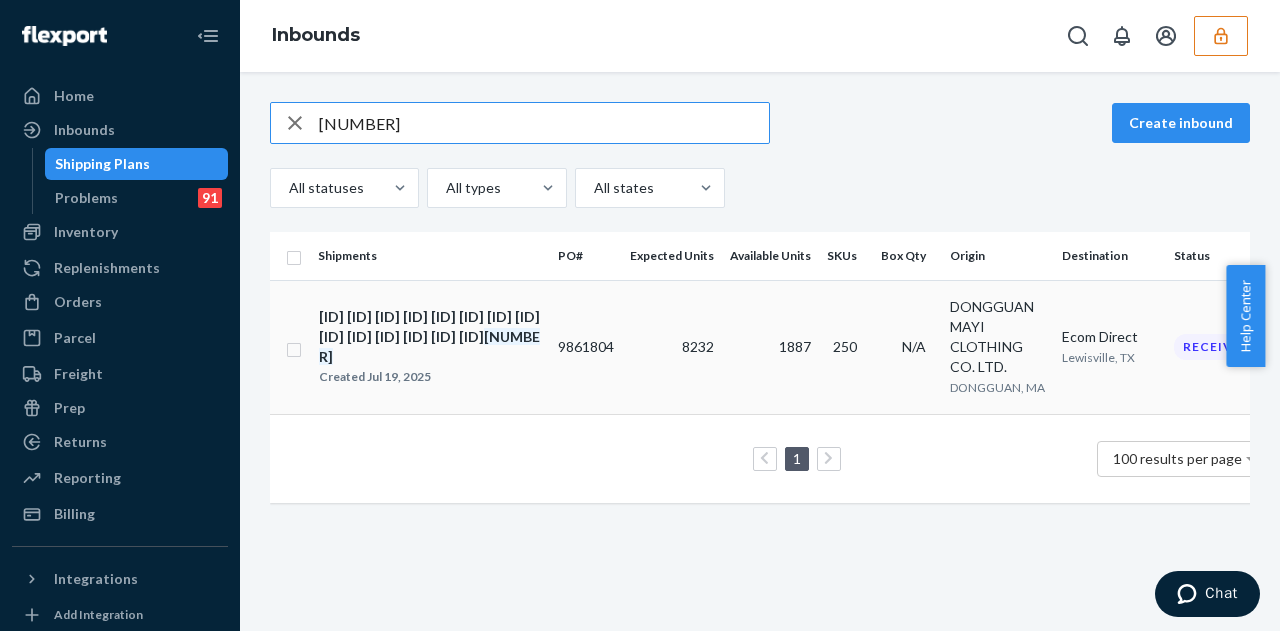 type on "107447" 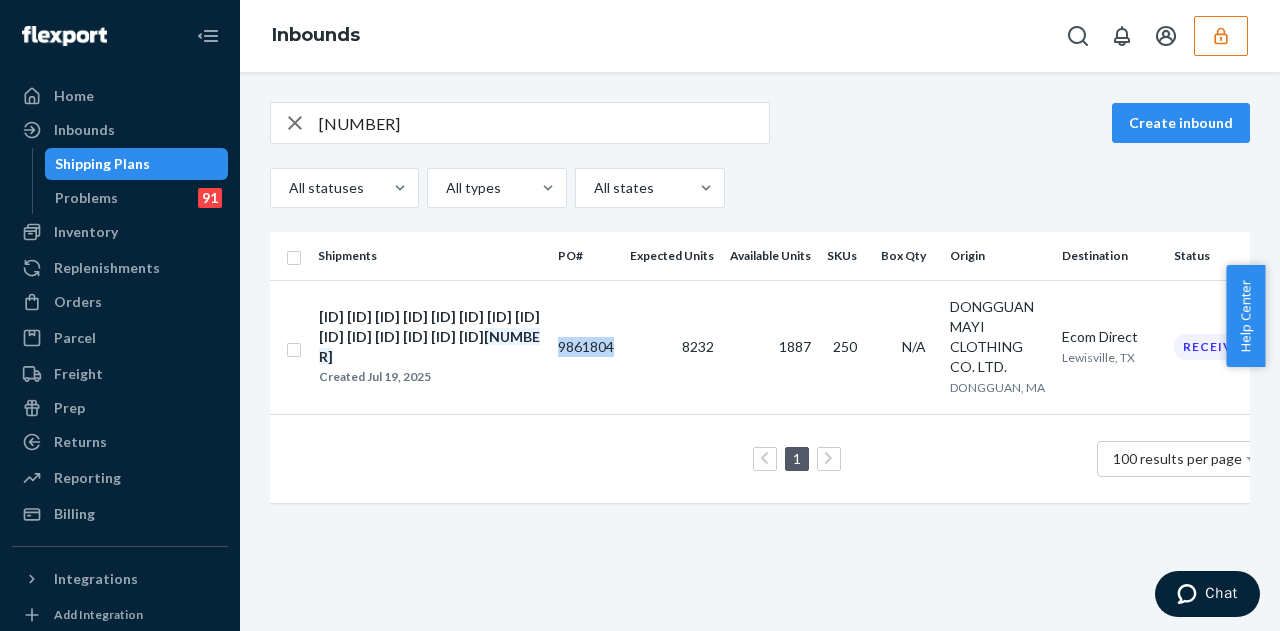 drag, startPoint x: 559, startPoint y: 349, endPoint x: 607, endPoint y: 350, distance: 48.010414 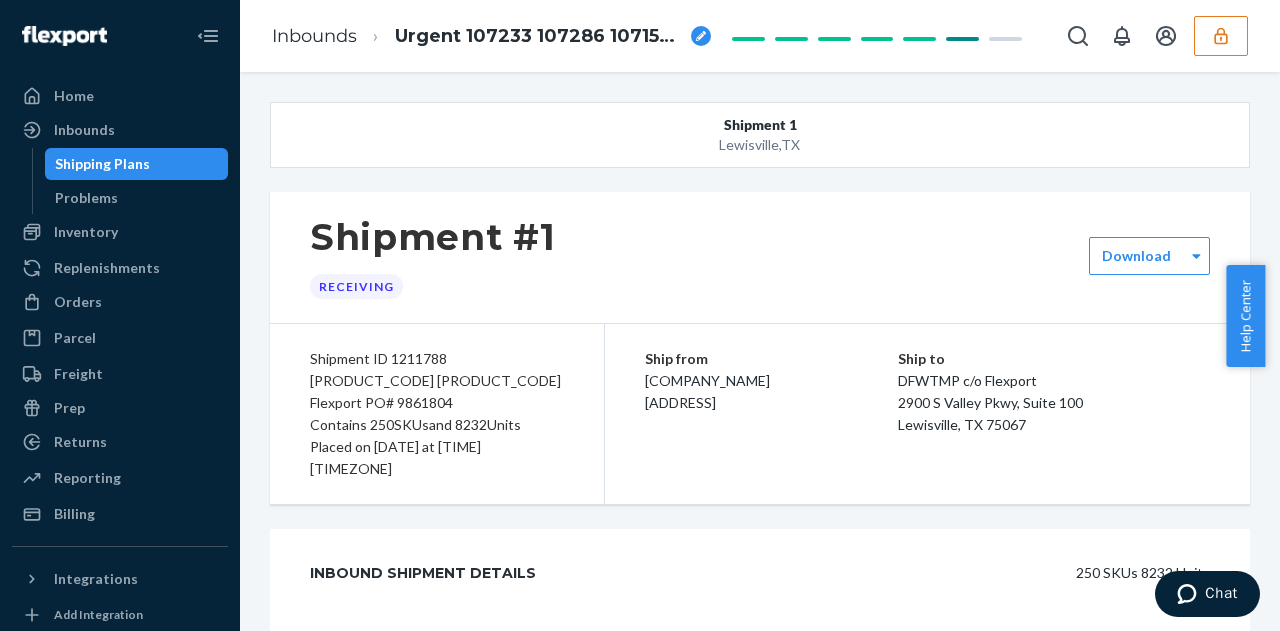 click on "Flexport PO# 9861804" at bounding box center (437, 403) 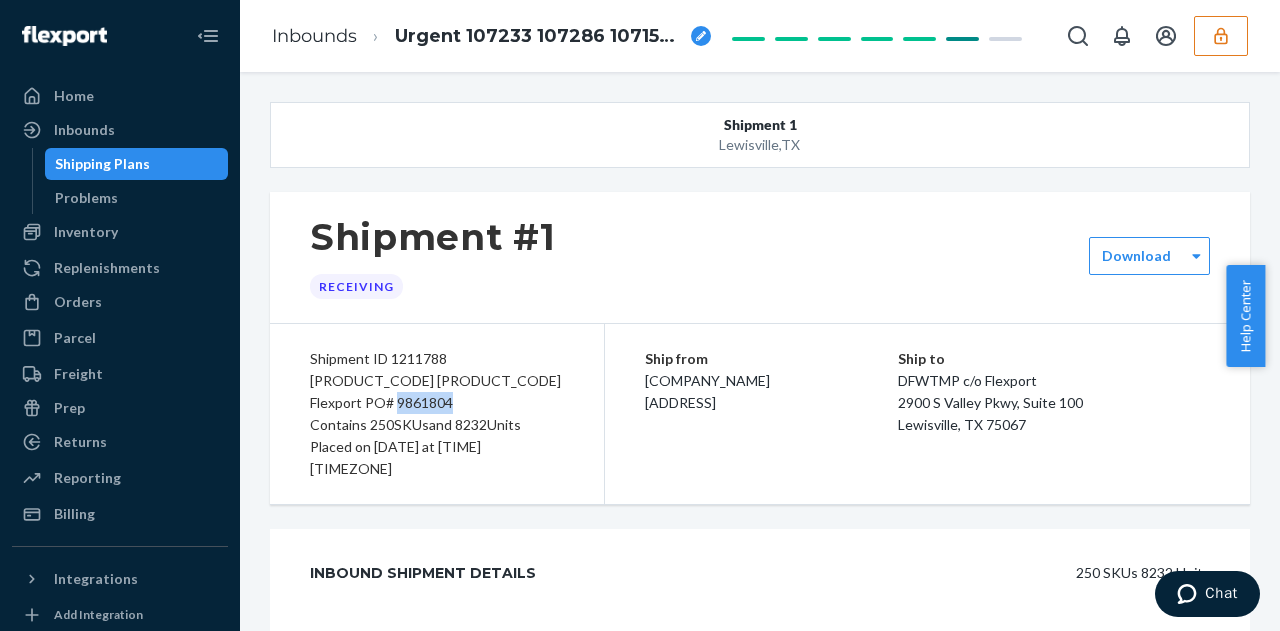 copy on "9861804" 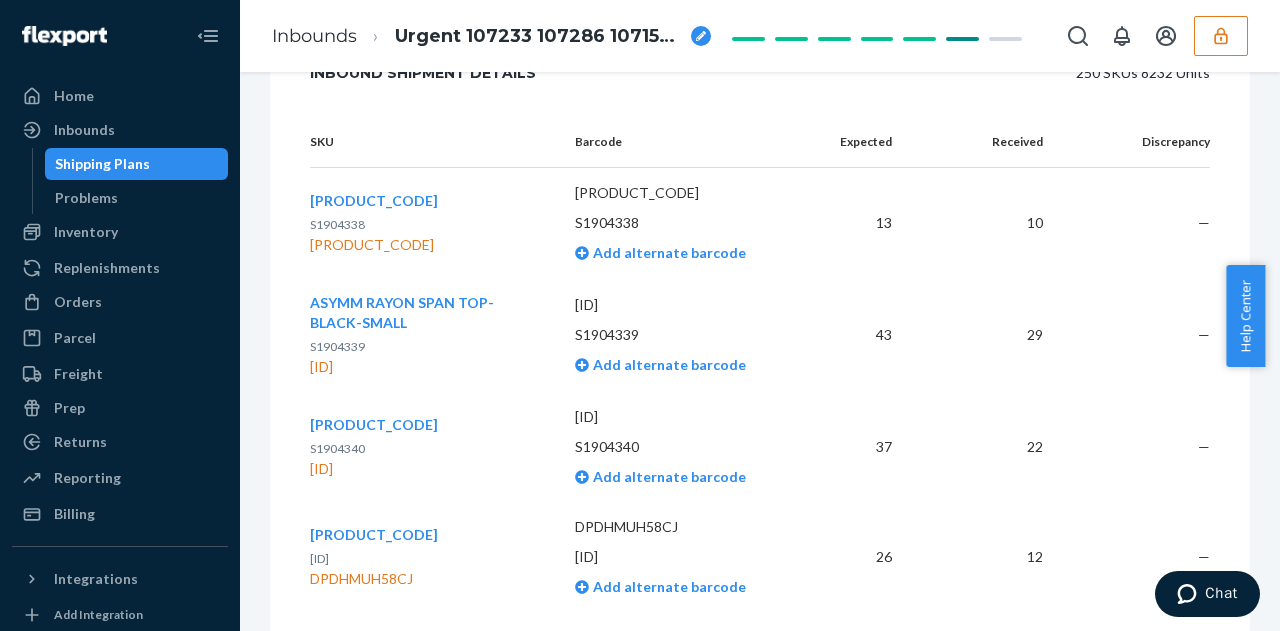 scroll, scrollTop: 0, scrollLeft: 0, axis: both 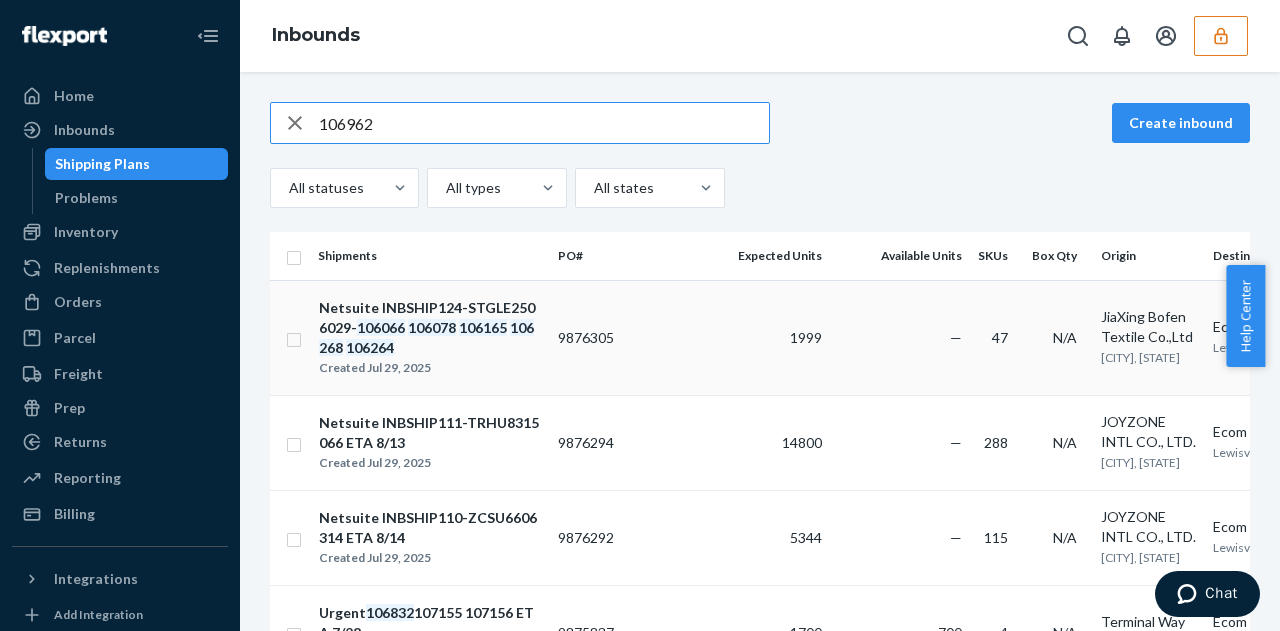 type on "106962" 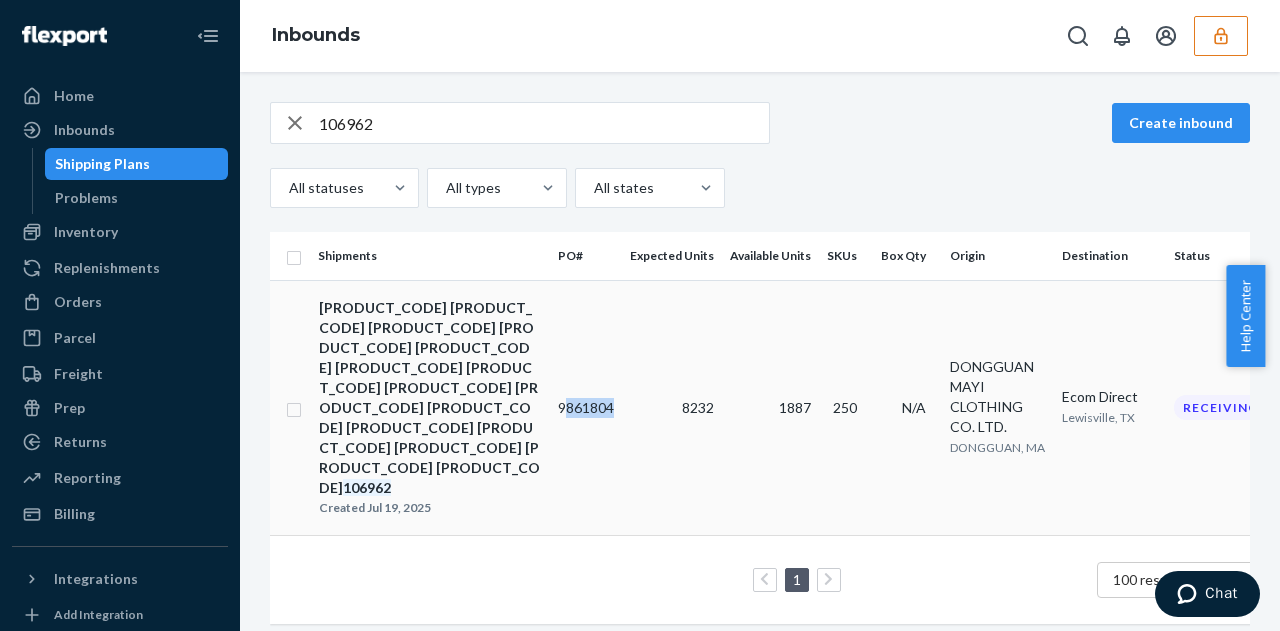 drag, startPoint x: 563, startPoint y: 345, endPoint x: 620, endPoint y: 341, distance: 57.14018 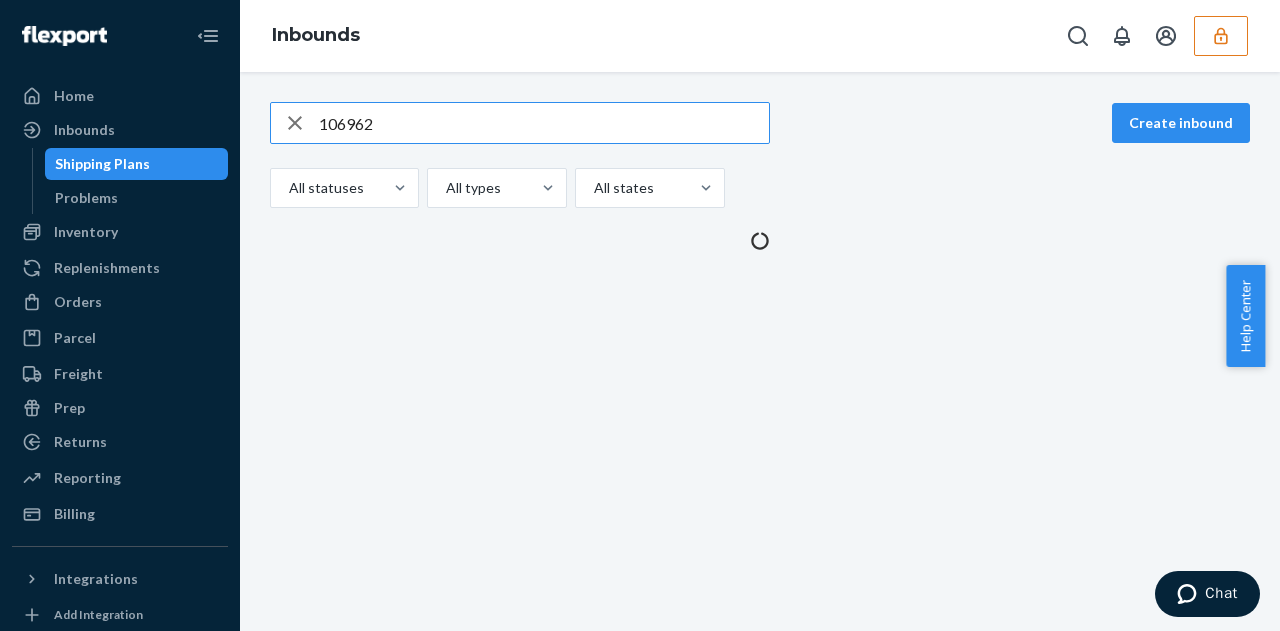 type on "106962" 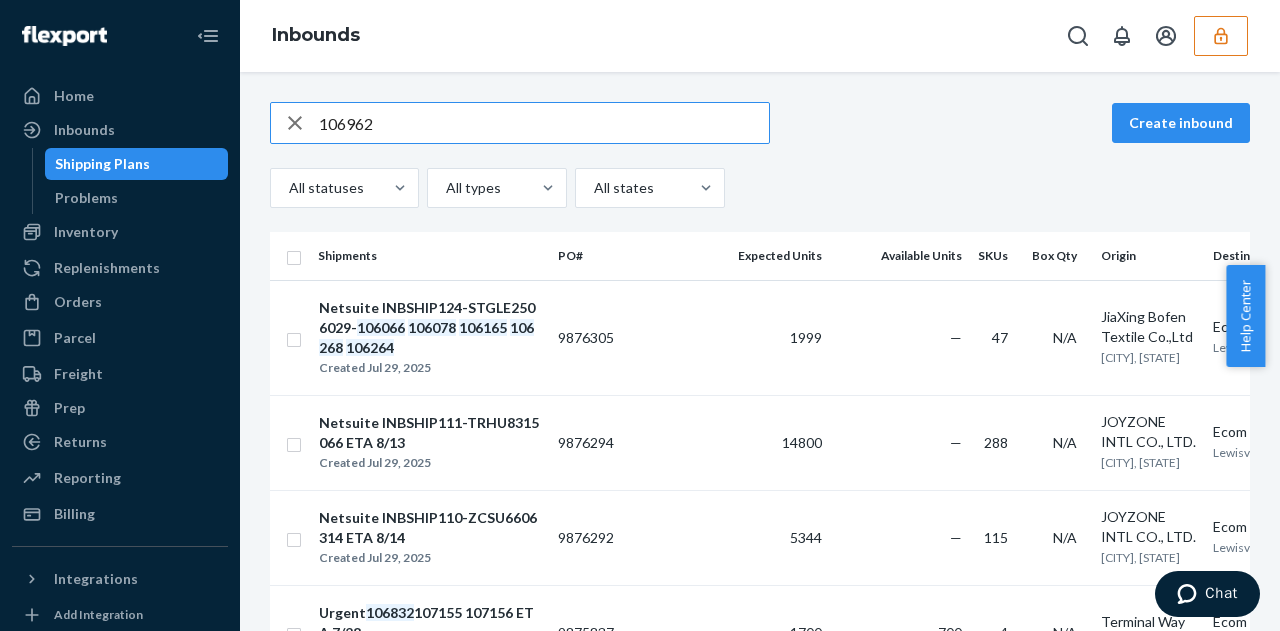 click at bounding box center [1221, 36] 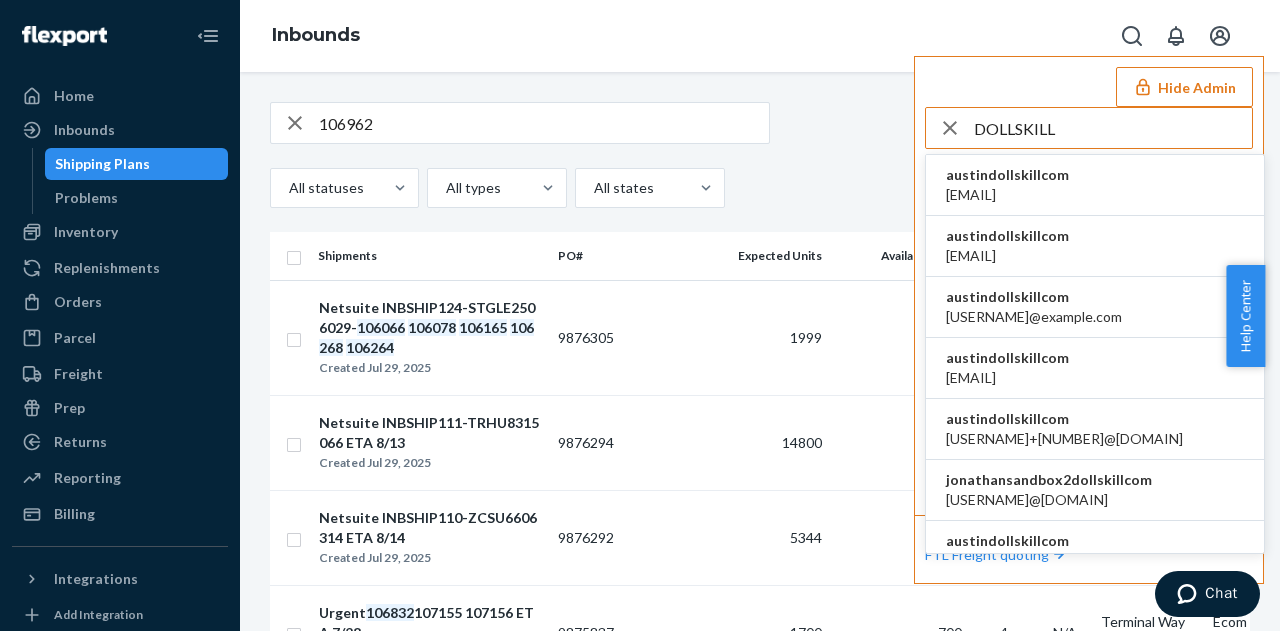 type on "DOLLSKILL" 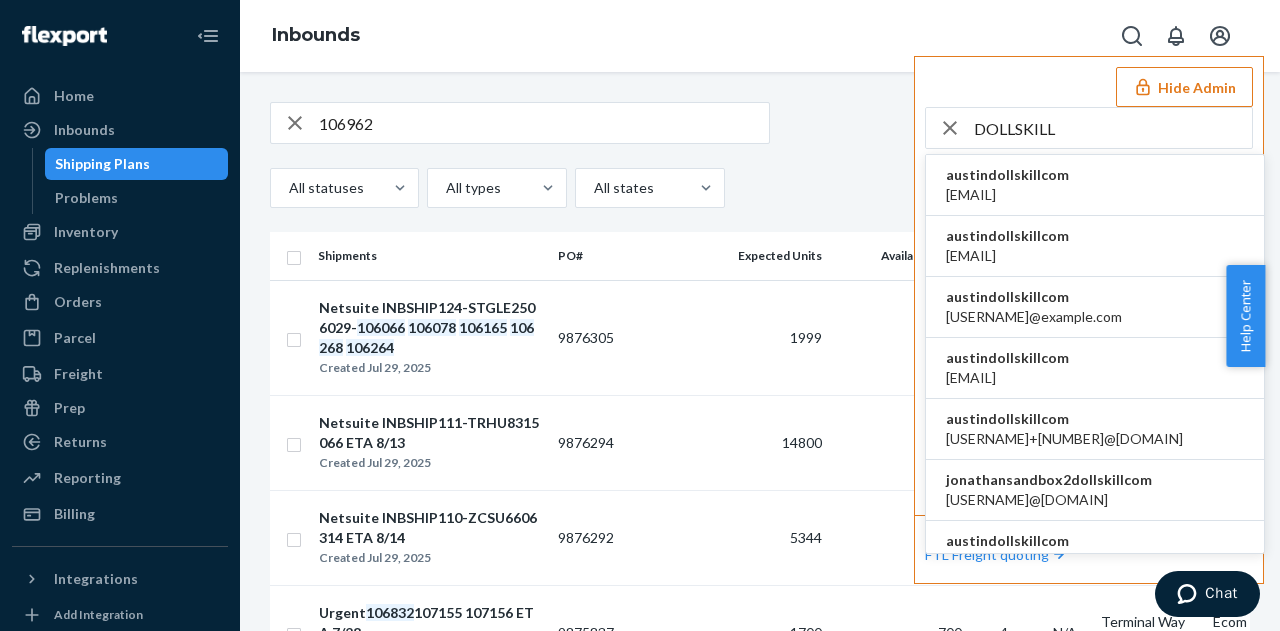 click on "austindollskillcom" at bounding box center (1034, 297) 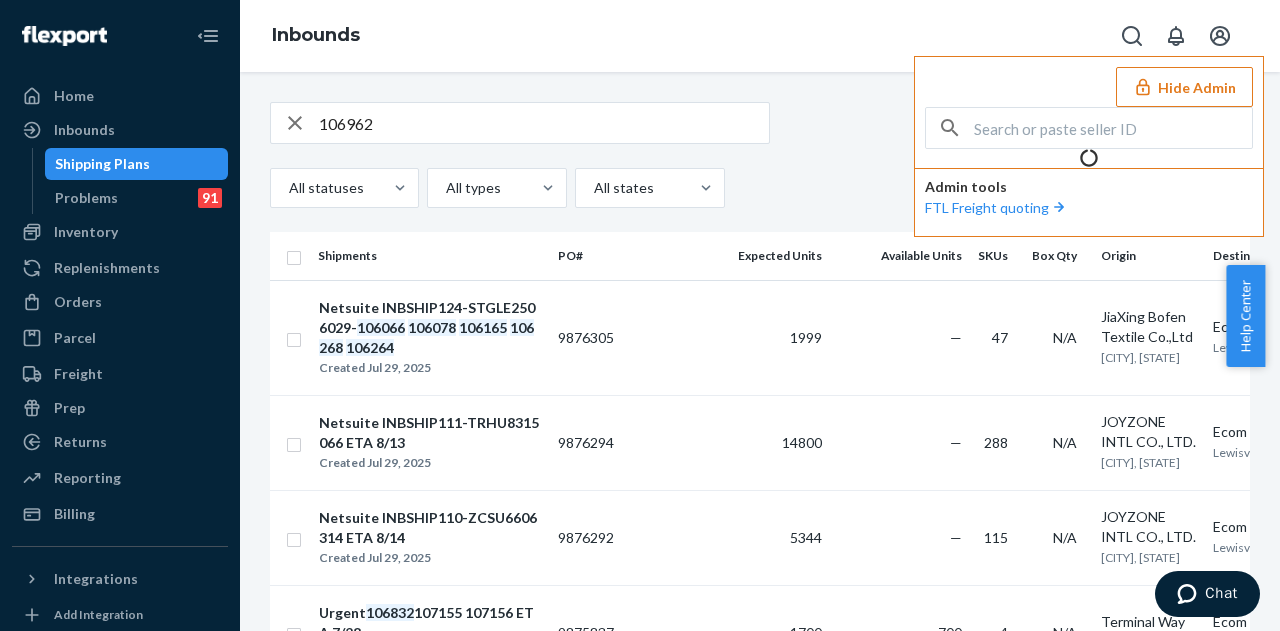 type 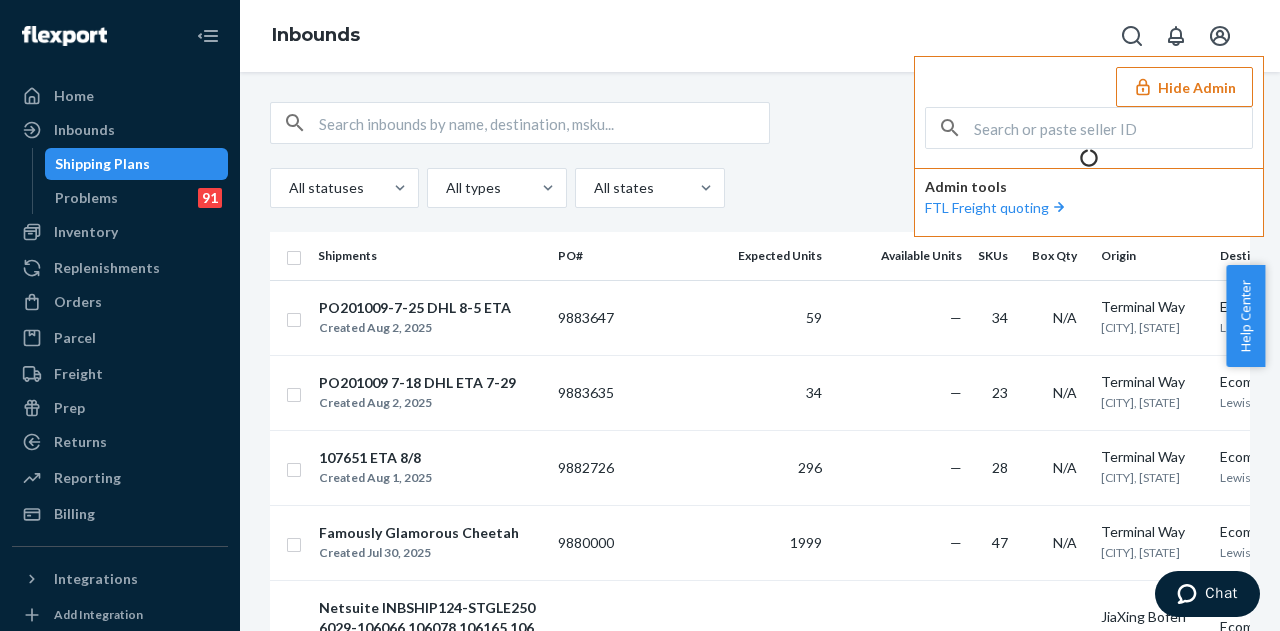 click on "Hide Admin" at bounding box center (1184, 87) 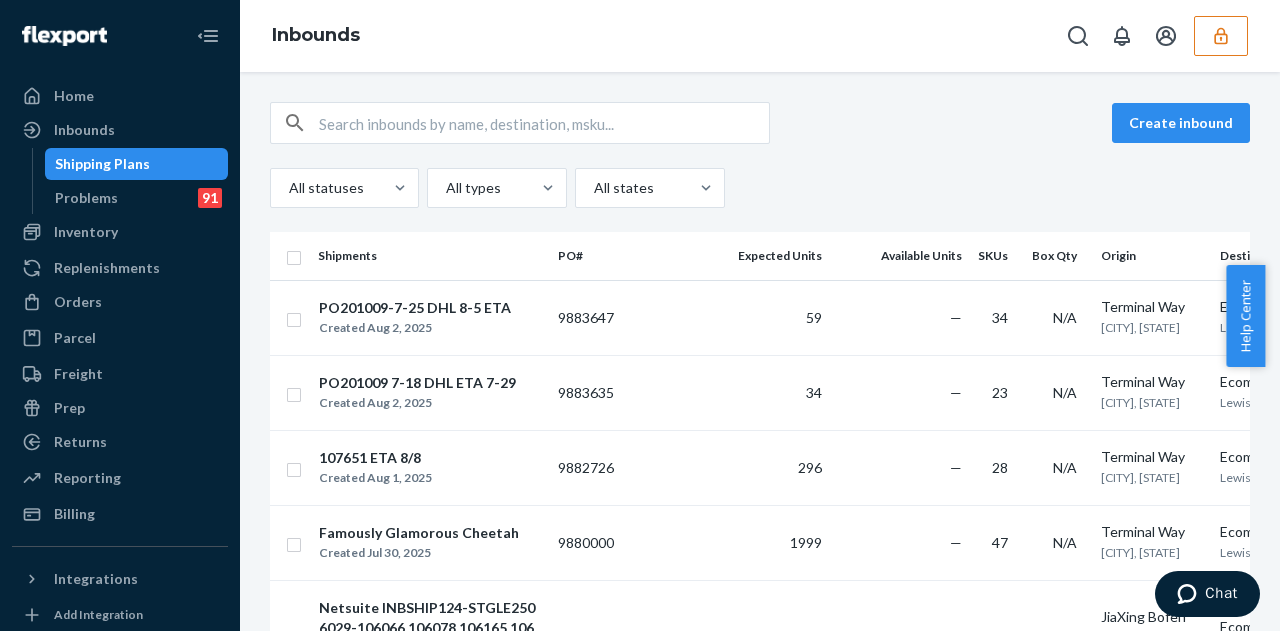 click at bounding box center (544, 123) 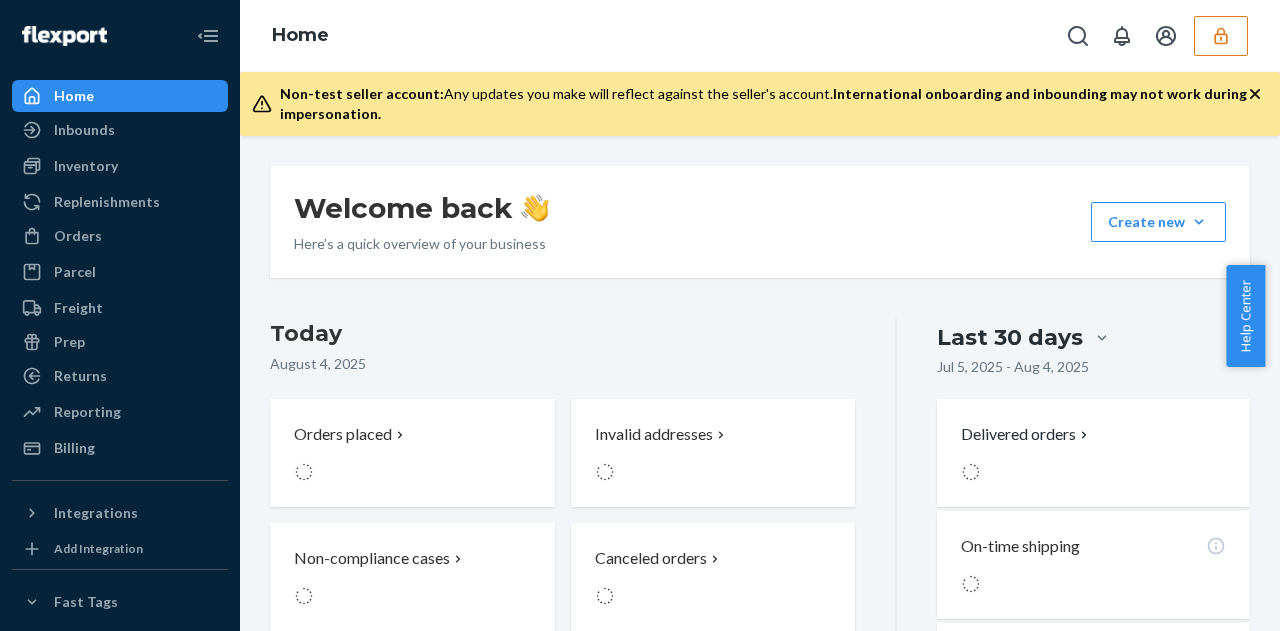 scroll, scrollTop: 0, scrollLeft: 0, axis: both 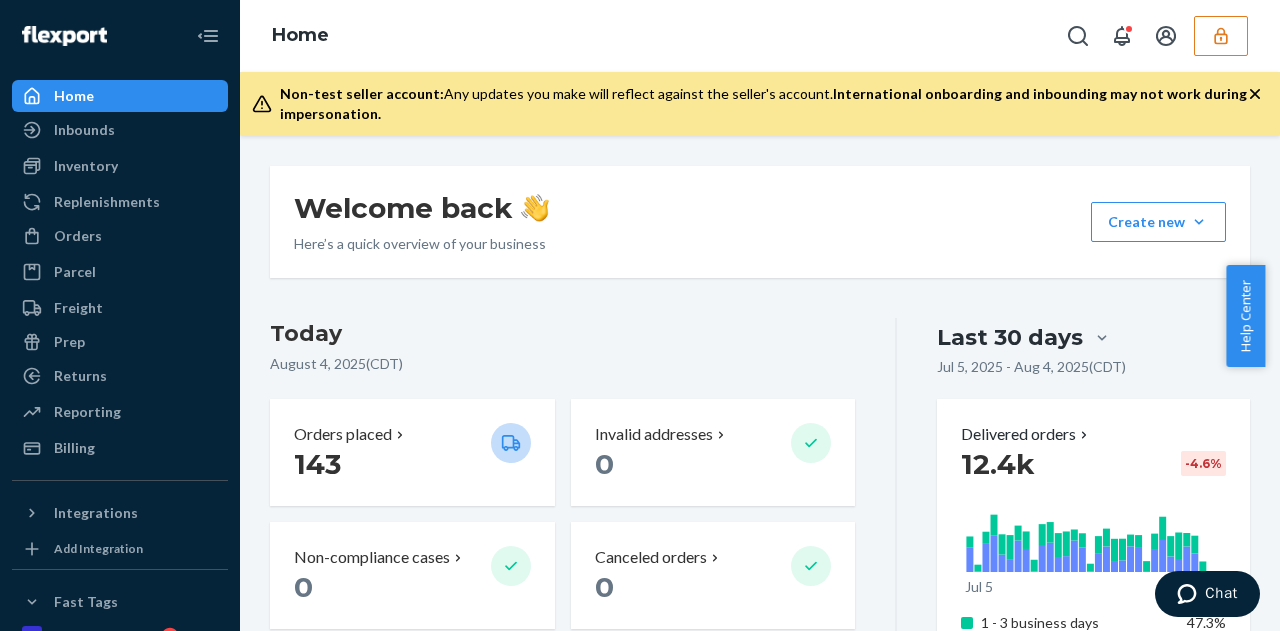 click at bounding box center [1221, 36] 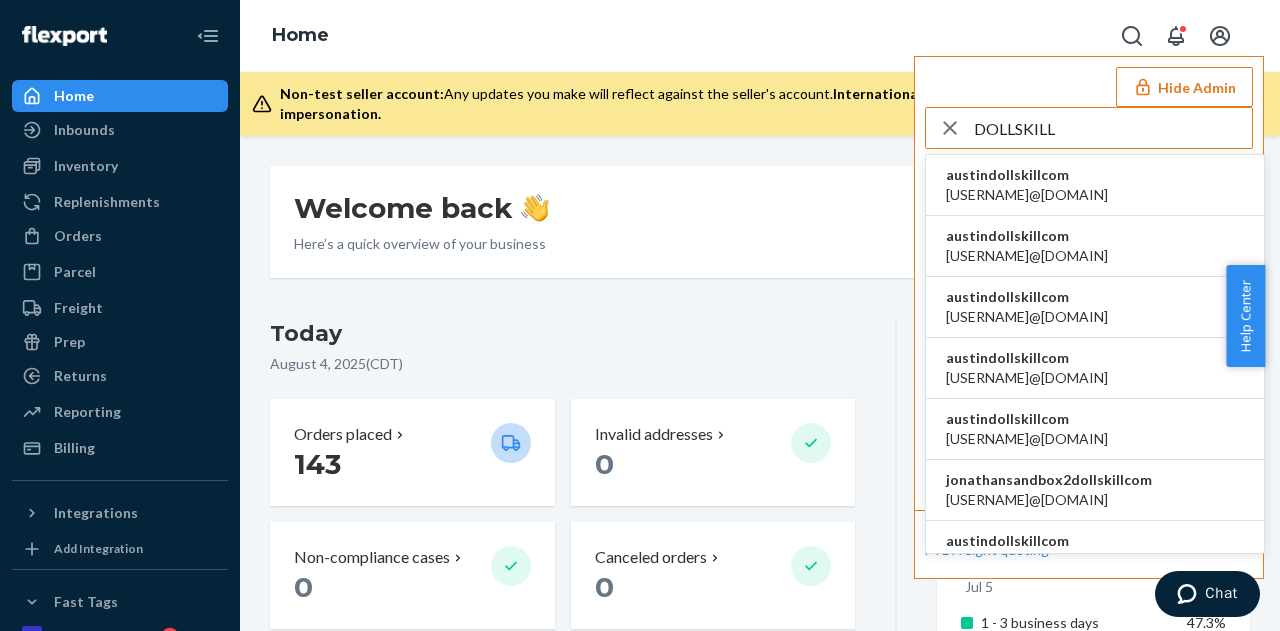 type on "DOLLSKILL" 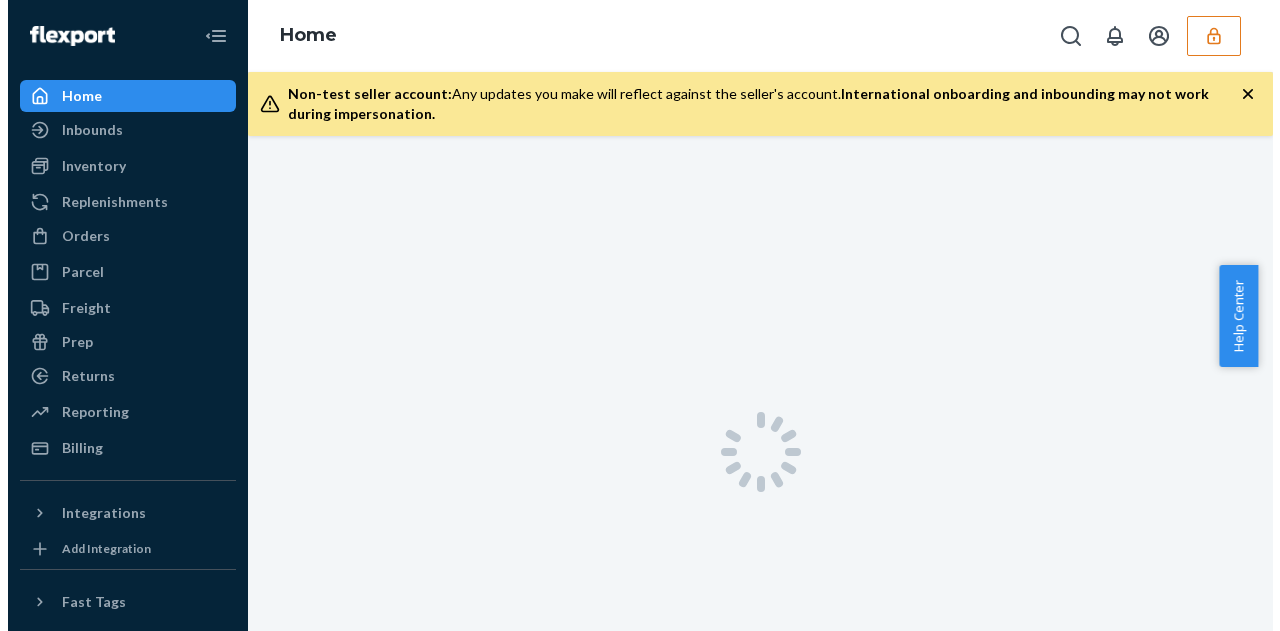 scroll, scrollTop: 0, scrollLeft: 0, axis: both 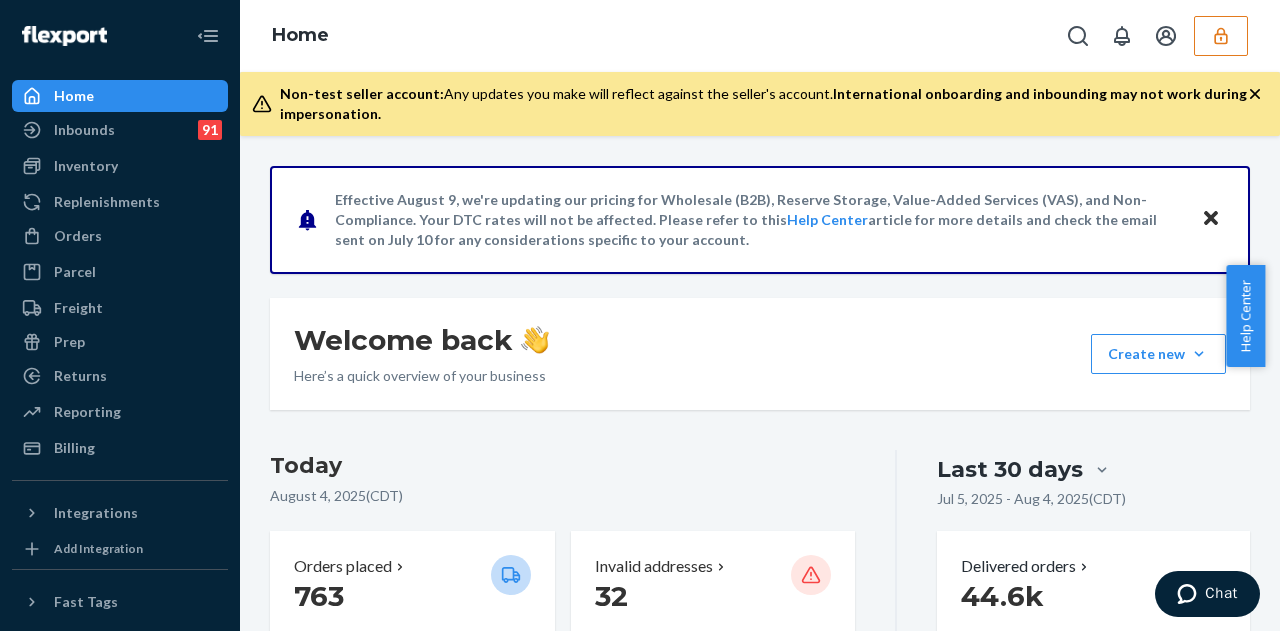 click on "Home Inbounds 91 Shipping Plans Problems 91 Inventory Products Replenishments Orders Ecommerce Orders Wholesale Orders Parcel Parcel orders Integrations Freight Prep Returns All Returns Settings Packages Reporting Reports Analytics Billing" at bounding box center (120, 272) 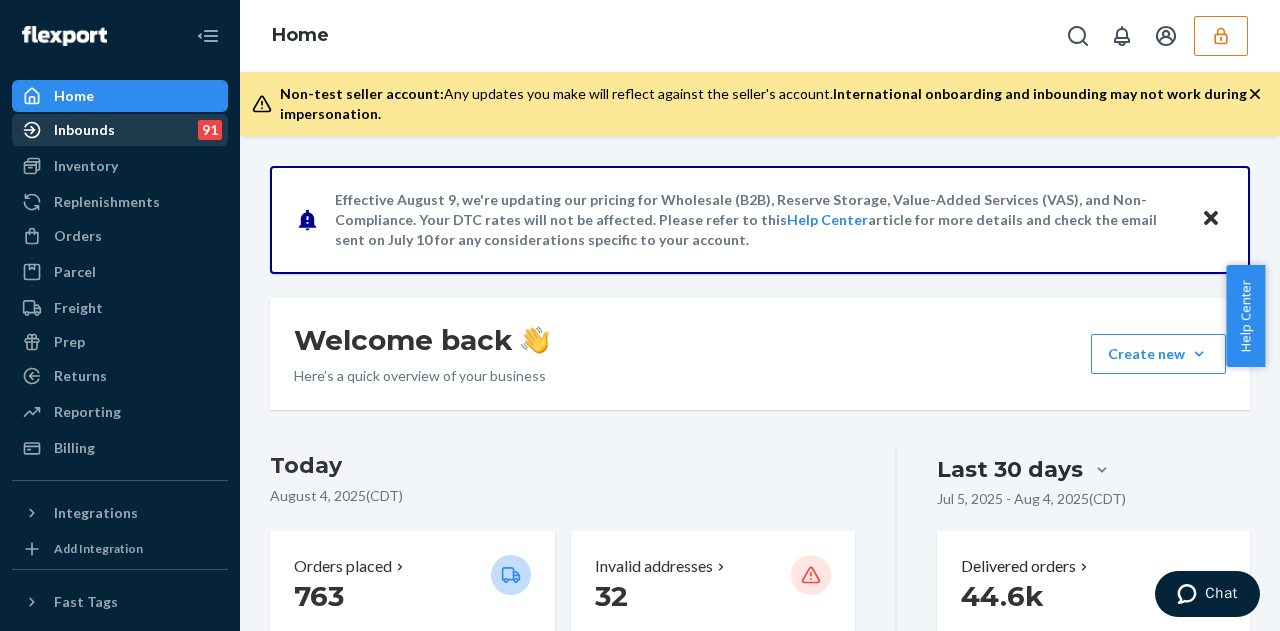 click on "Inbounds 91" at bounding box center (120, 130) 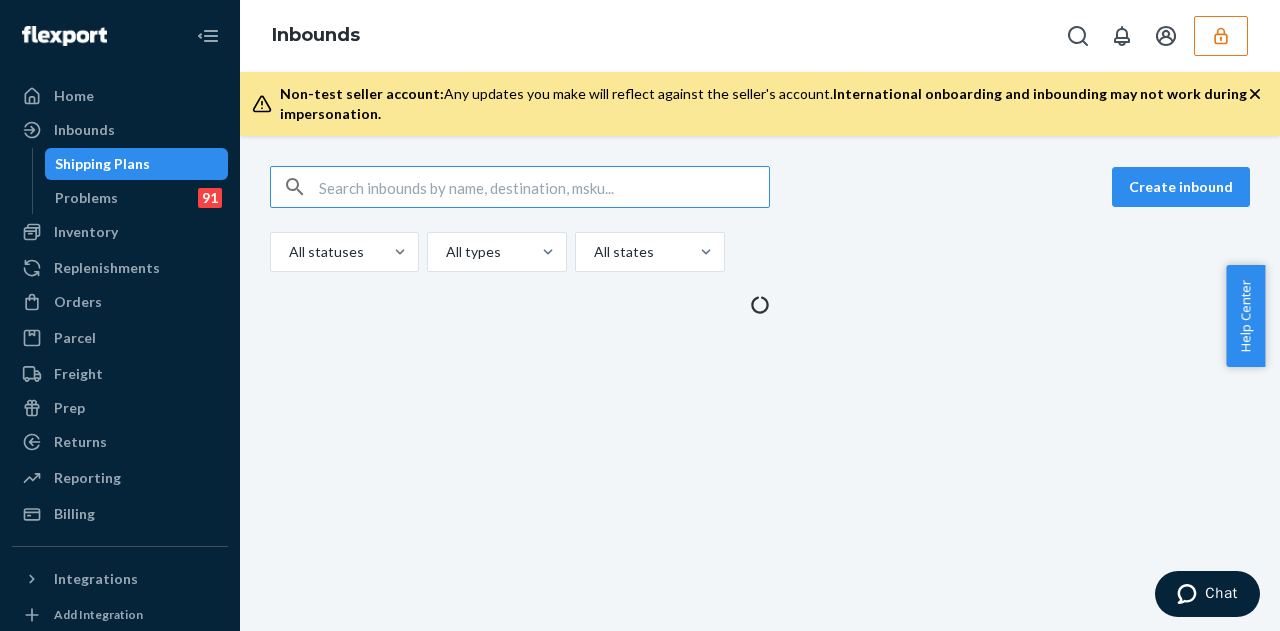click at bounding box center [1221, 36] 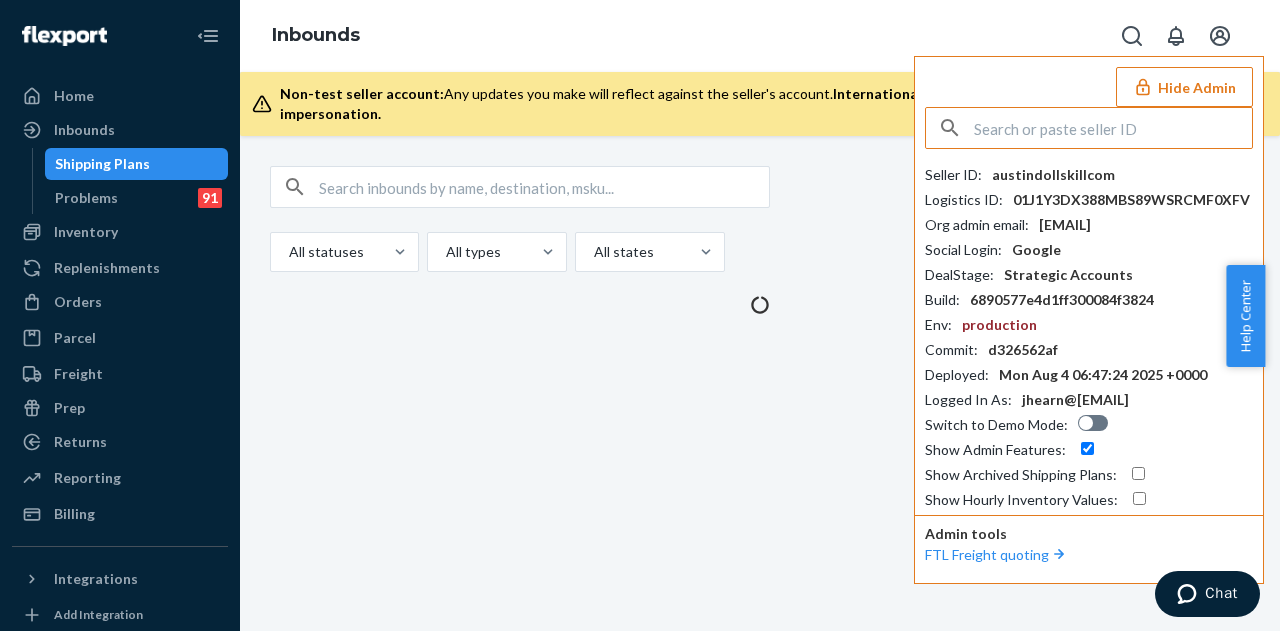 click 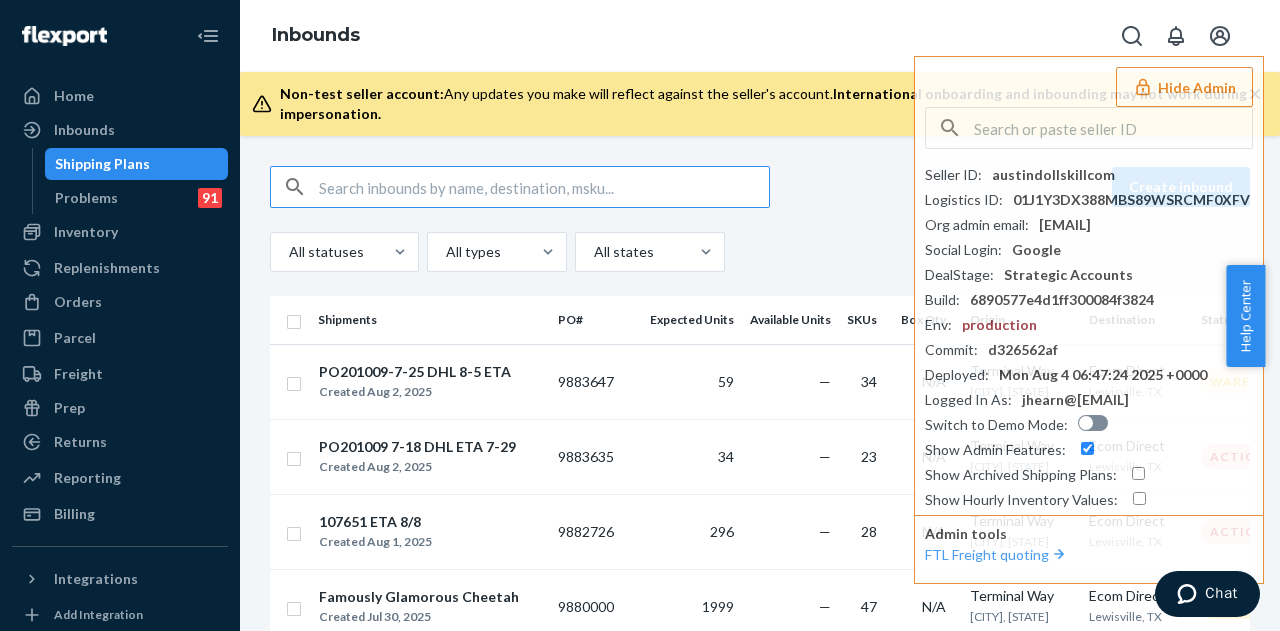 click at bounding box center [544, 187] 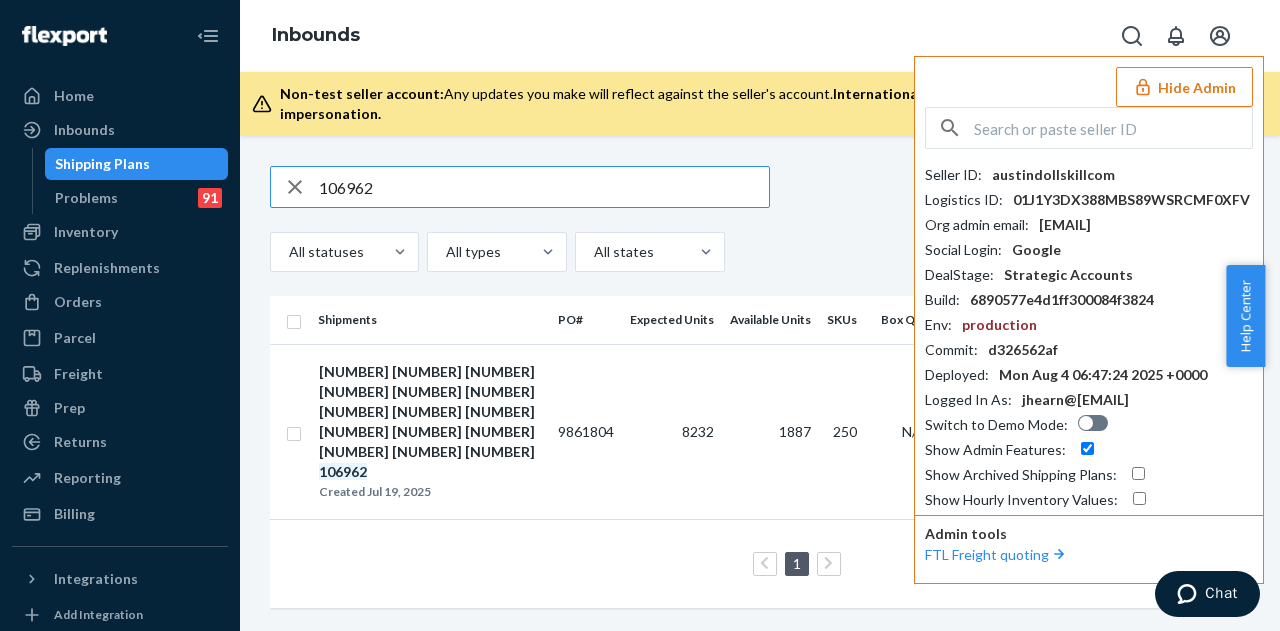 click on "Hide Admin Seller ID :  austindollskillcom Logistics ID :  01J1Y3DX388MBS89WSRCMF0XFV Org admin email :  april@dollskill.com Social Login :  Google DealStage :  Strategic Accounts Build :  6890577e4d1ff300084f3824 Env :  production Commit :  d326562af Deployed :  Mon Aug 4 06:47:24 2025 +0000
Logged In As :  jhearn@flexport.com Switch to Demo Mode :  Show Admin Features :  Show Archived Shipping Plans :  Show Hourly Inventory Values :  Admin tools FTL Freight quoting" at bounding box center [1089, 320] 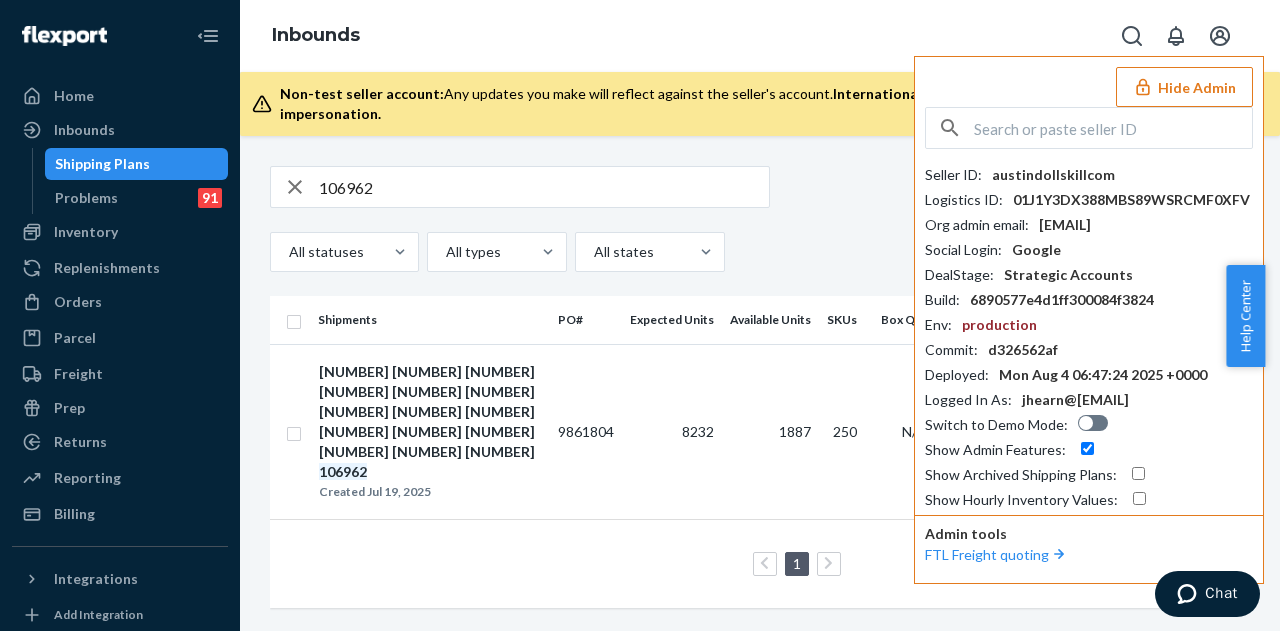 click on "Hide Admin" at bounding box center [1184, 87] 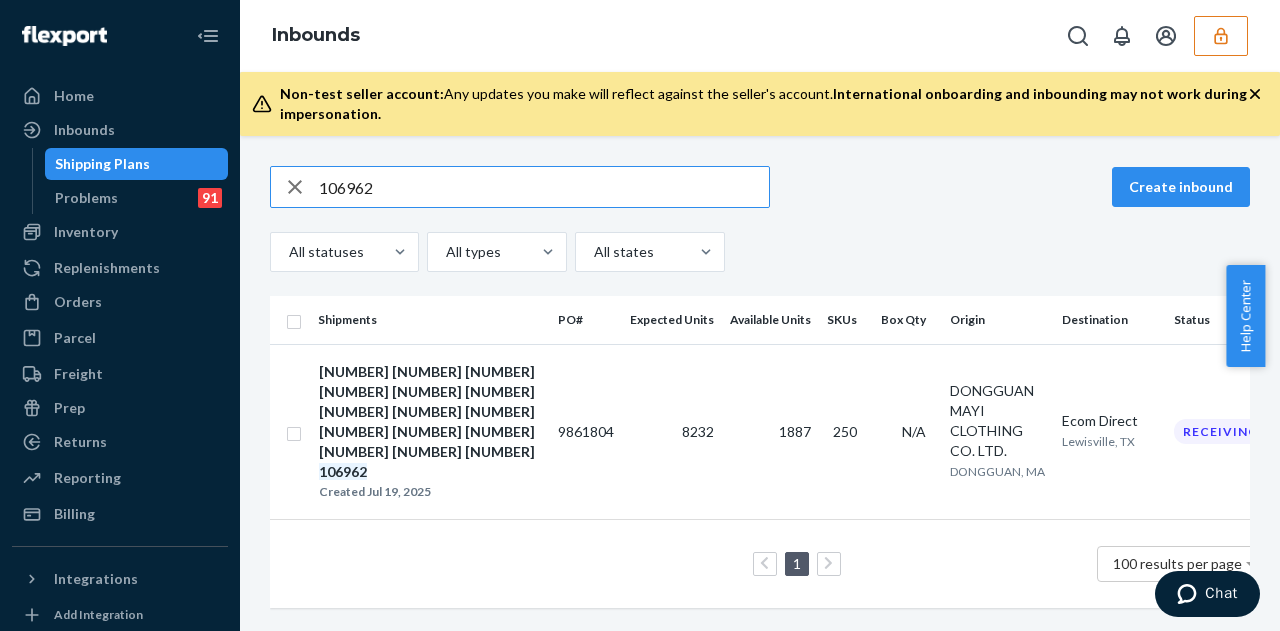 click on "106962" at bounding box center (544, 187) 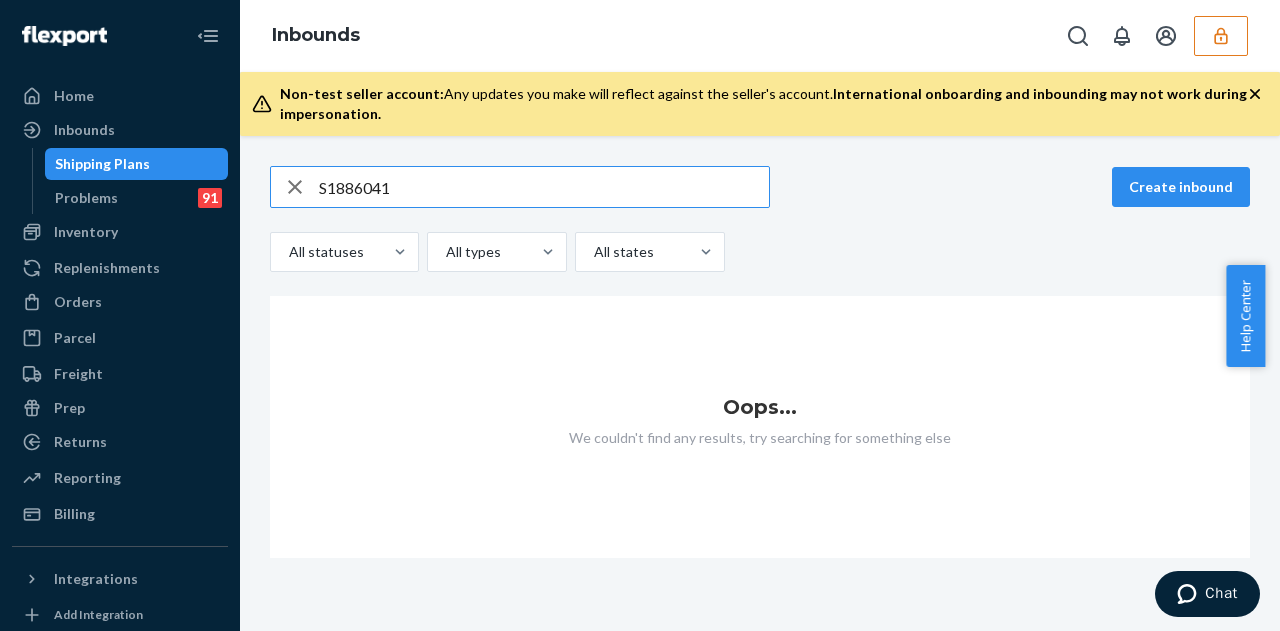 click on "S1886041" at bounding box center (544, 187) 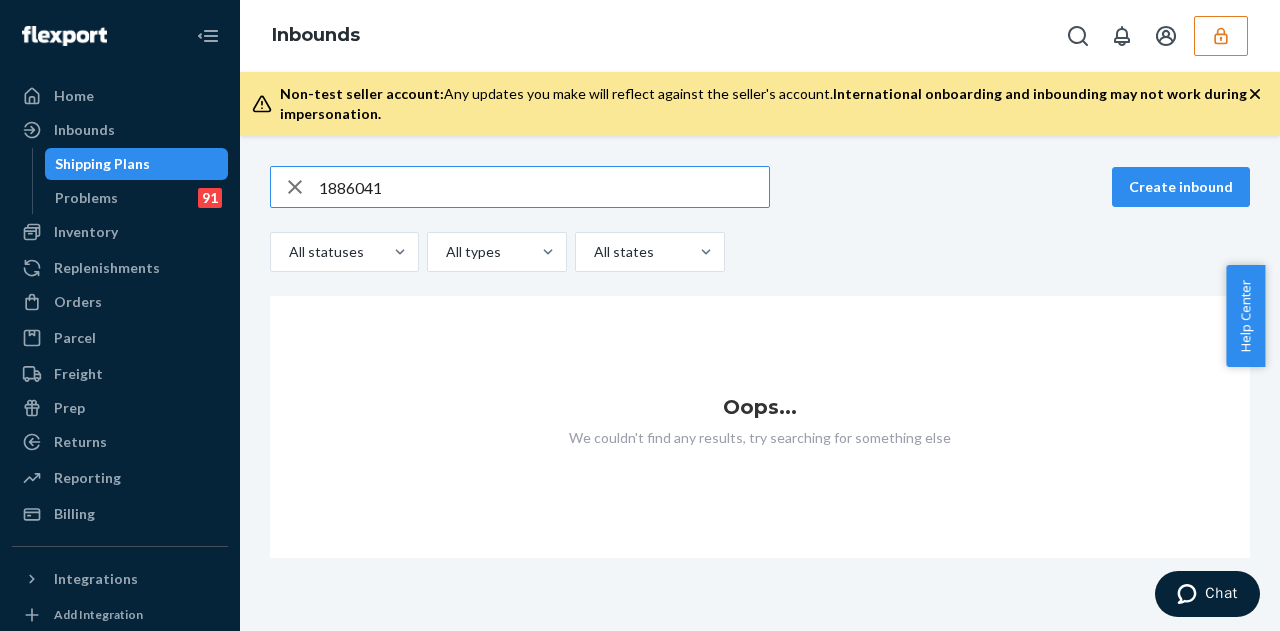 click on "1886041" at bounding box center (544, 187) 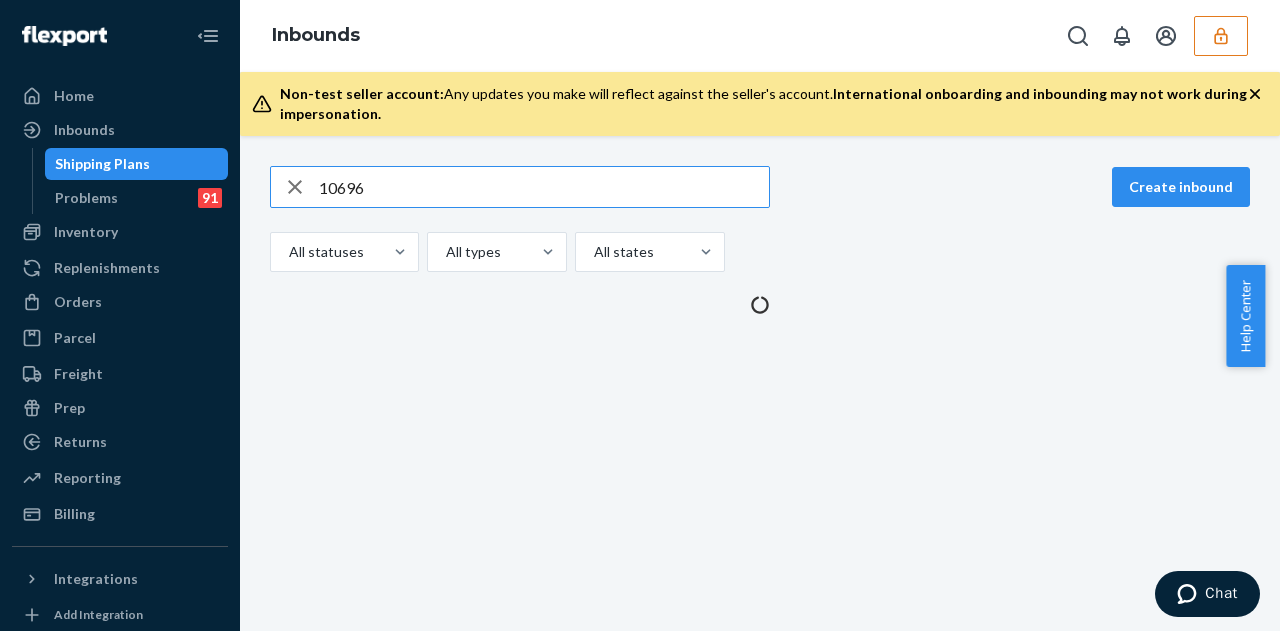 type on "106962" 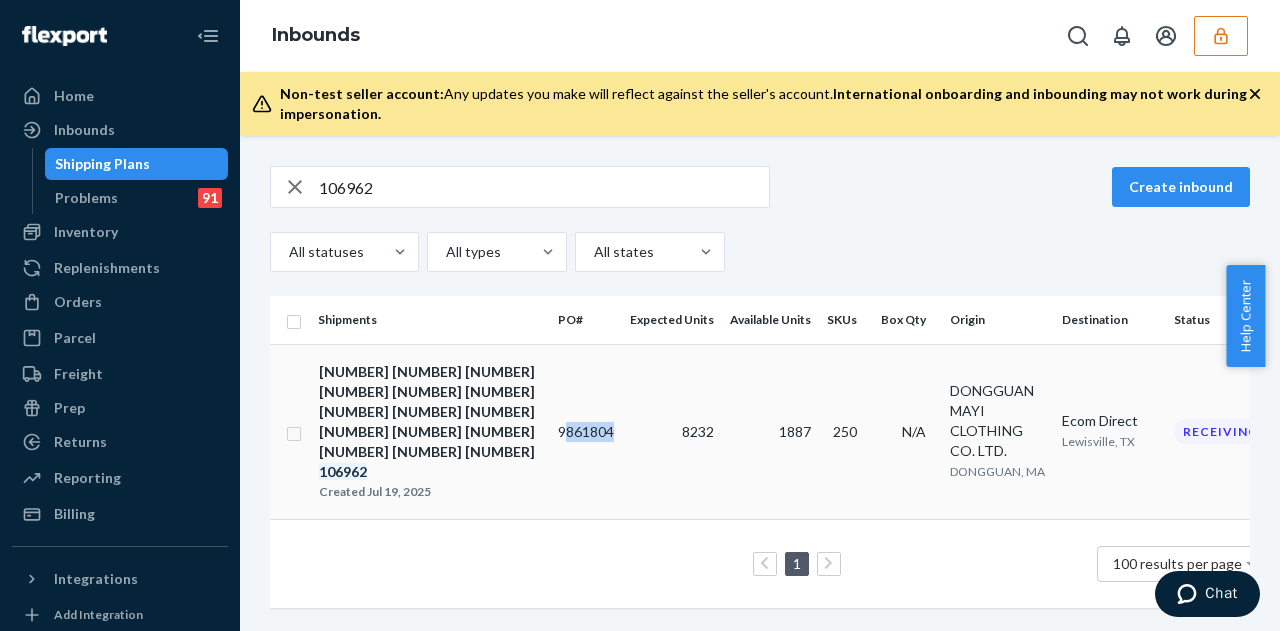 drag, startPoint x: 566, startPoint y: 409, endPoint x: 616, endPoint y: 403, distance: 50.358715 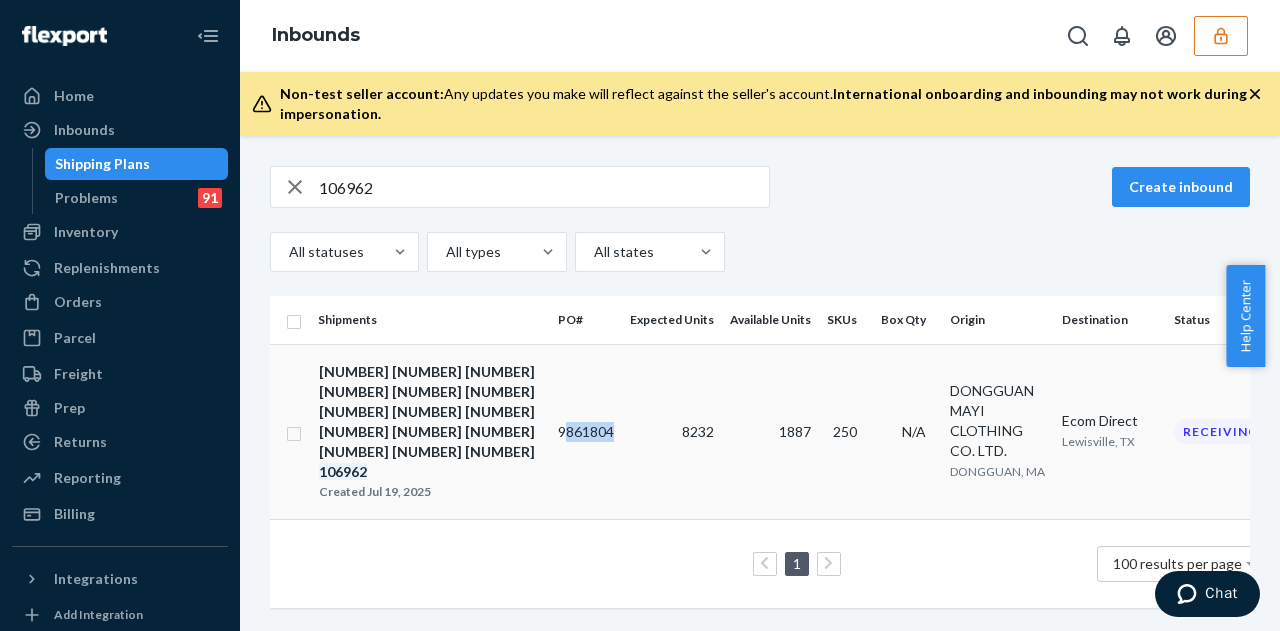 click on "9861804" at bounding box center [586, 431] 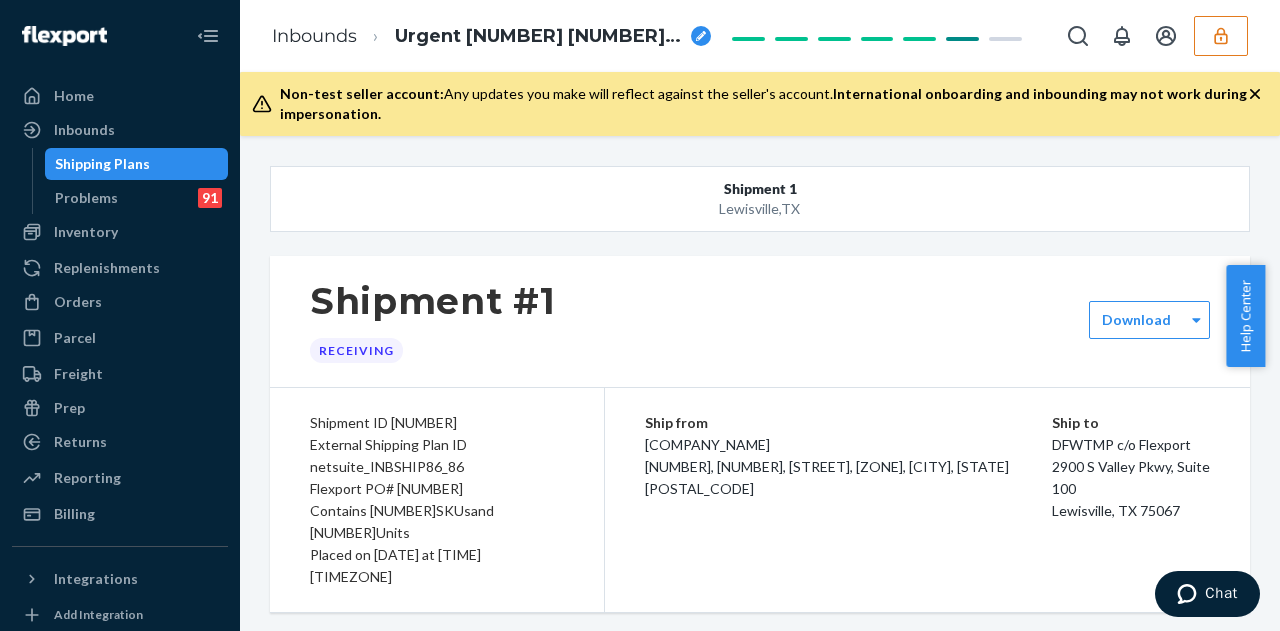 click on "External Shipping Plan ID netsuite_INBSHIP86_86" at bounding box center (437, 456) 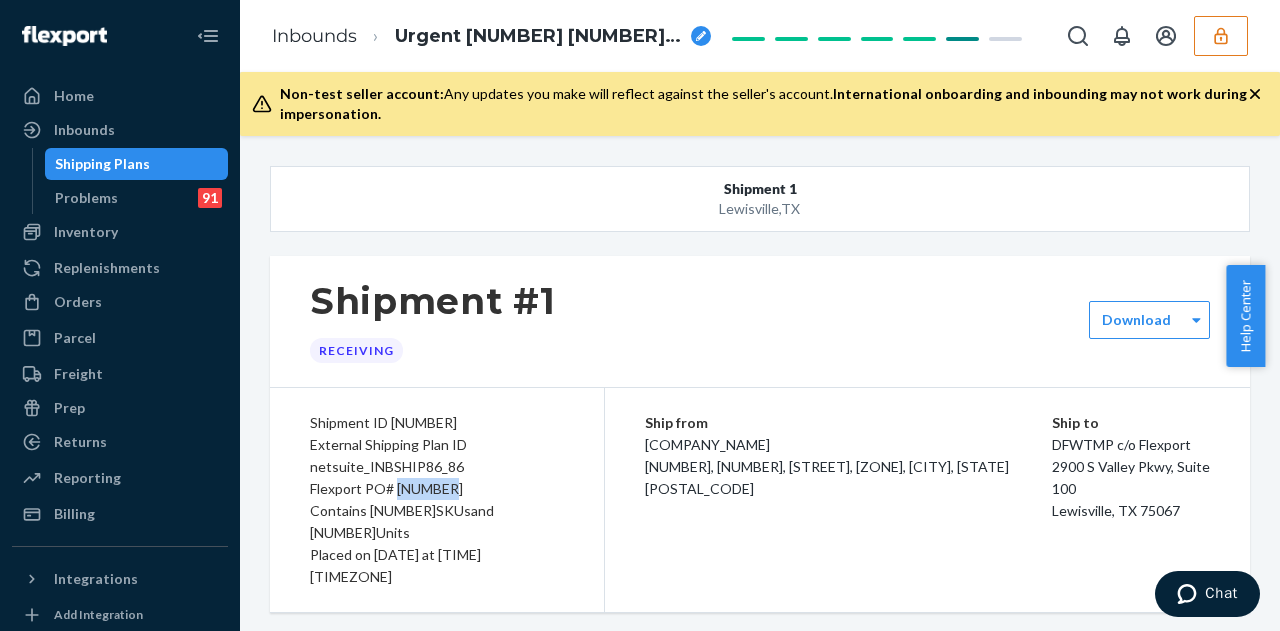 click on "Flexport PO# 9861804" at bounding box center [437, 489] 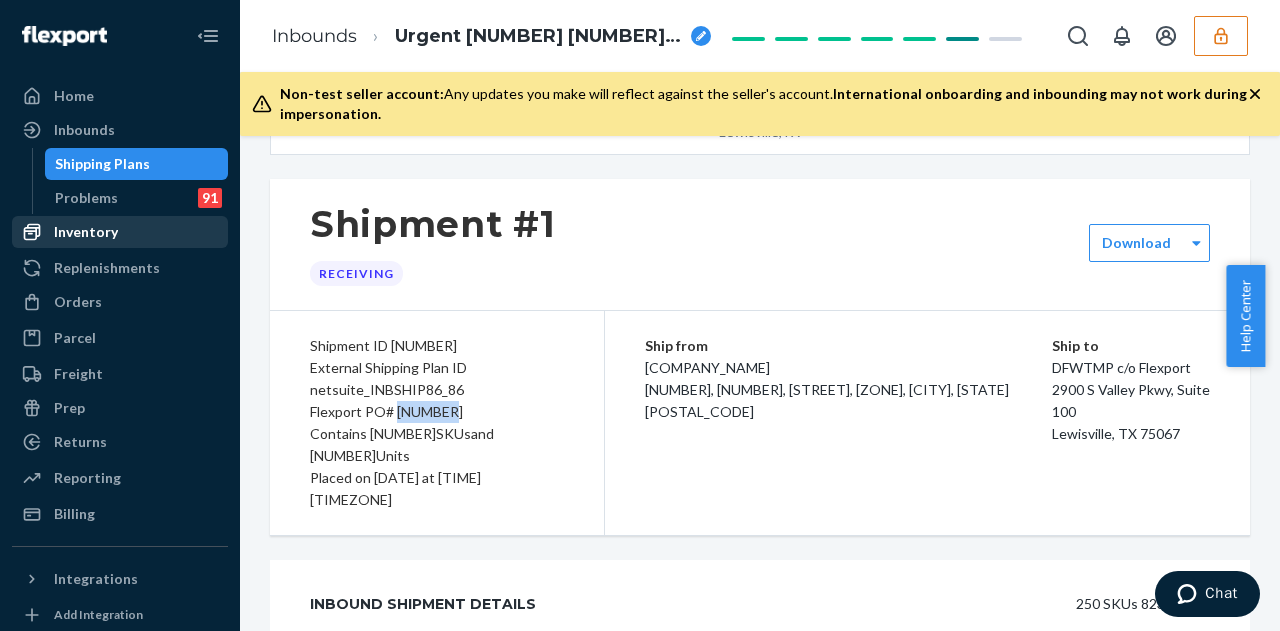 scroll, scrollTop: 0, scrollLeft: 0, axis: both 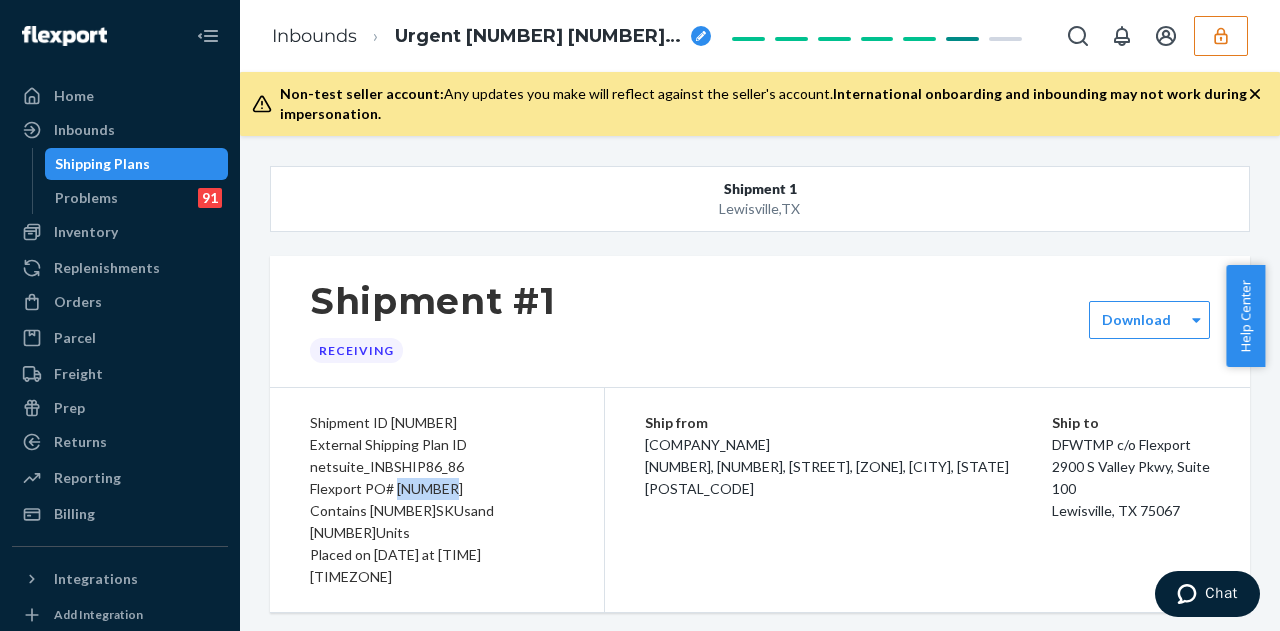 click on "Shipping Plans" at bounding box center [137, 164] 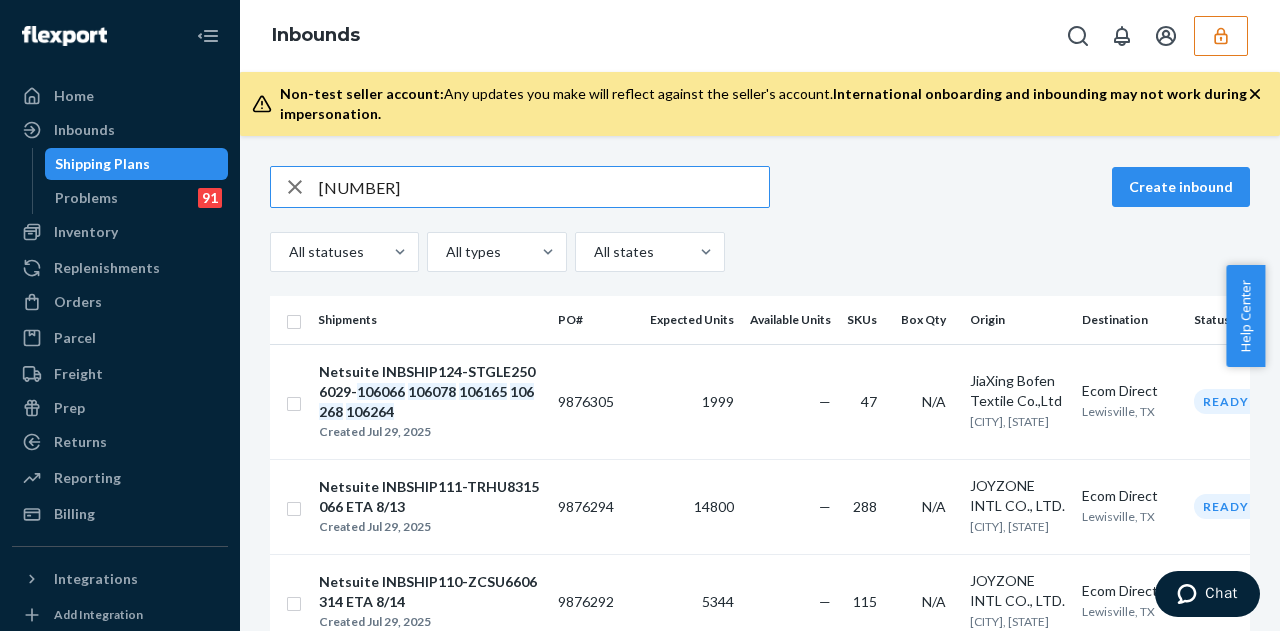 type on "106970" 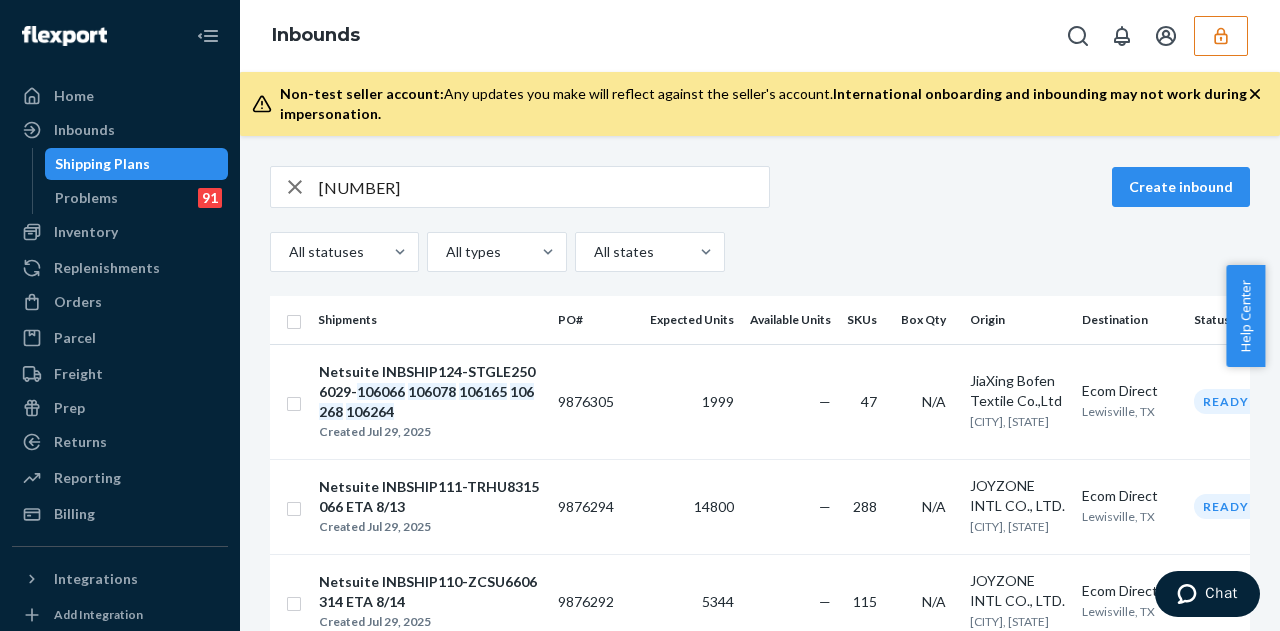 click at bounding box center [1221, 36] 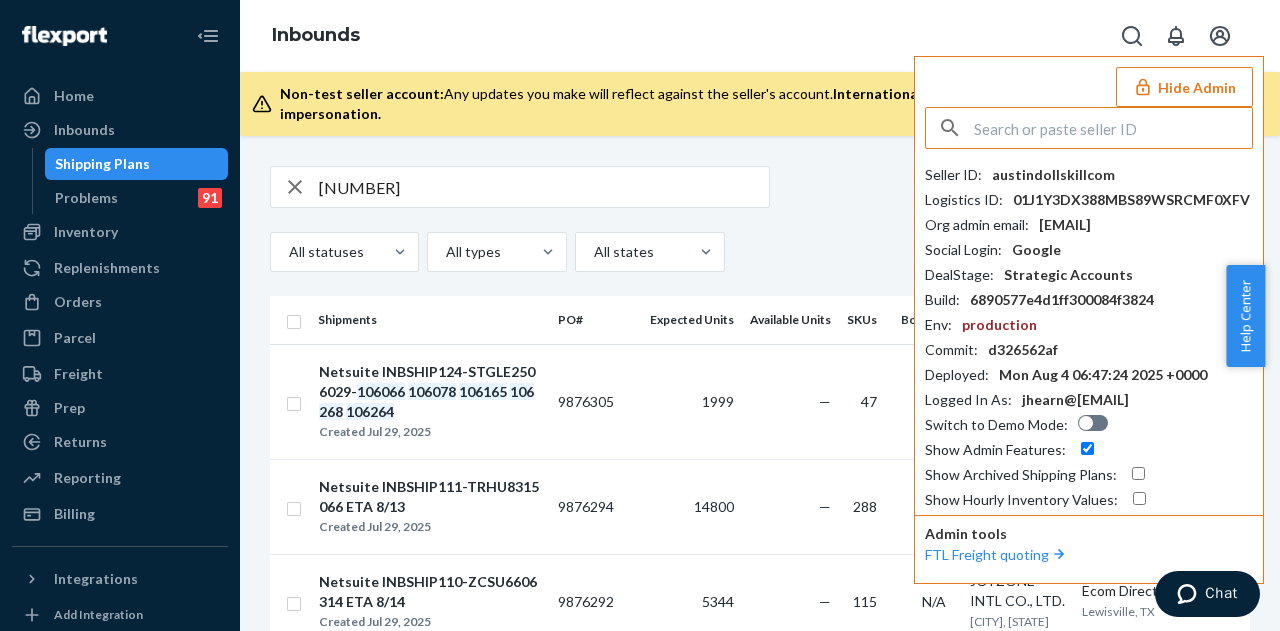 click 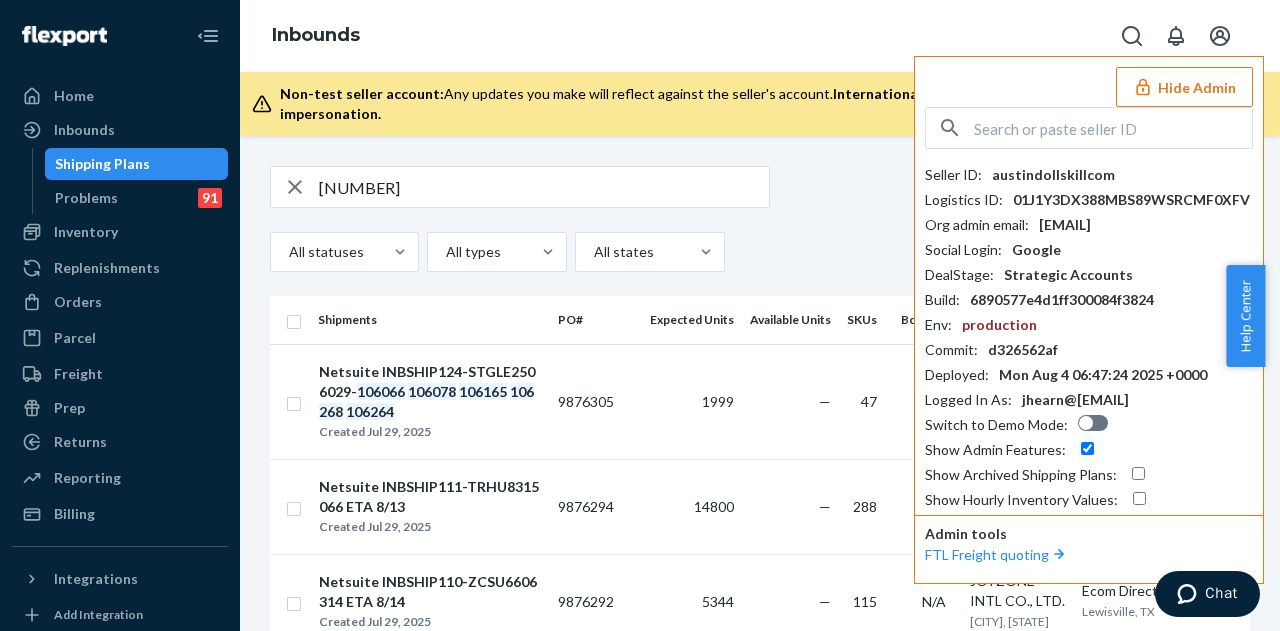 click on "Hide Admin" at bounding box center (1184, 87) 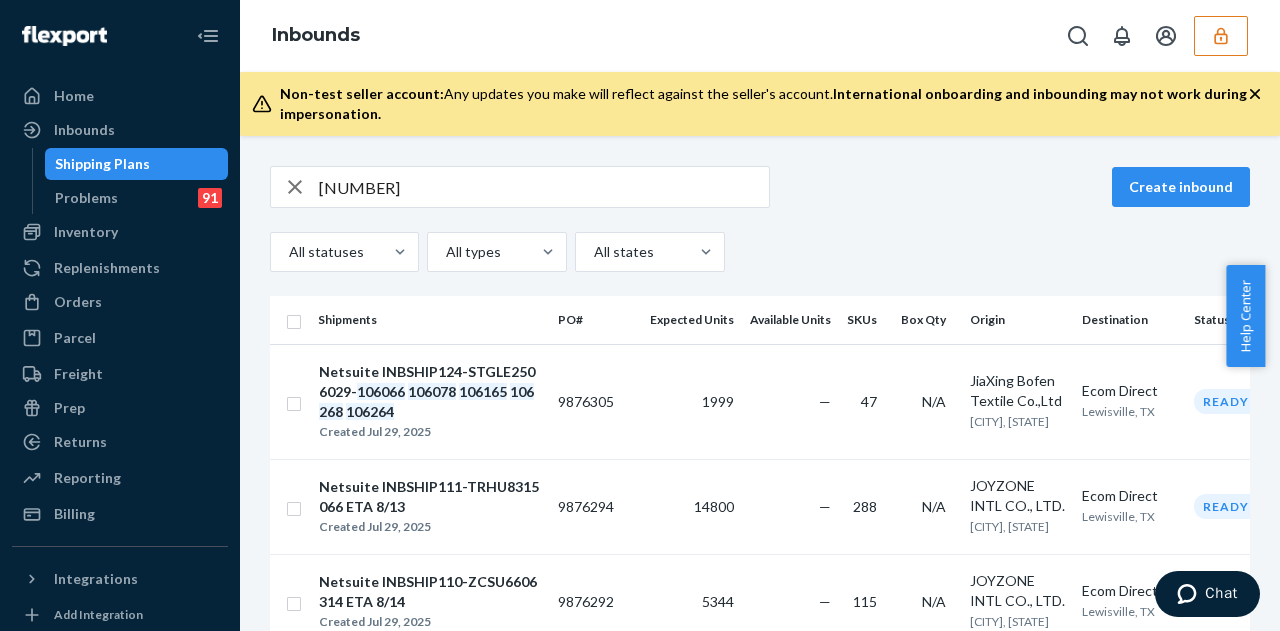 type 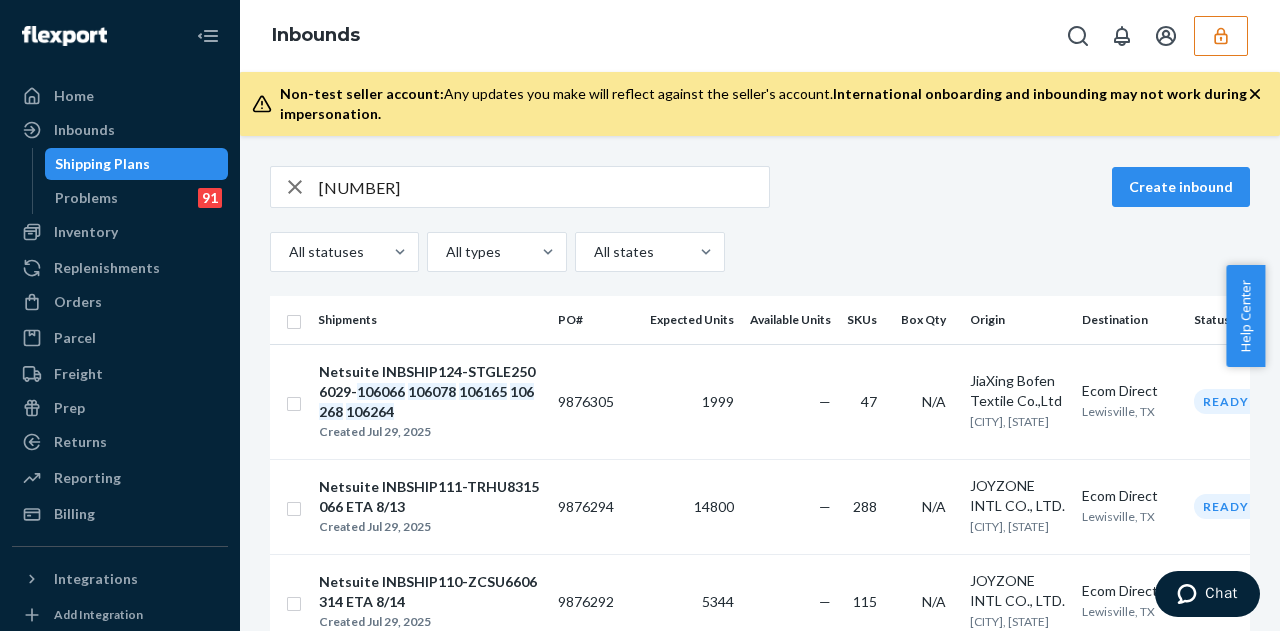 click at bounding box center (1221, 36) 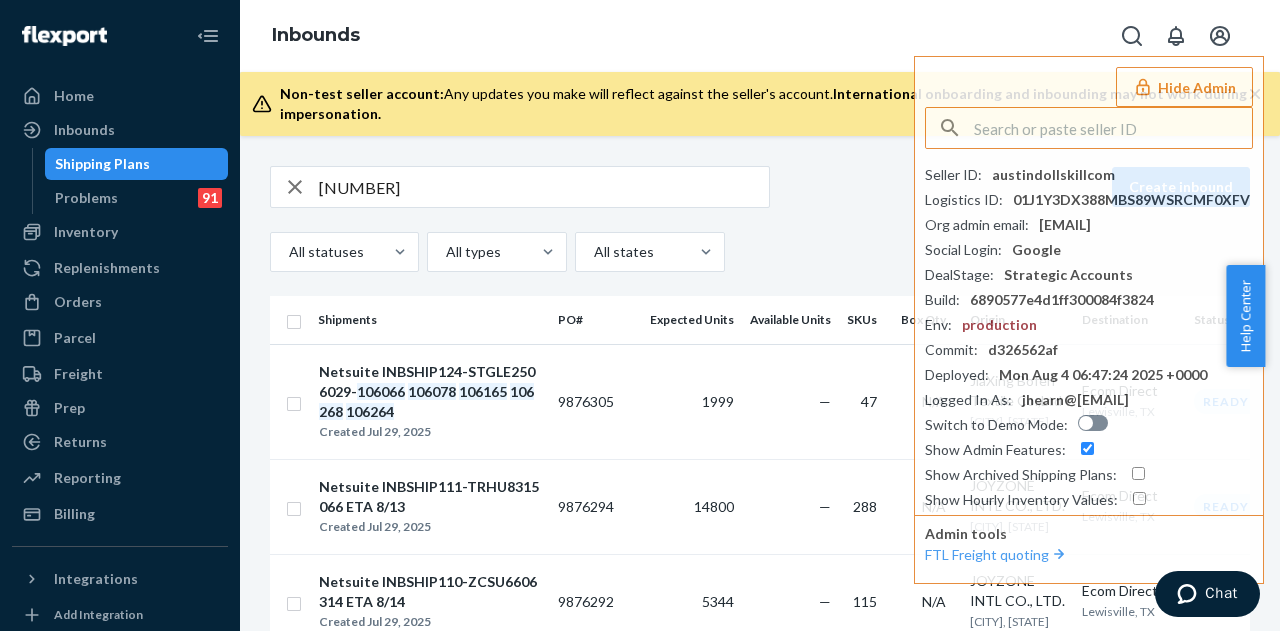click on "106970" at bounding box center (544, 187) 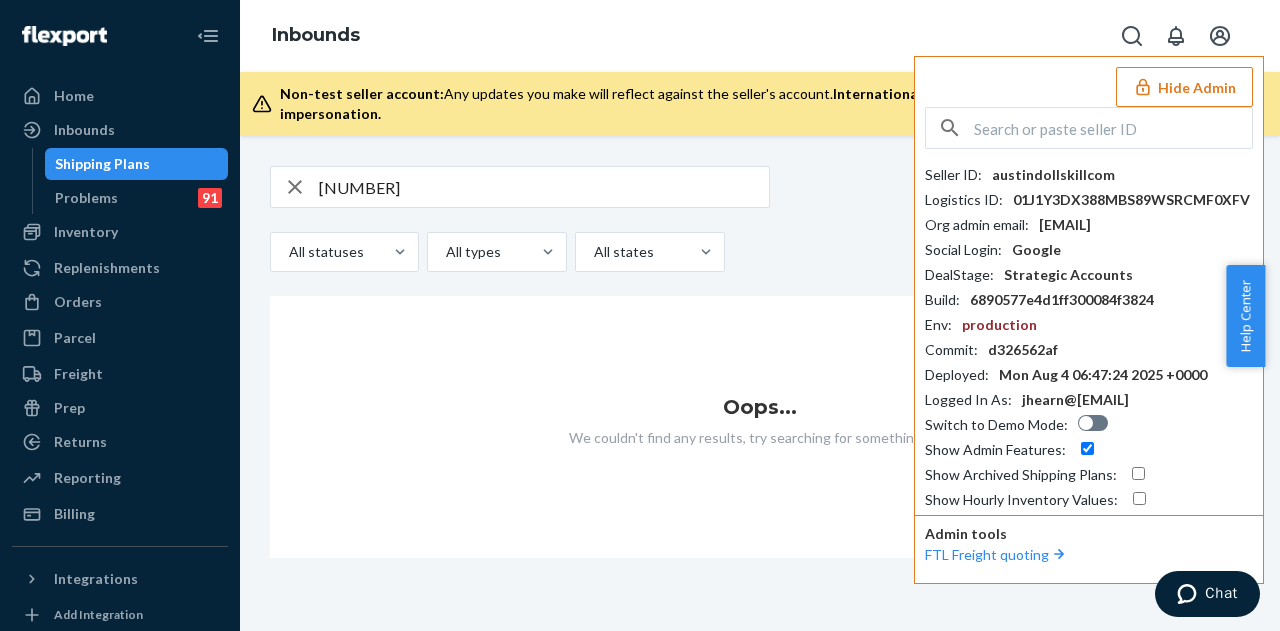 click on "Hide Admin" at bounding box center (1184, 87) 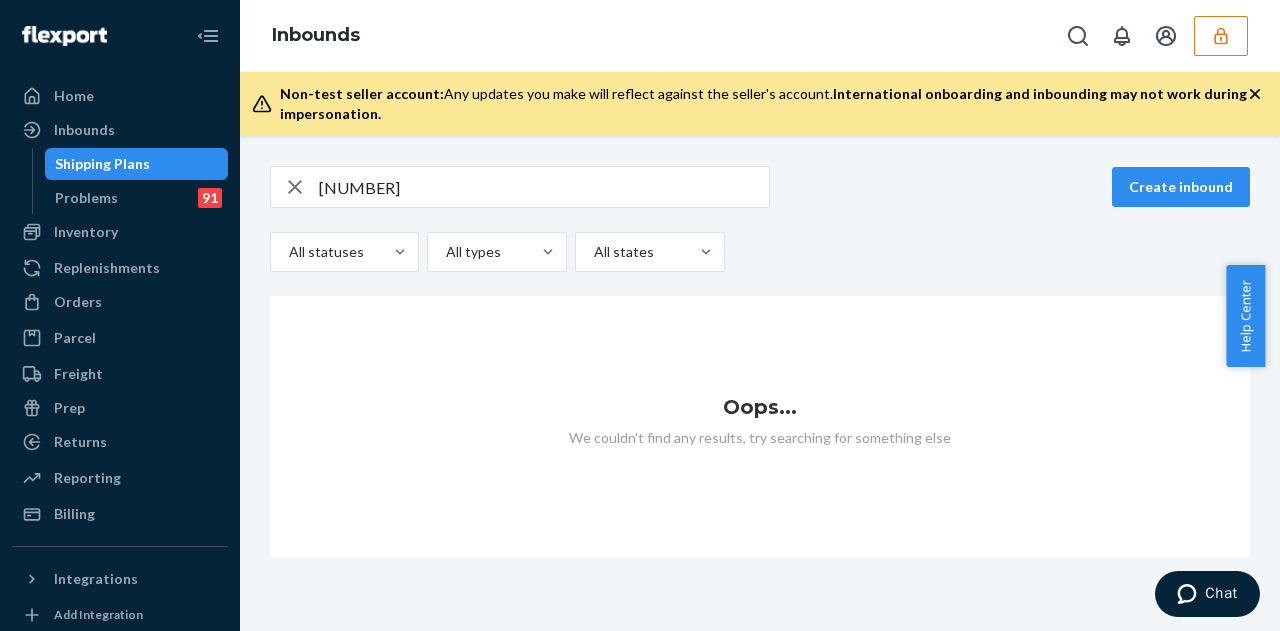 click on "106970" at bounding box center (544, 187) 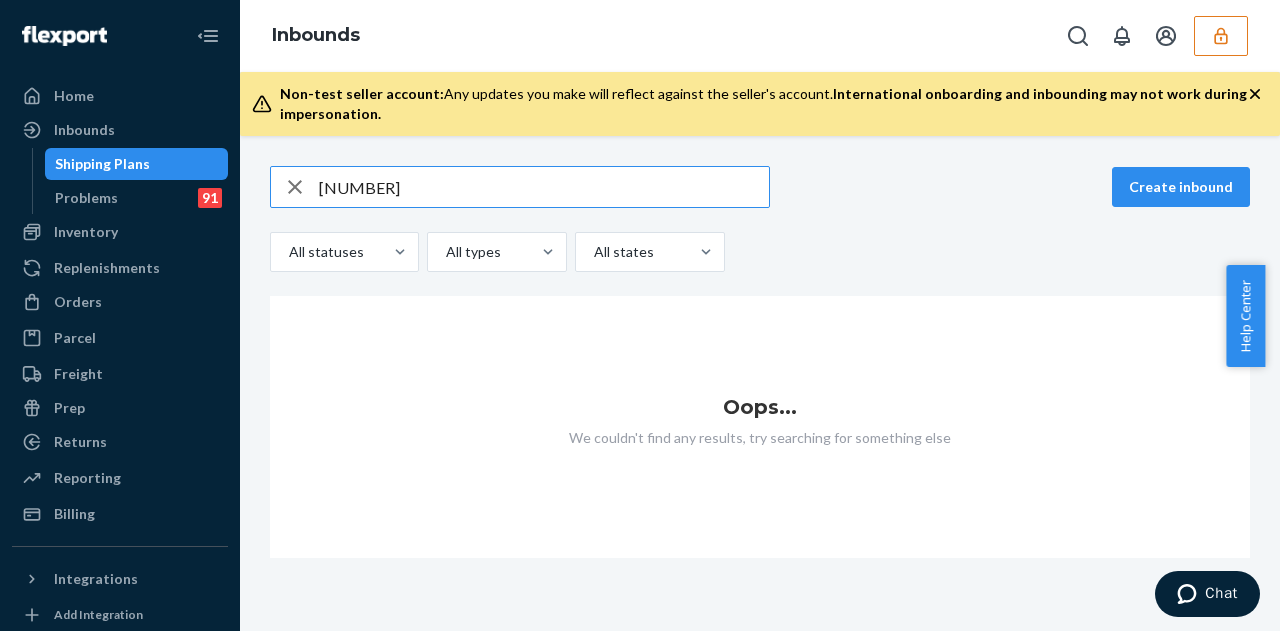 click on "106970" at bounding box center [544, 187] 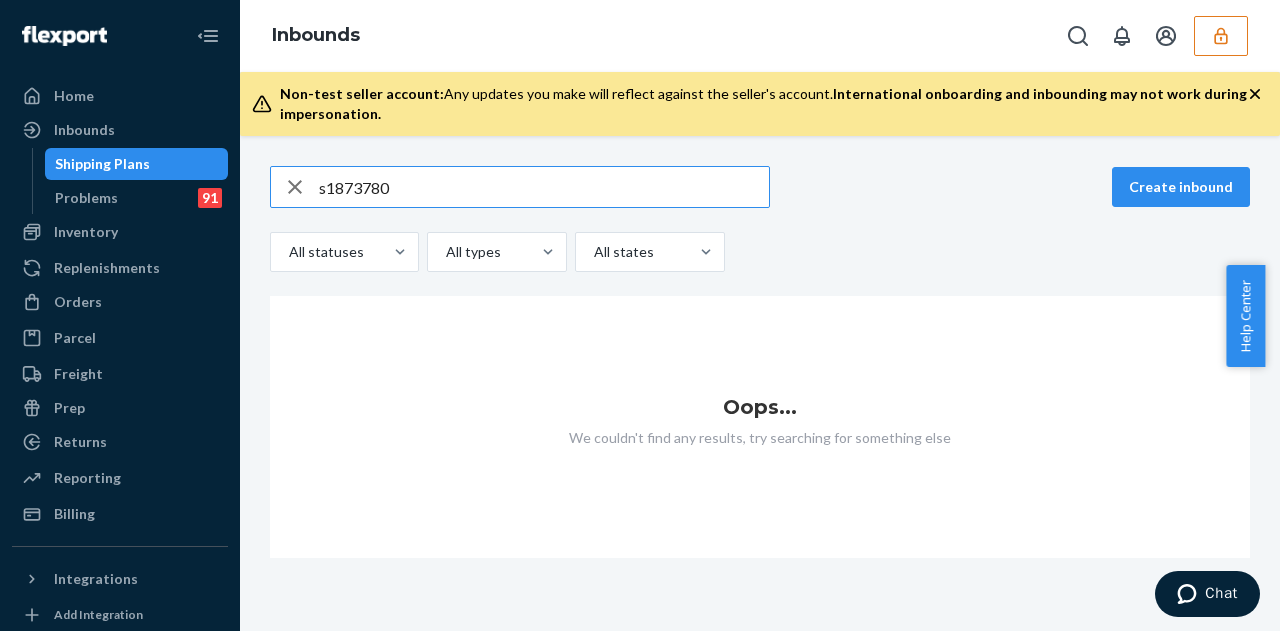 click on "s1873780" at bounding box center (544, 187) 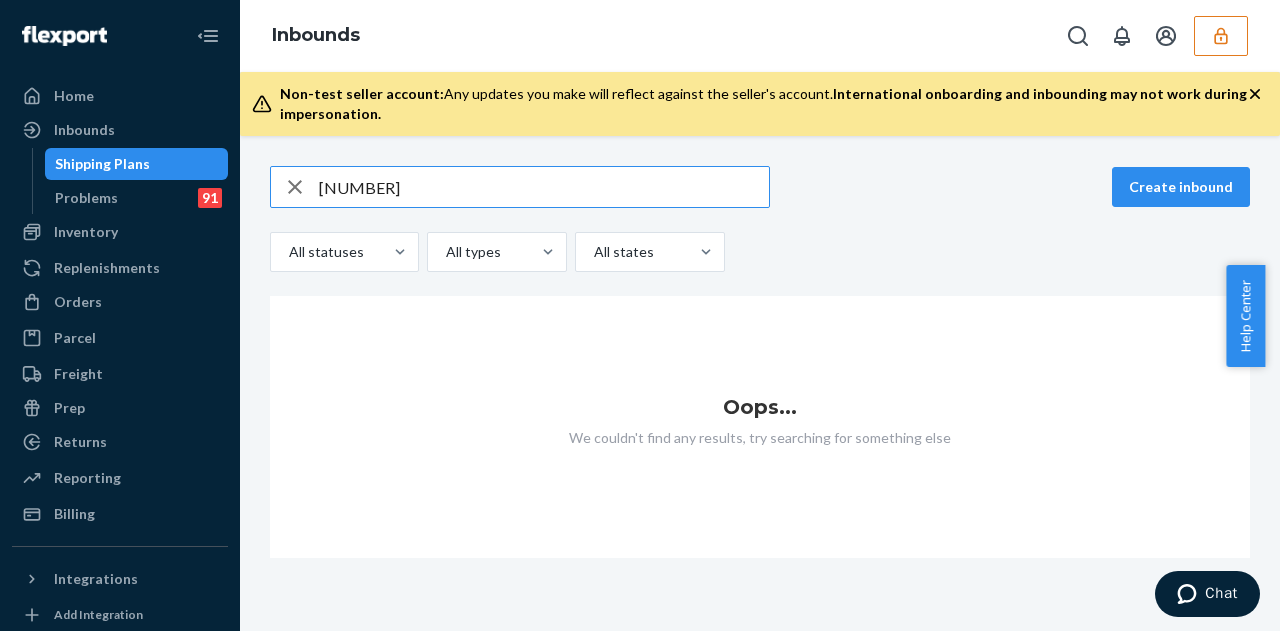 type on "1873780" 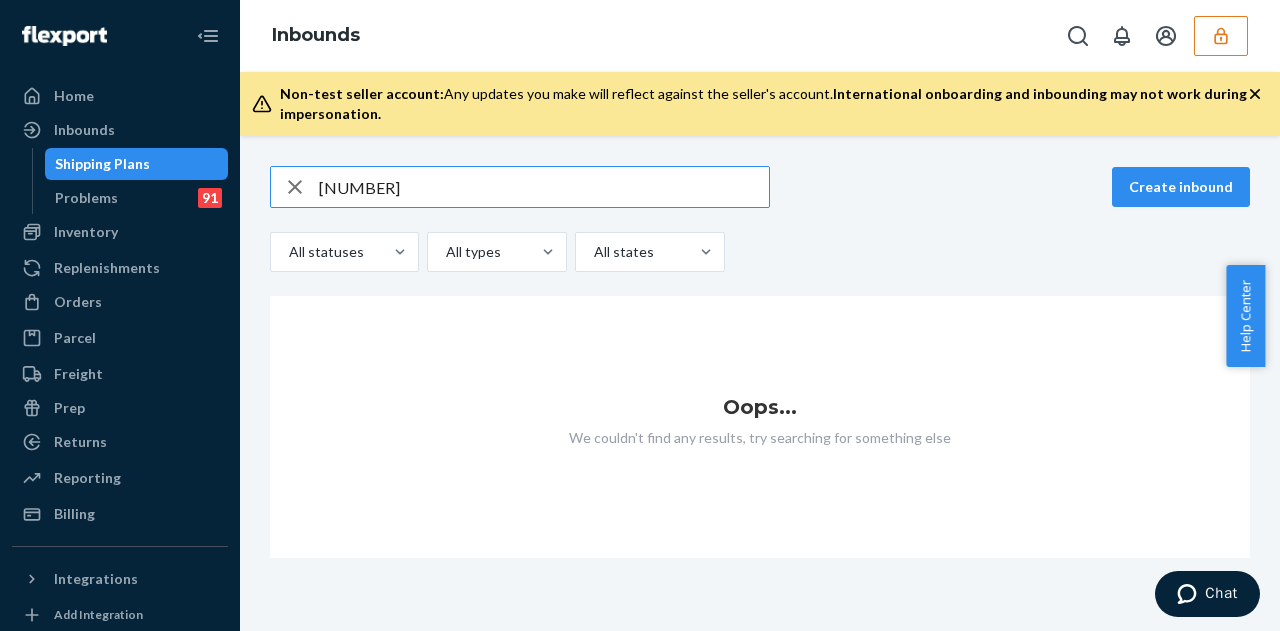 click on "1873780" at bounding box center (544, 187) 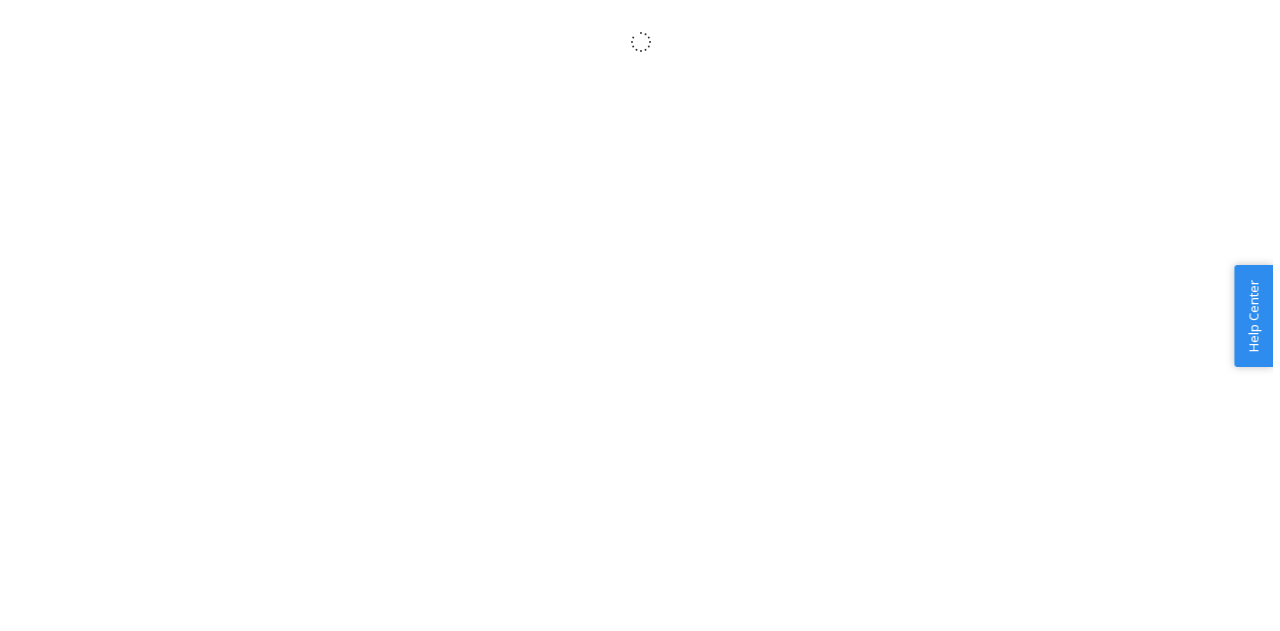 scroll, scrollTop: 0, scrollLeft: 0, axis: both 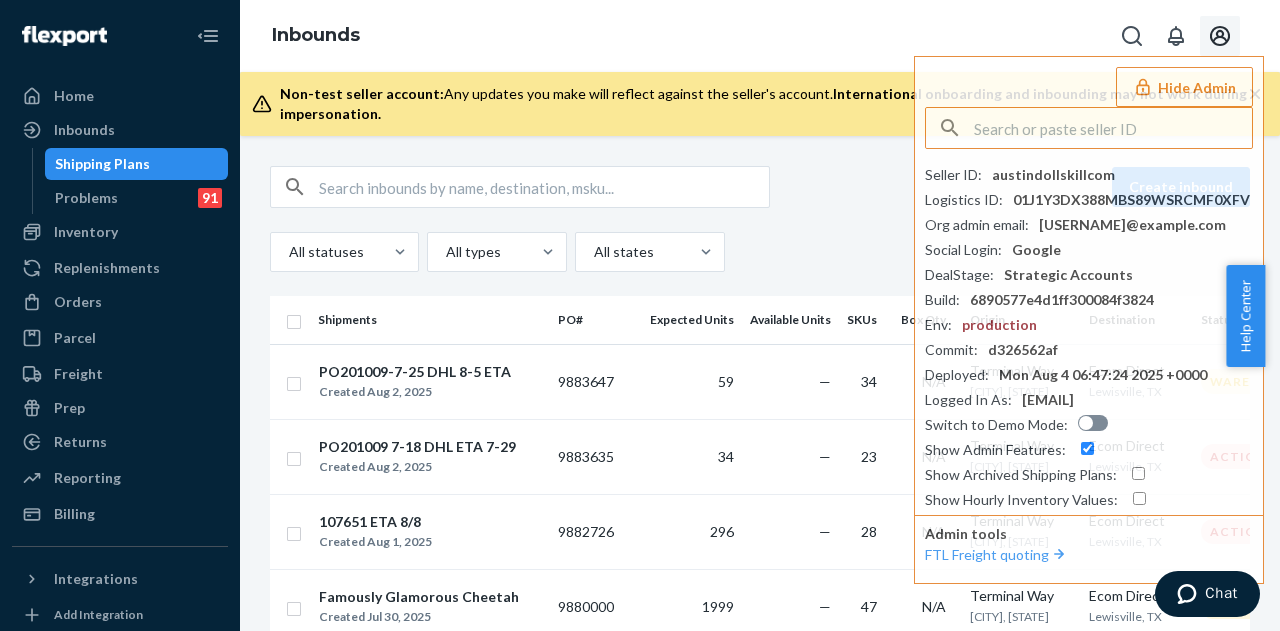 click at bounding box center [1220, 36] 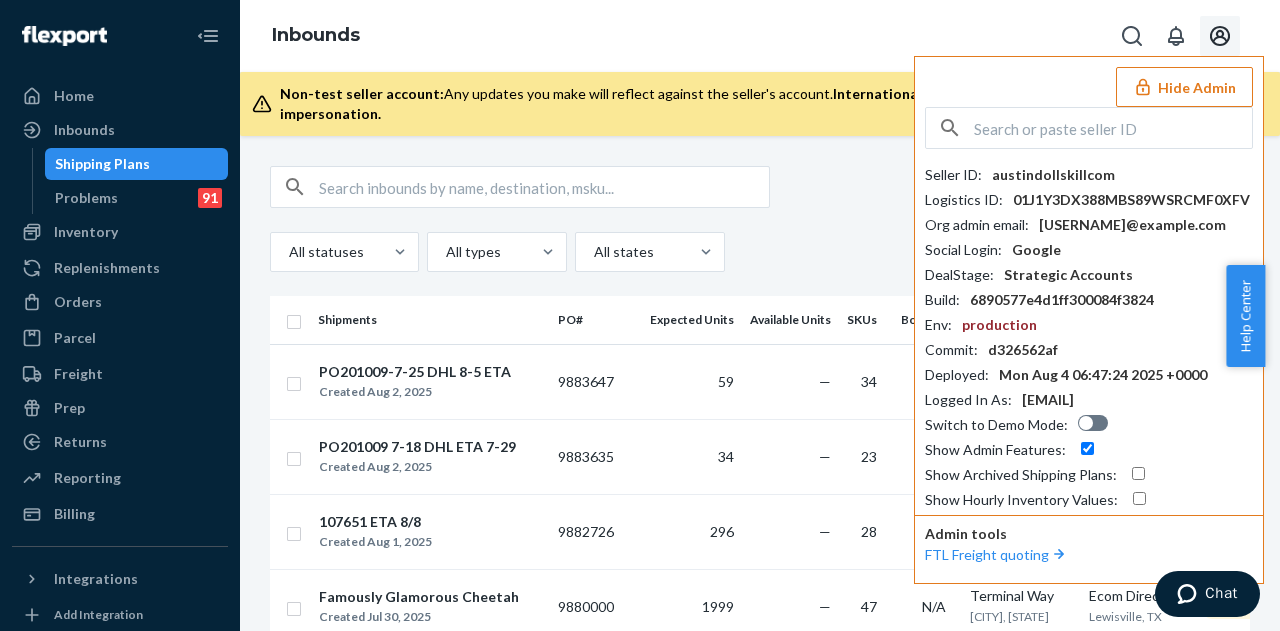 click on "Hide Admin" at bounding box center [1184, 87] 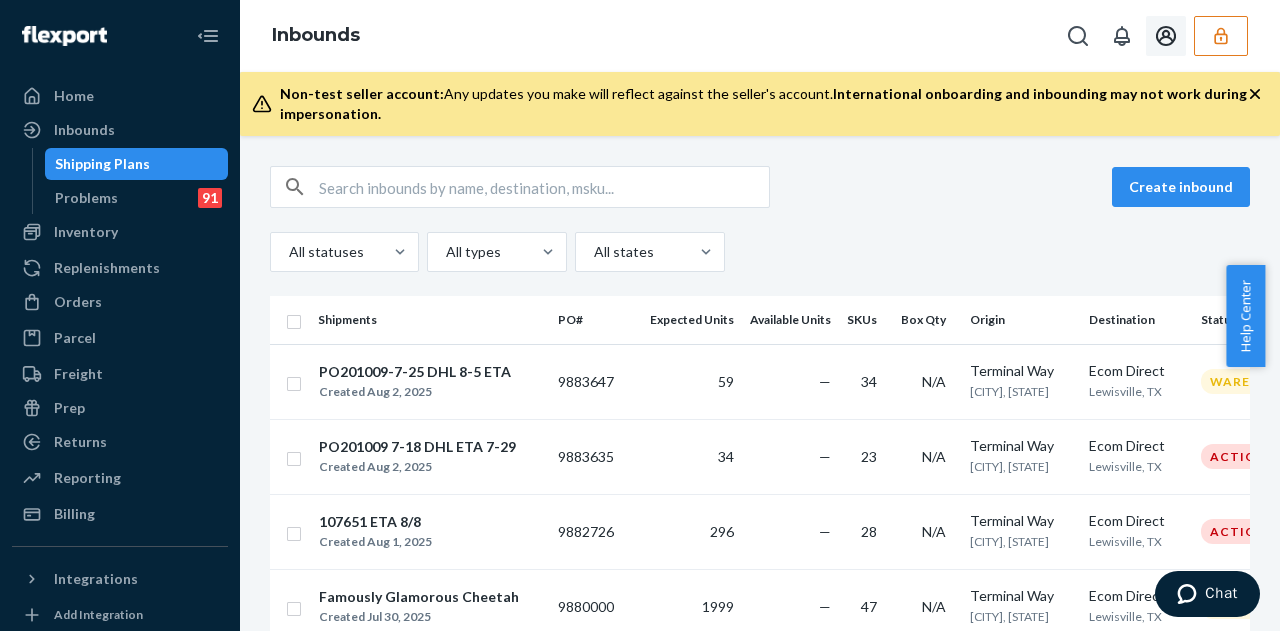 click at bounding box center (544, 187) 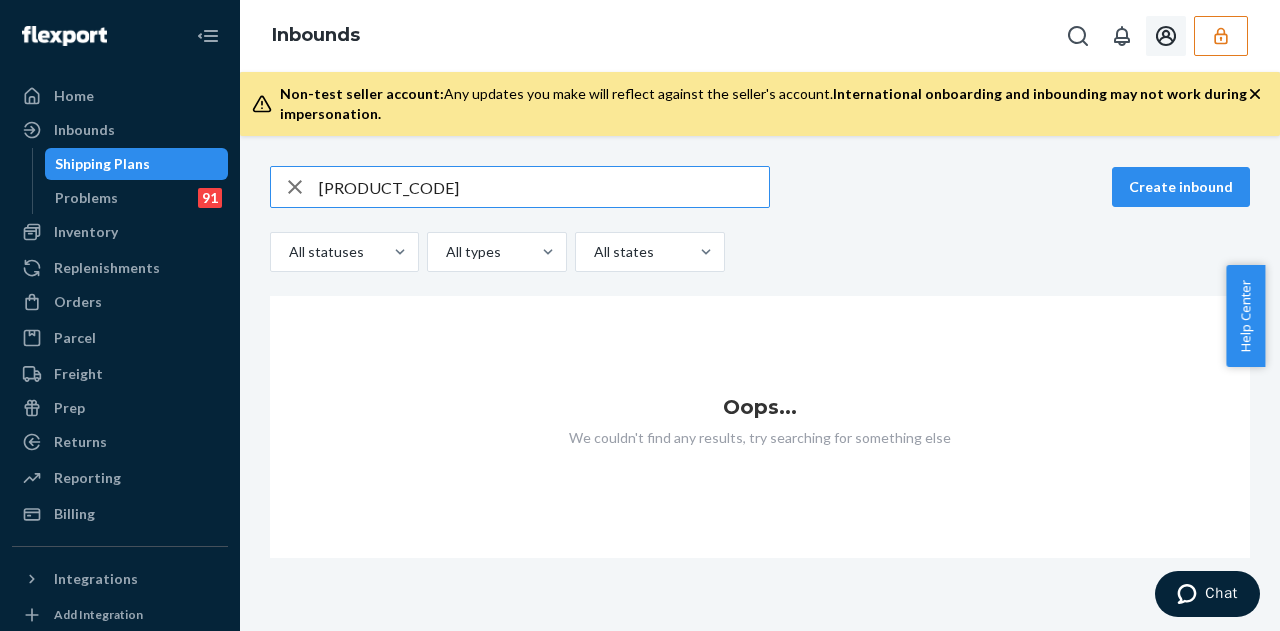 click on "[PRODUCT_CODE]" at bounding box center [544, 187] 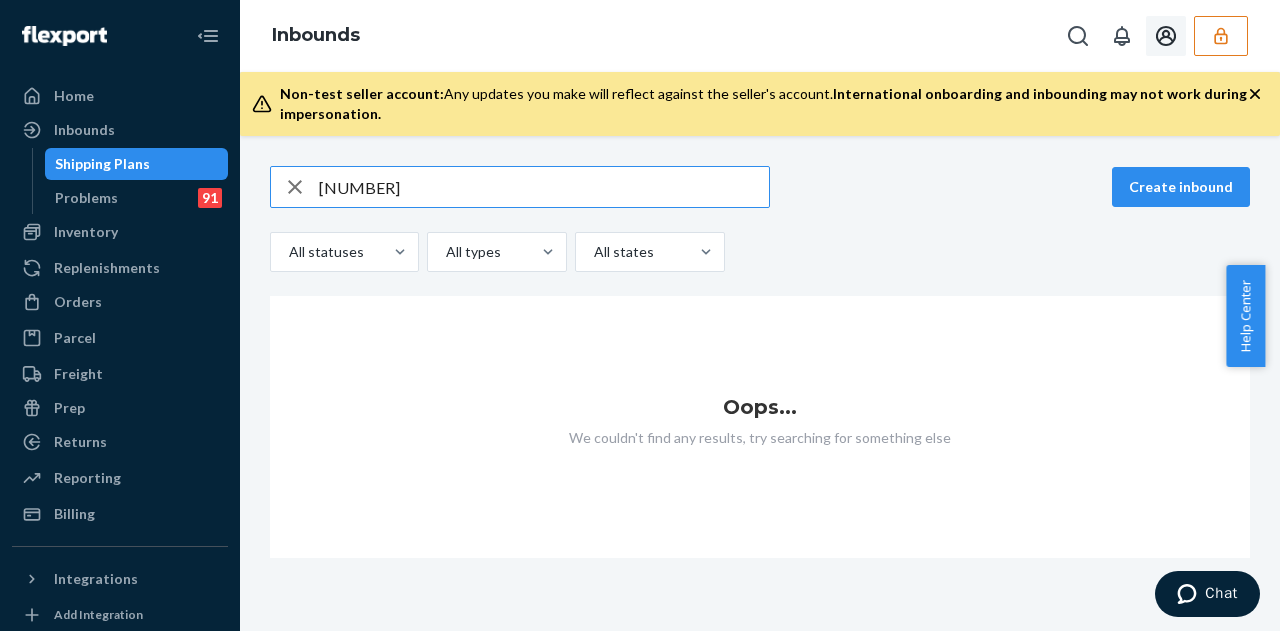 click on "[NUMBER]" at bounding box center [544, 187] 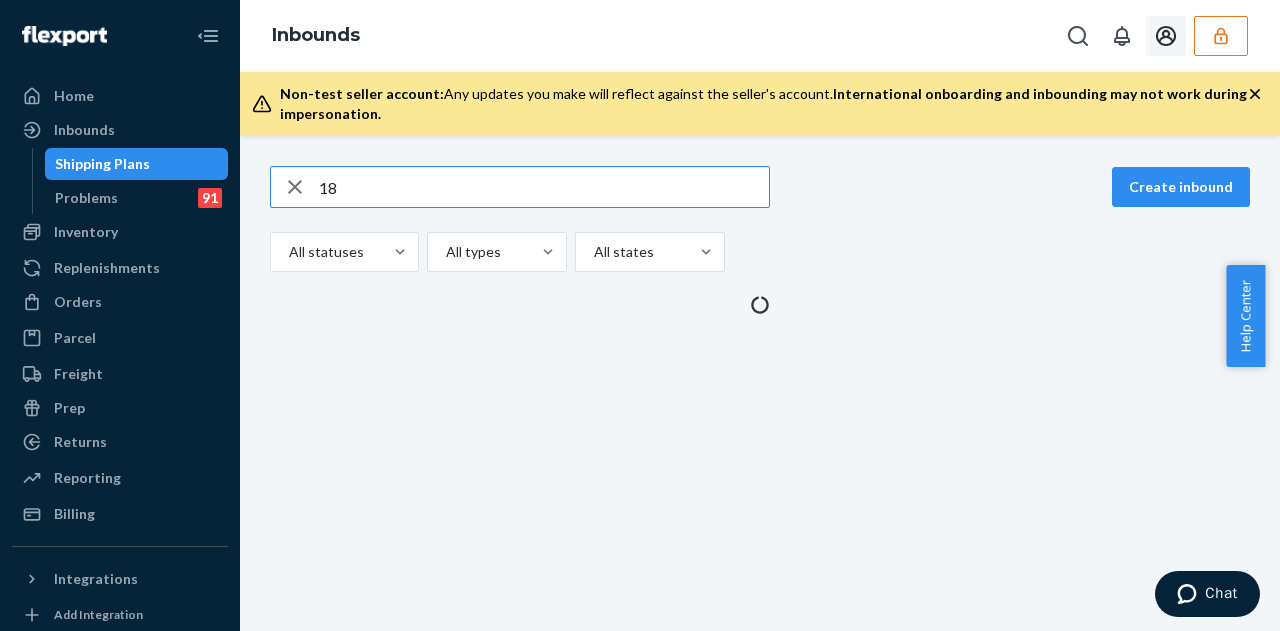 type on "1" 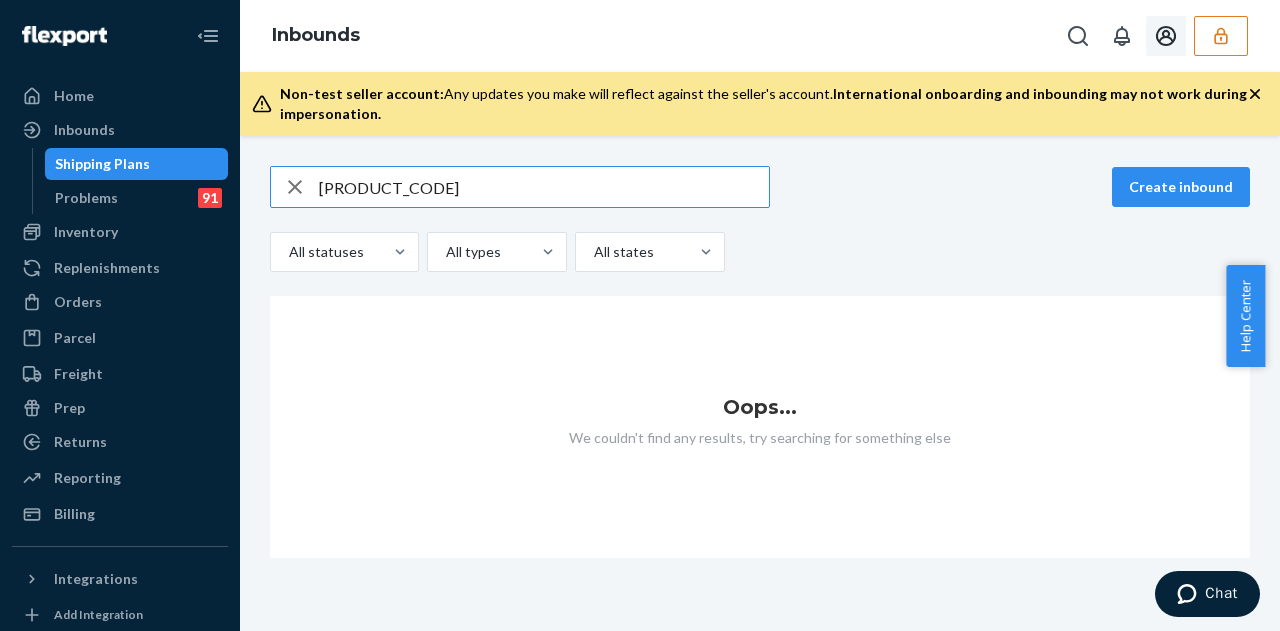 click on "[PRODUCT_CODE]" at bounding box center [544, 187] 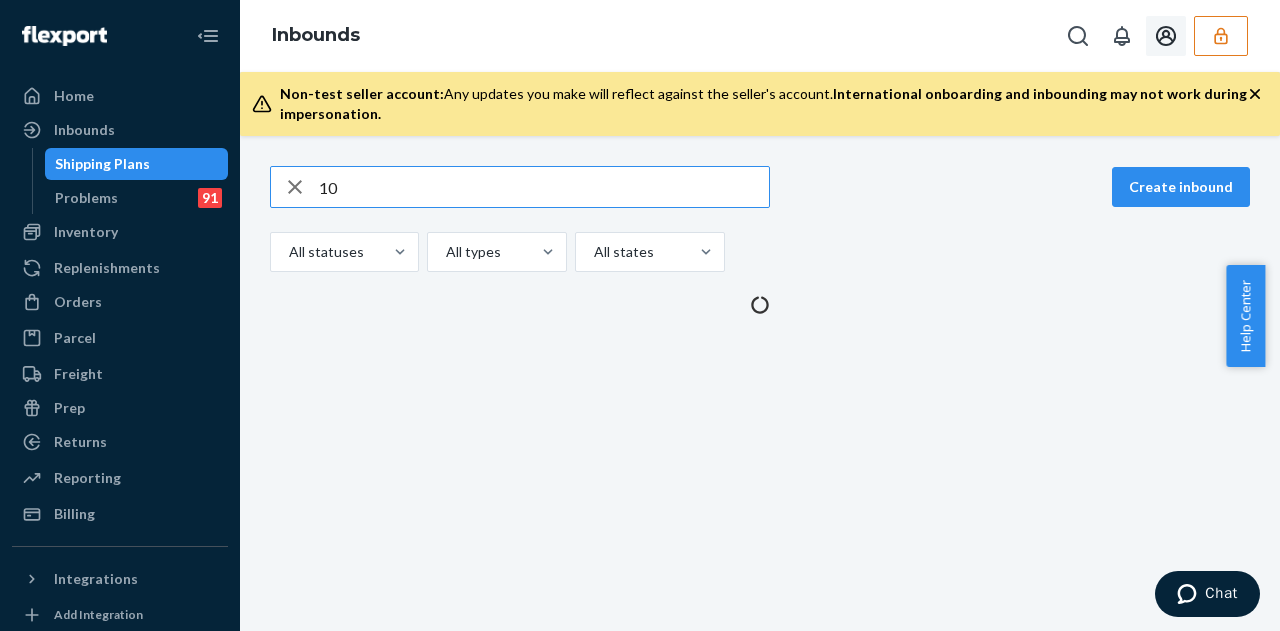 type on "1" 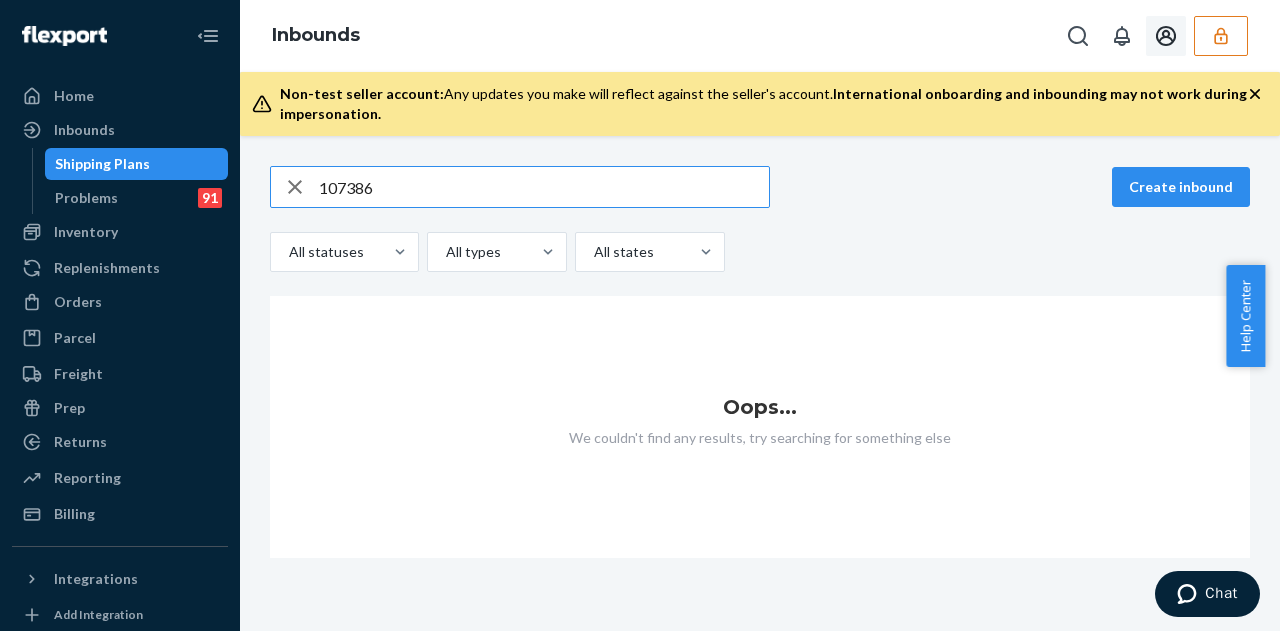 click on "107386" at bounding box center [544, 187] 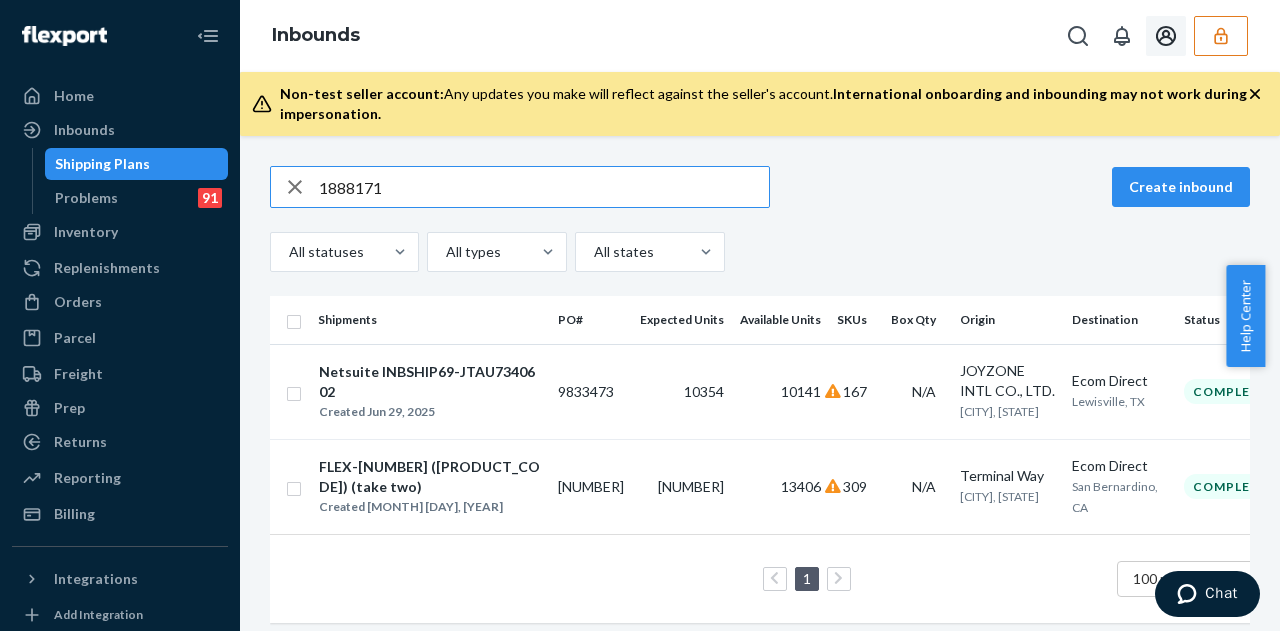 click on "1888171" at bounding box center [544, 187] 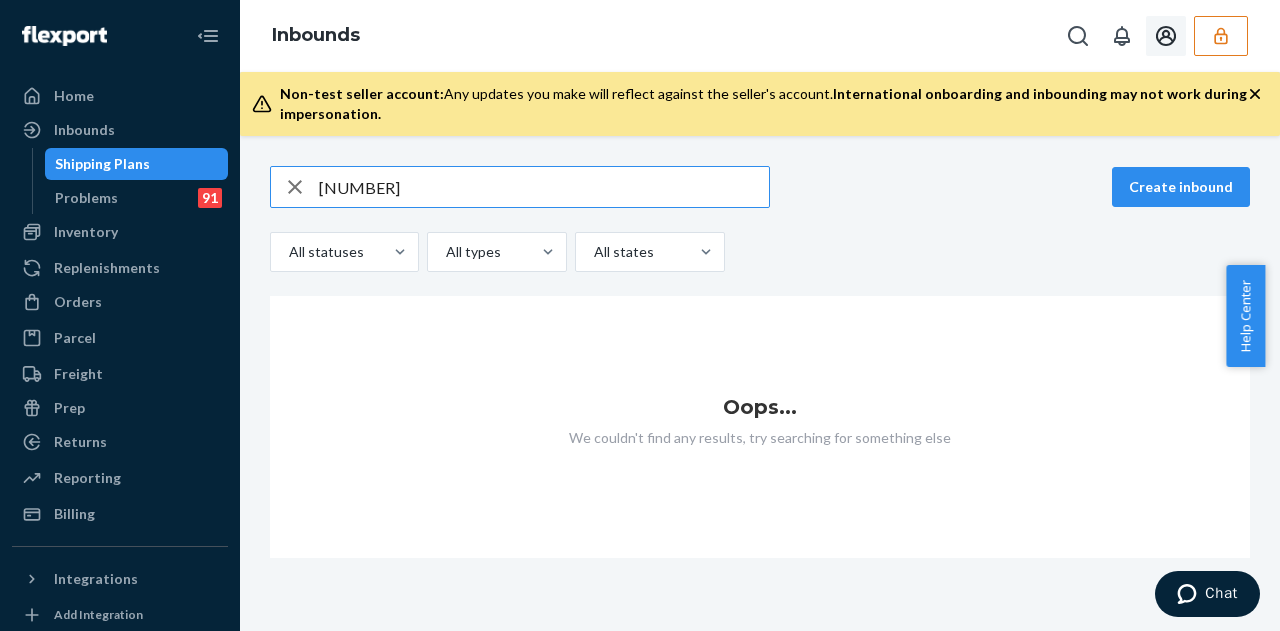 click on "[NUMBER]" at bounding box center [544, 187] 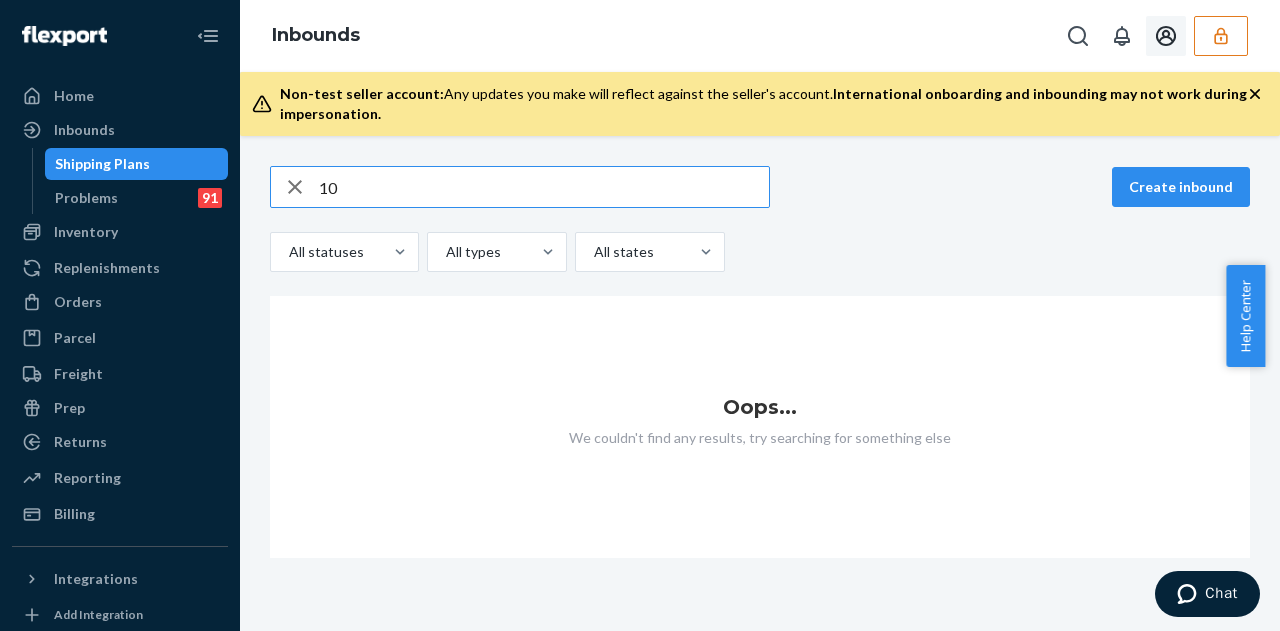 type on "1" 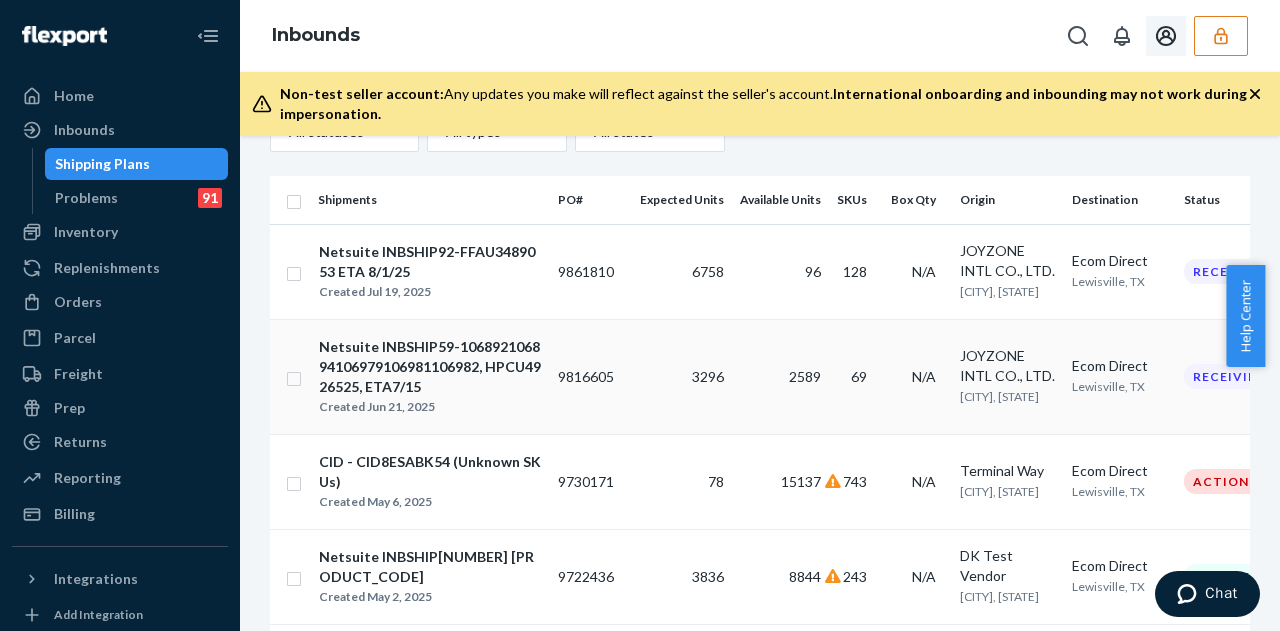 scroll, scrollTop: 0, scrollLeft: 0, axis: both 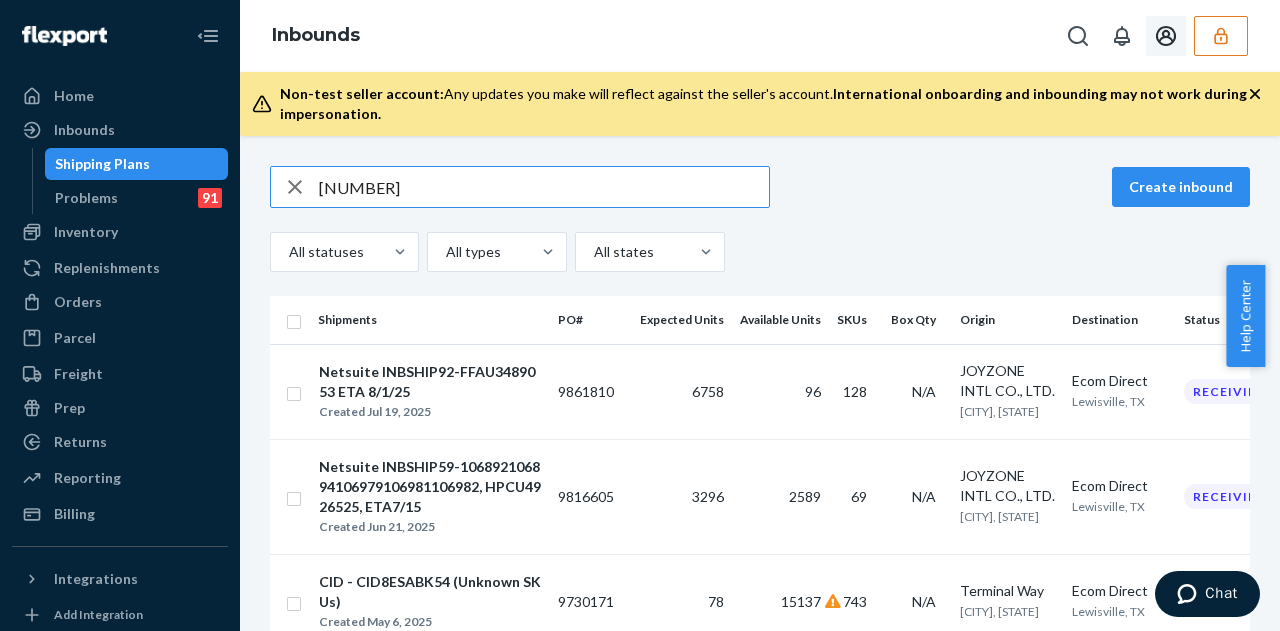 click on "[NUMBER]" at bounding box center [544, 187] 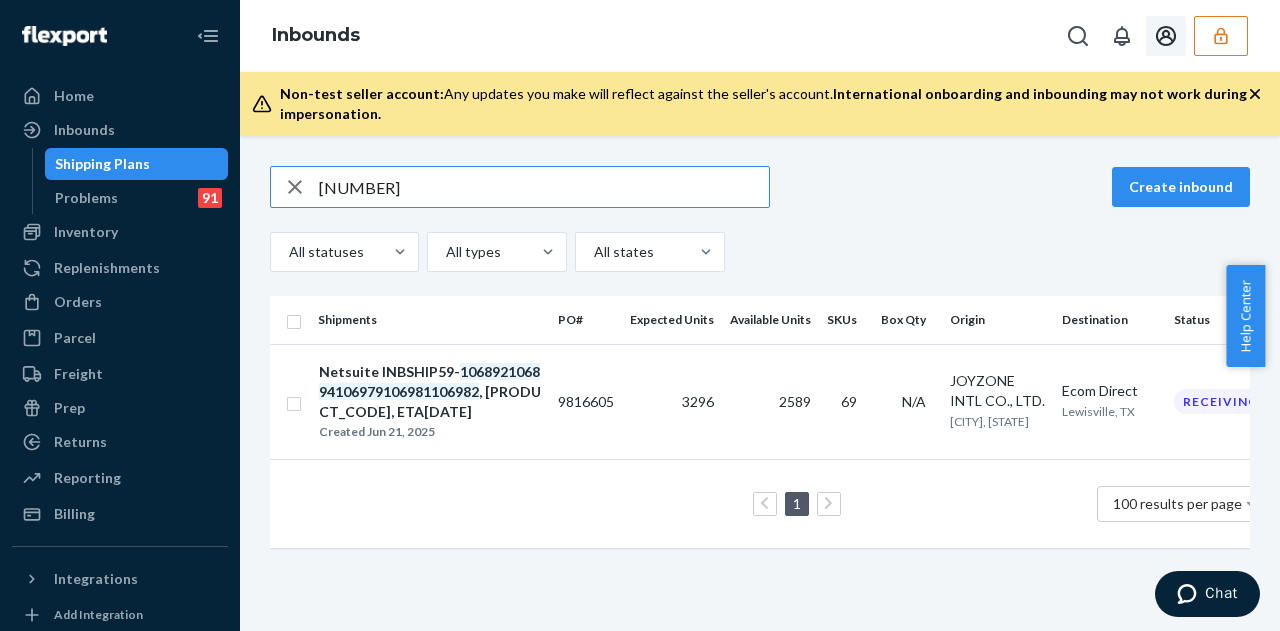 click on "[NUMBER]" at bounding box center (544, 187) 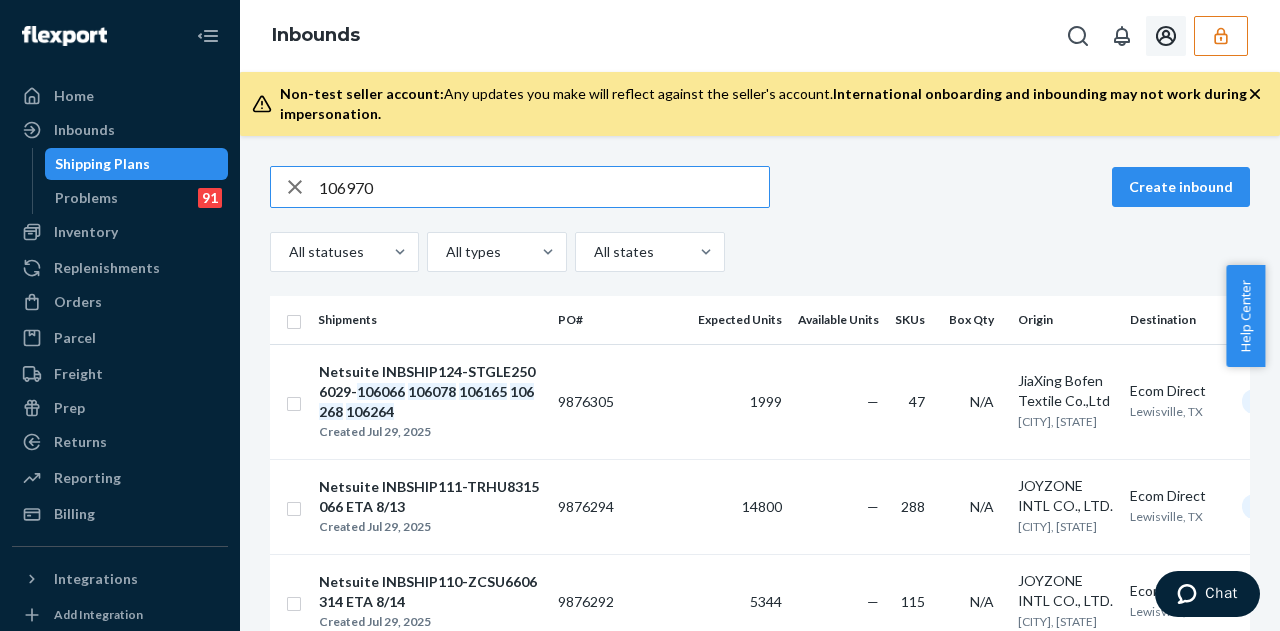 click on "106970" at bounding box center (544, 187) 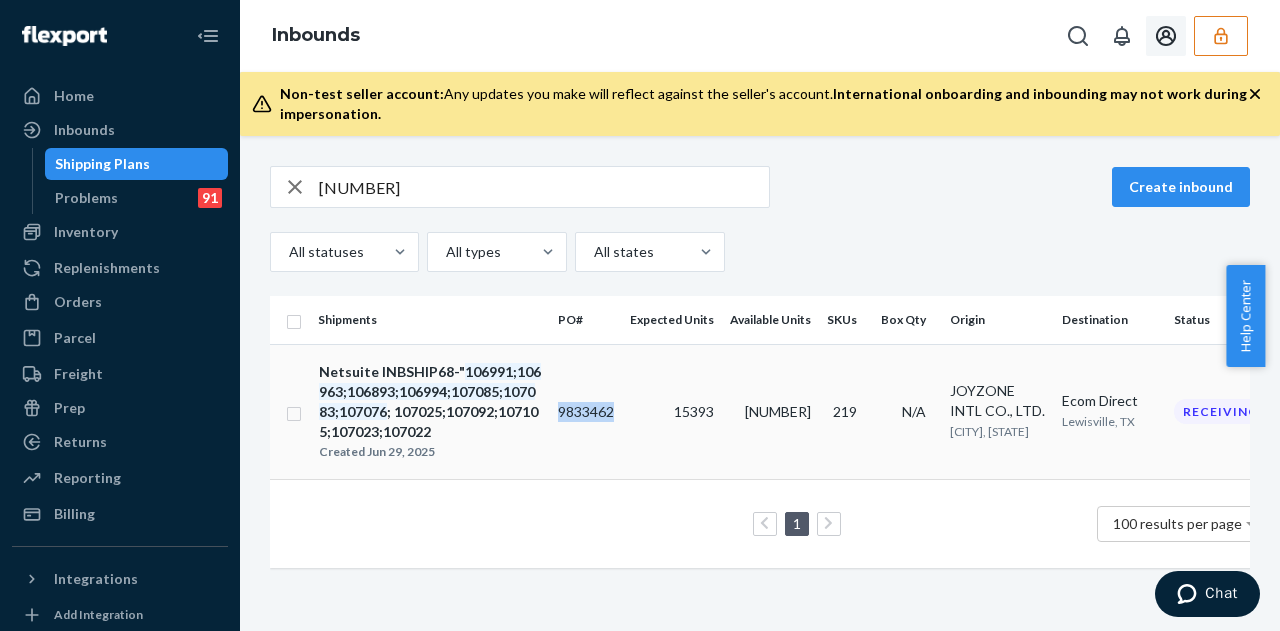 drag, startPoint x: 559, startPoint y: 406, endPoint x: 624, endPoint y: 407, distance: 65.00769 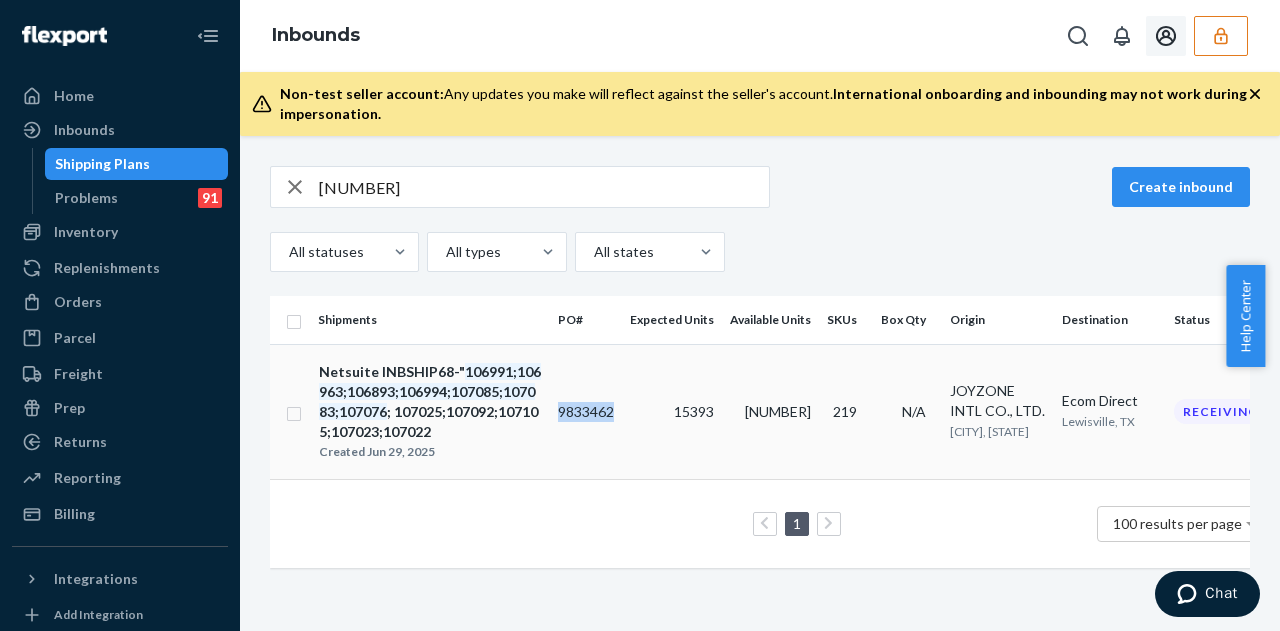 copy on "9833462" 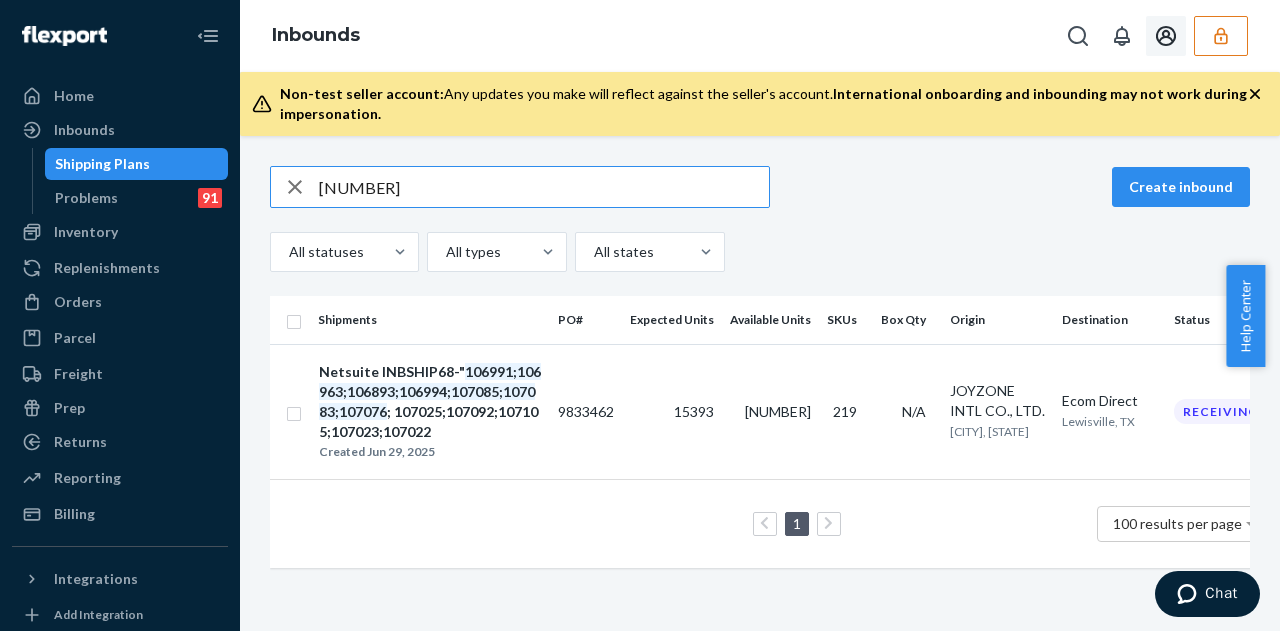 click on "[NUMBER]" at bounding box center [544, 187] 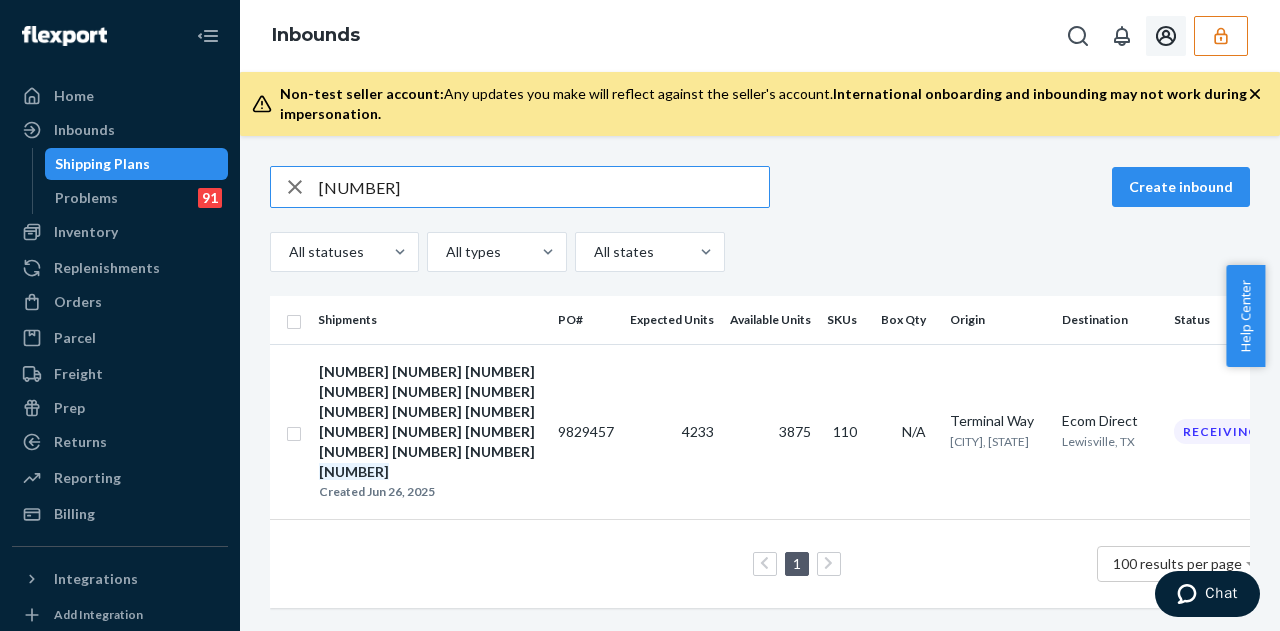 type on "[NUMBER]" 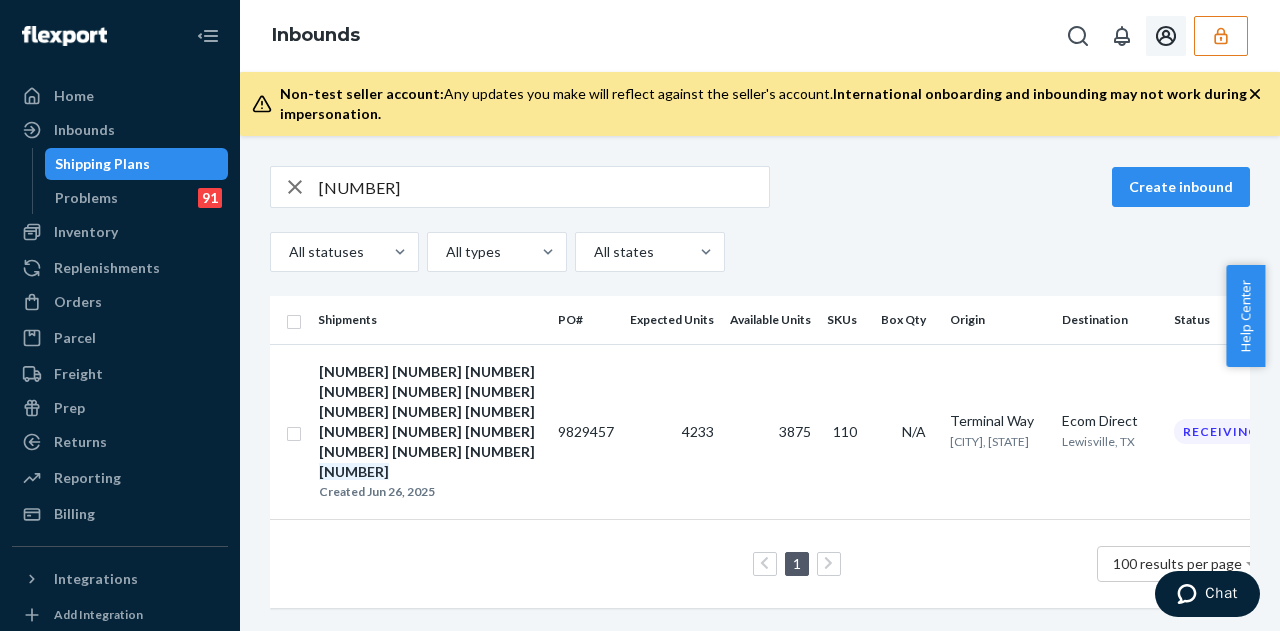 click at bounding box center [1221, 36] 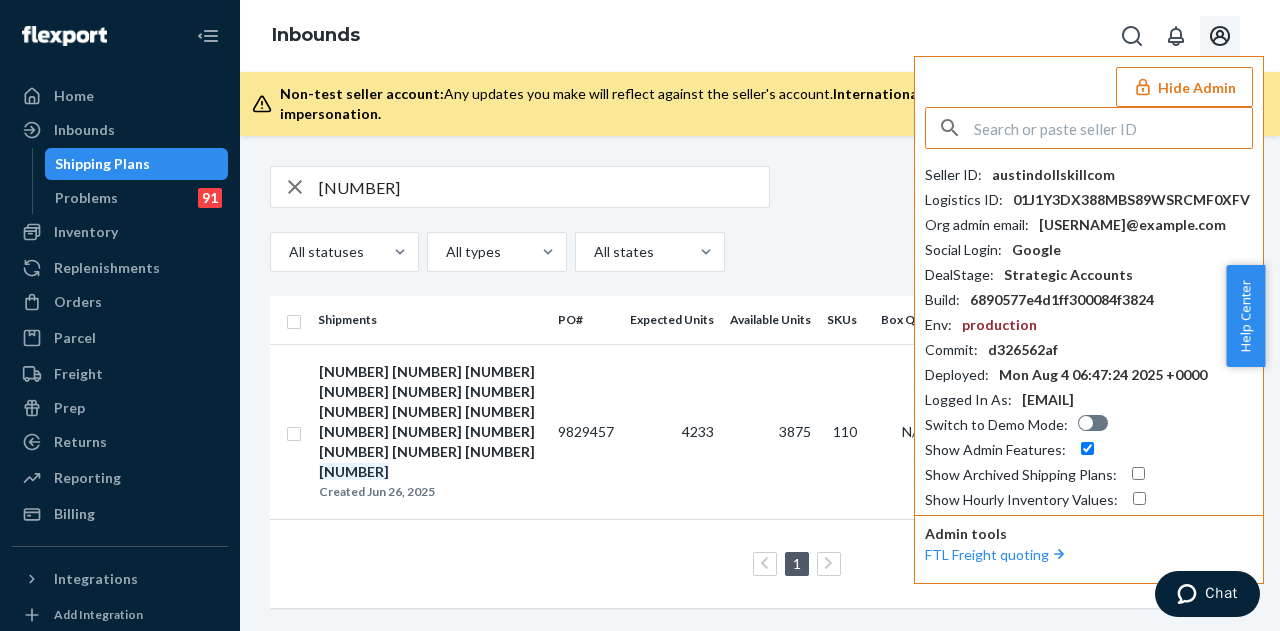 click on "Hide Admin" at bounding box center [1184, 87] 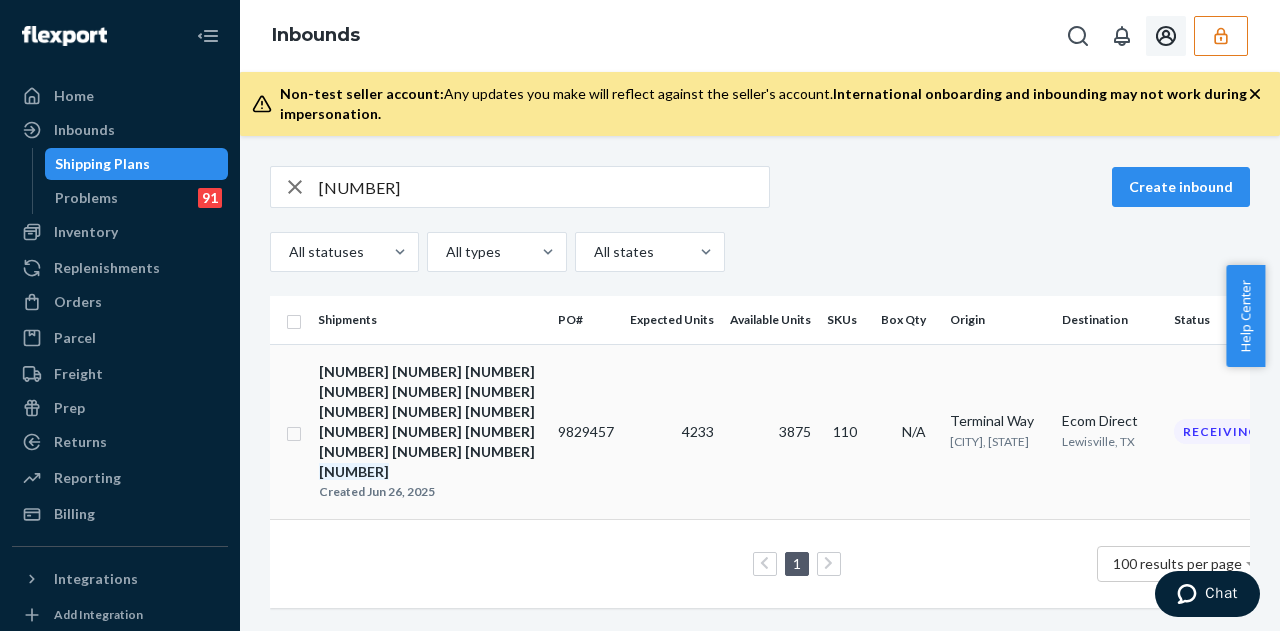type 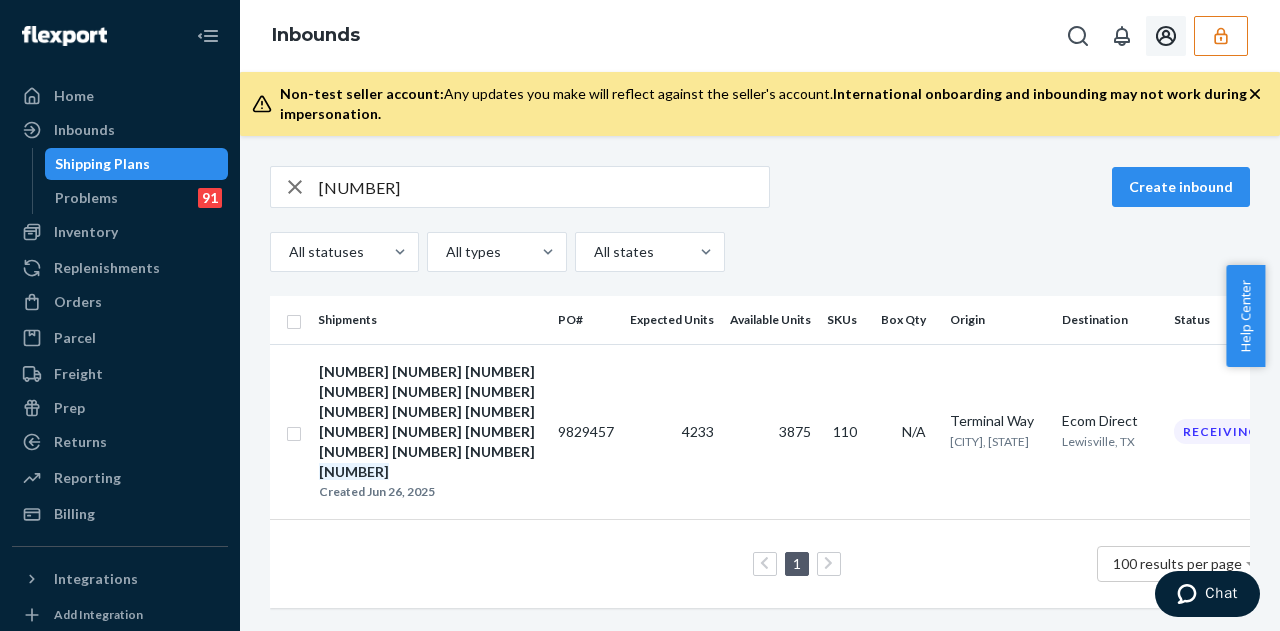 click at bounding box center (1221, 36) 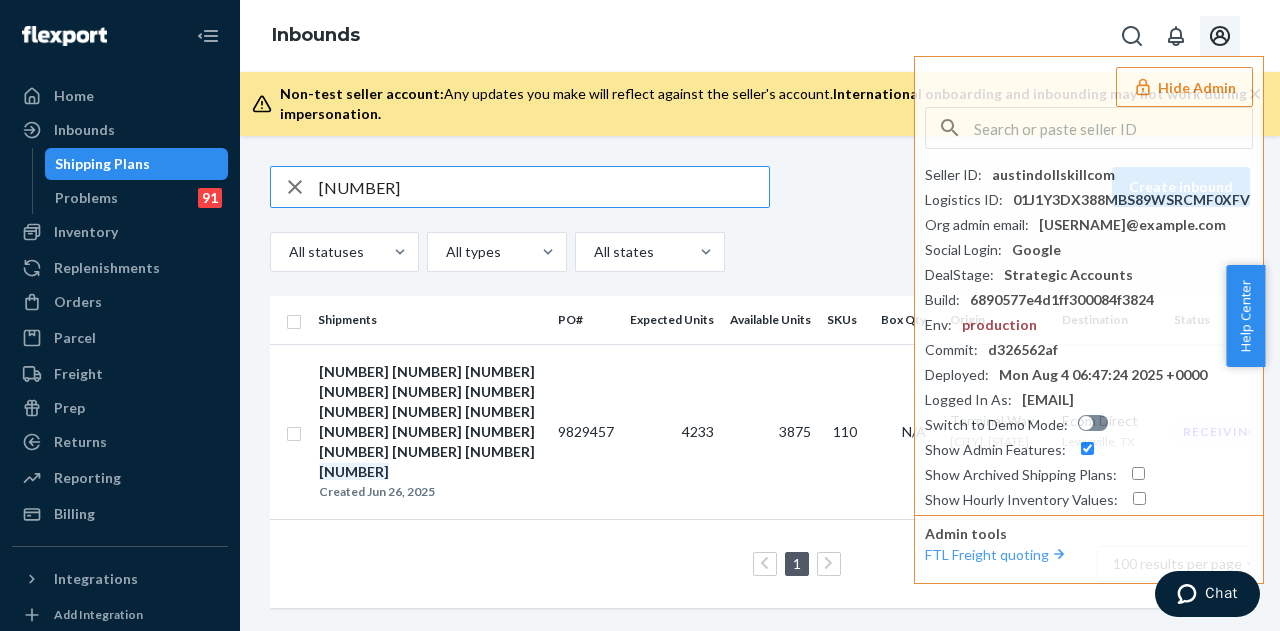 click on "[NUMBER]" at bounding box center [544, 187] 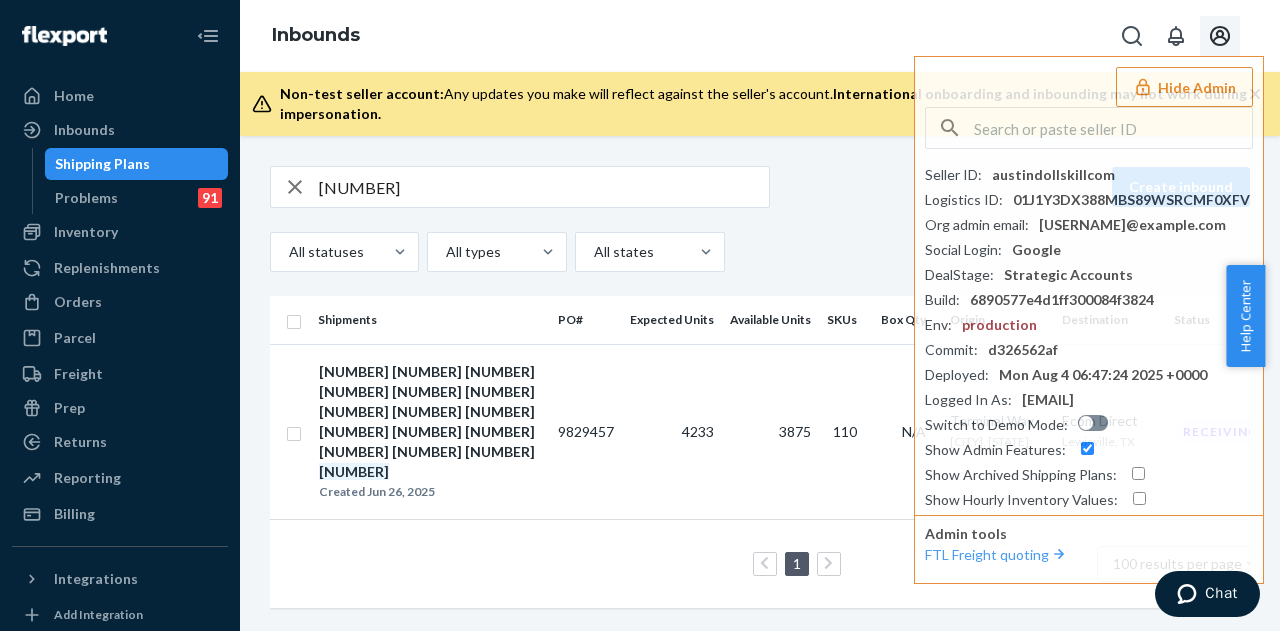 click on "[PRODUCT_CODE] Create inbound All statuses All types All states" at bounding box center [760, 219] 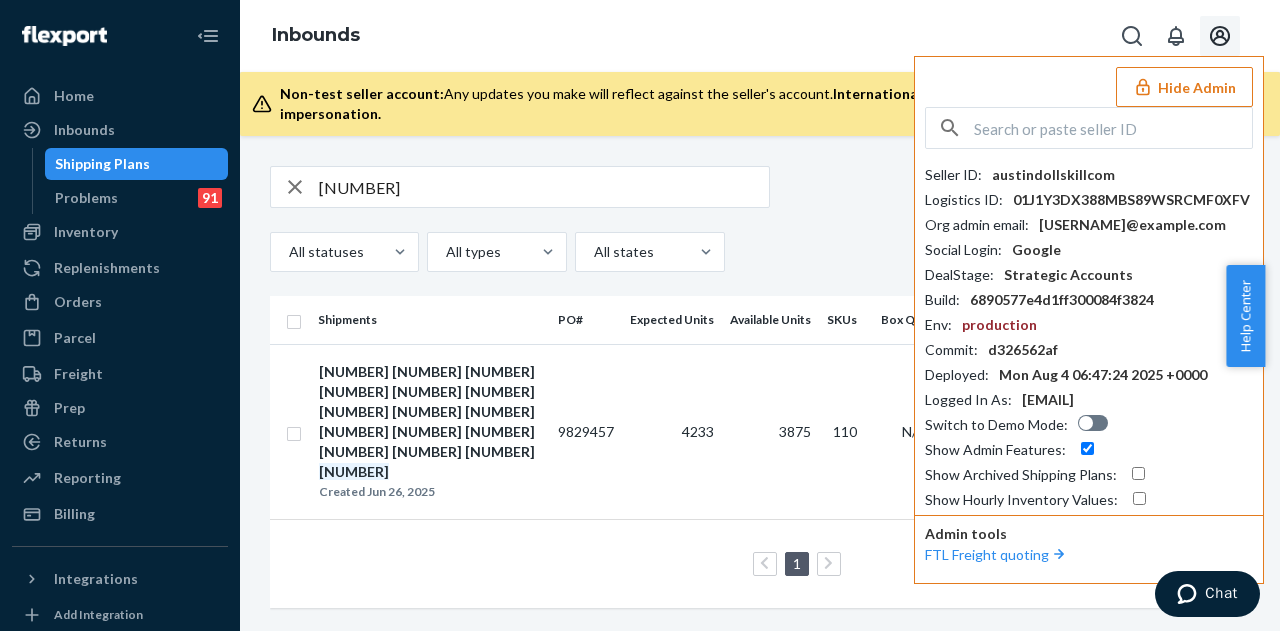 click on "Hide Admin" at bounding box center (1184, 87) 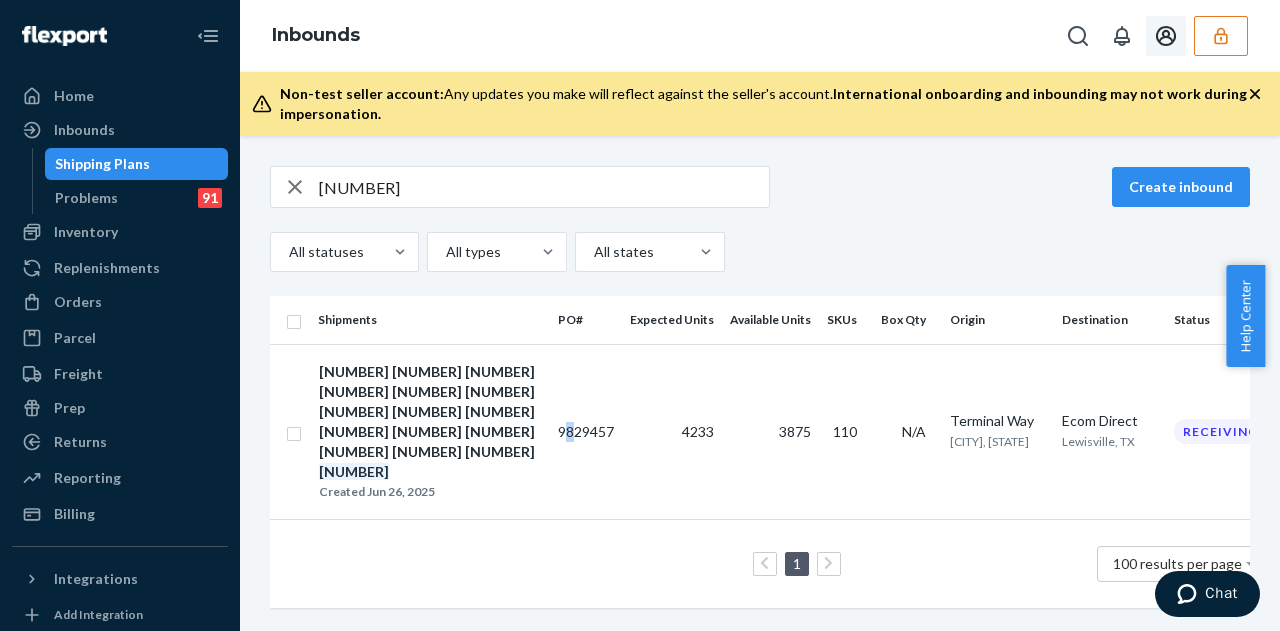 drag, startPoint x: 563, startPoint y: 412, endPoint x: 576, endPoint y: 444, distance: 34.539833 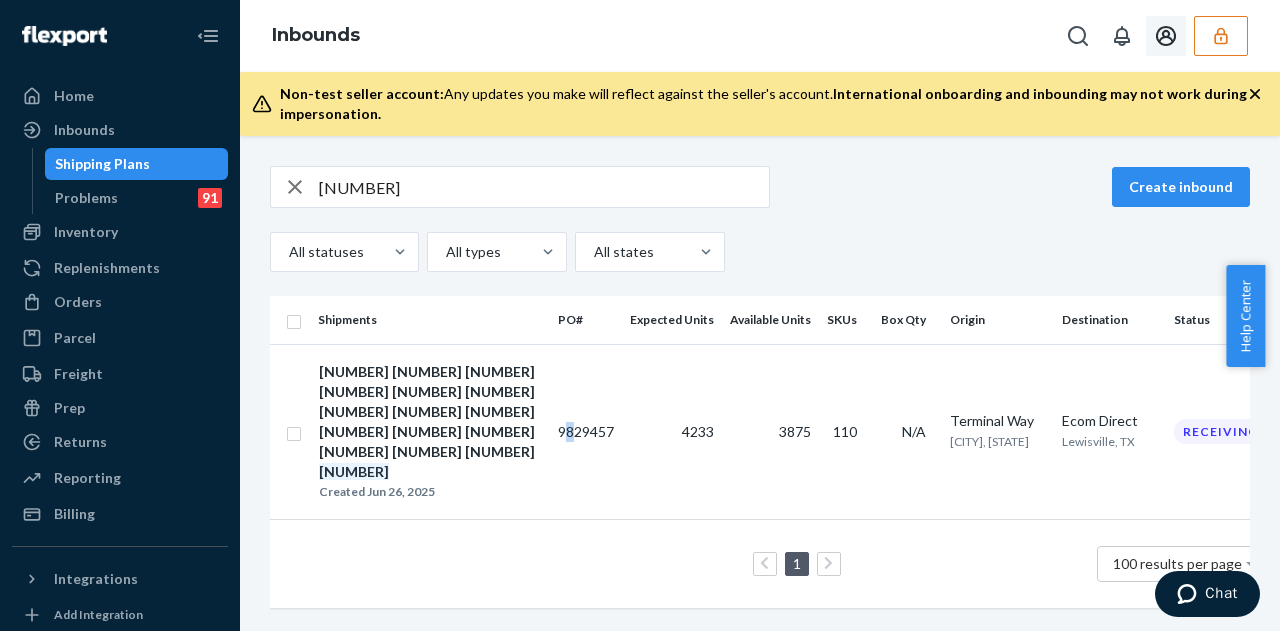 click on "9829457" at bounding box center (586, 431) 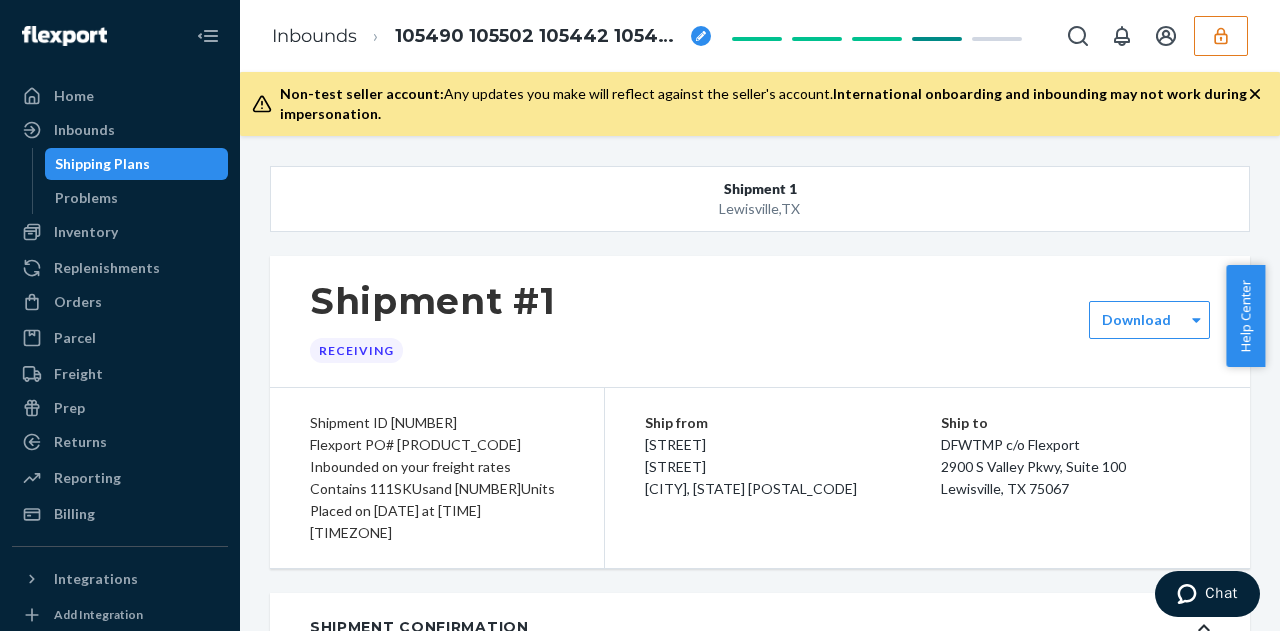 click on "Flexport PO# [PRODUCT_CODE]" at bounding box center [437, 445] 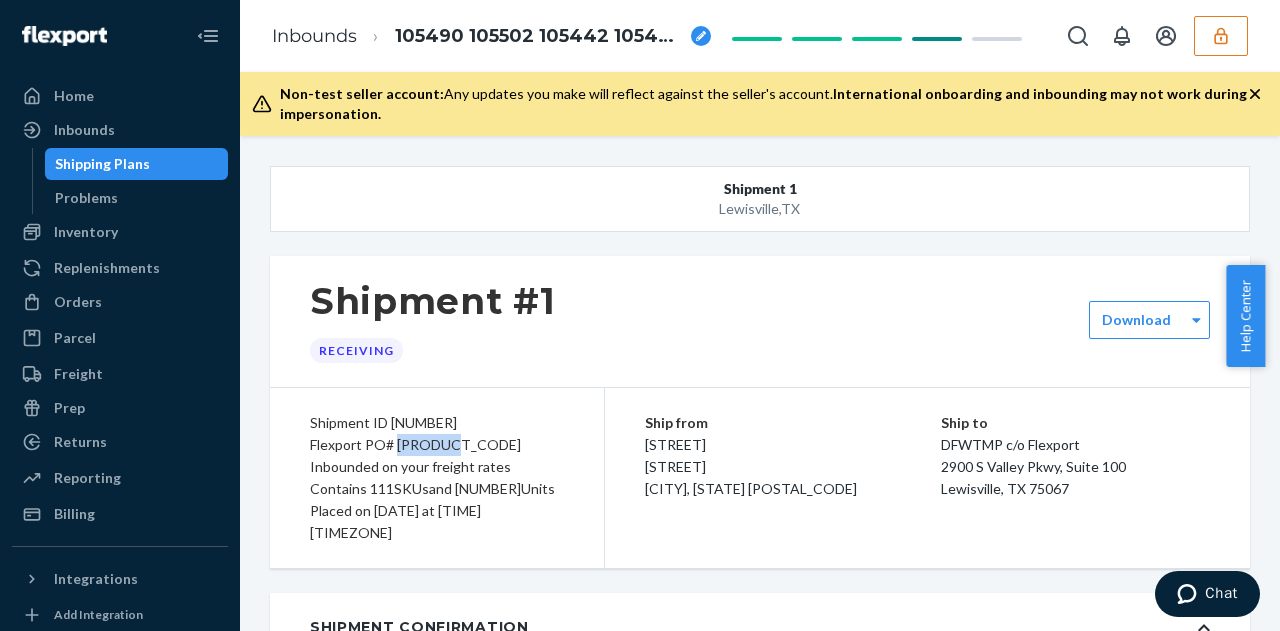 copy on "9829457" 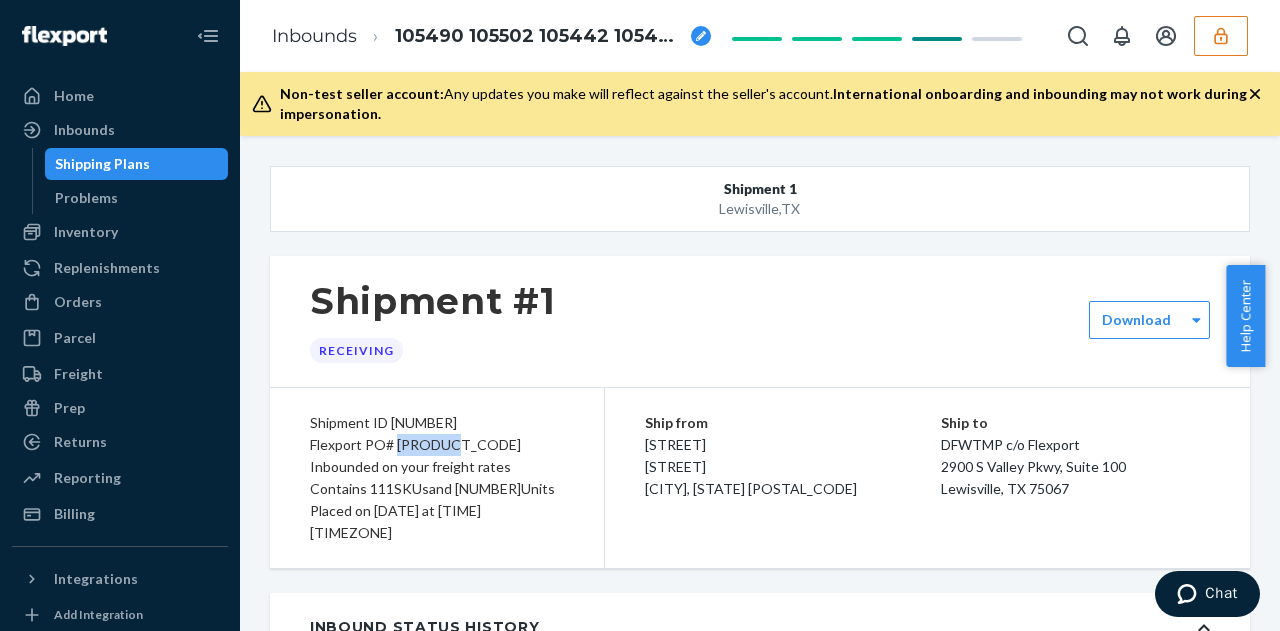 drag, startPoint x: 0, startPoint y: 7, endPoint x: 178, endPoint y: 7, distance: 178 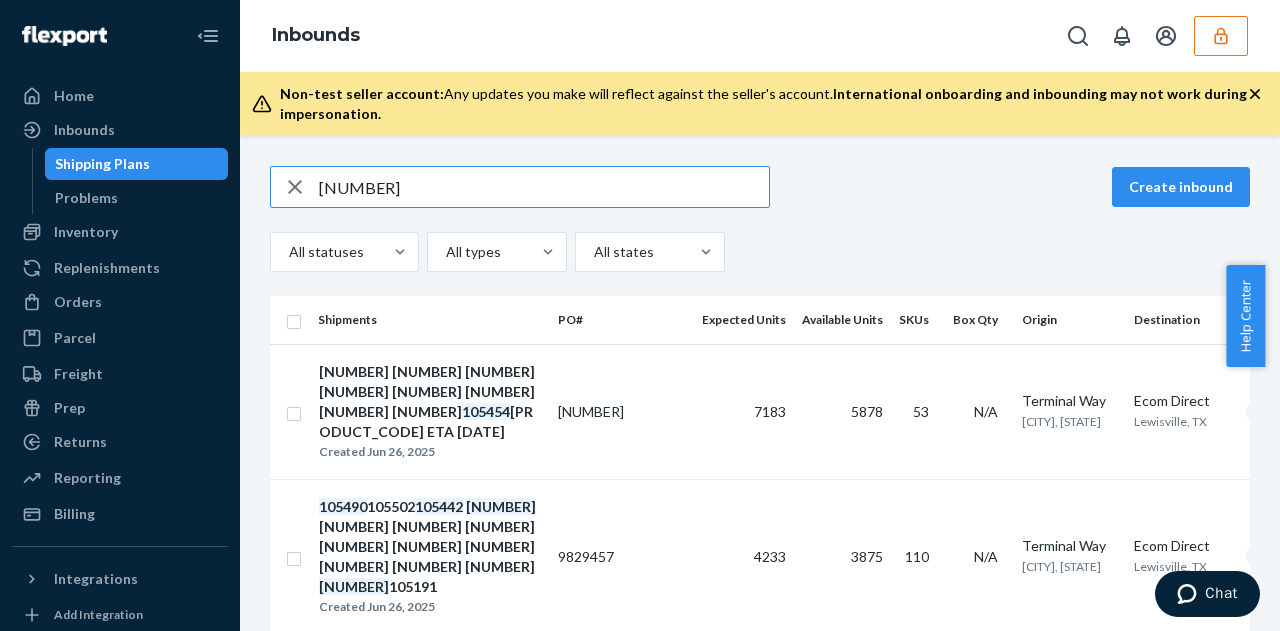 type on "[NUMBER]" 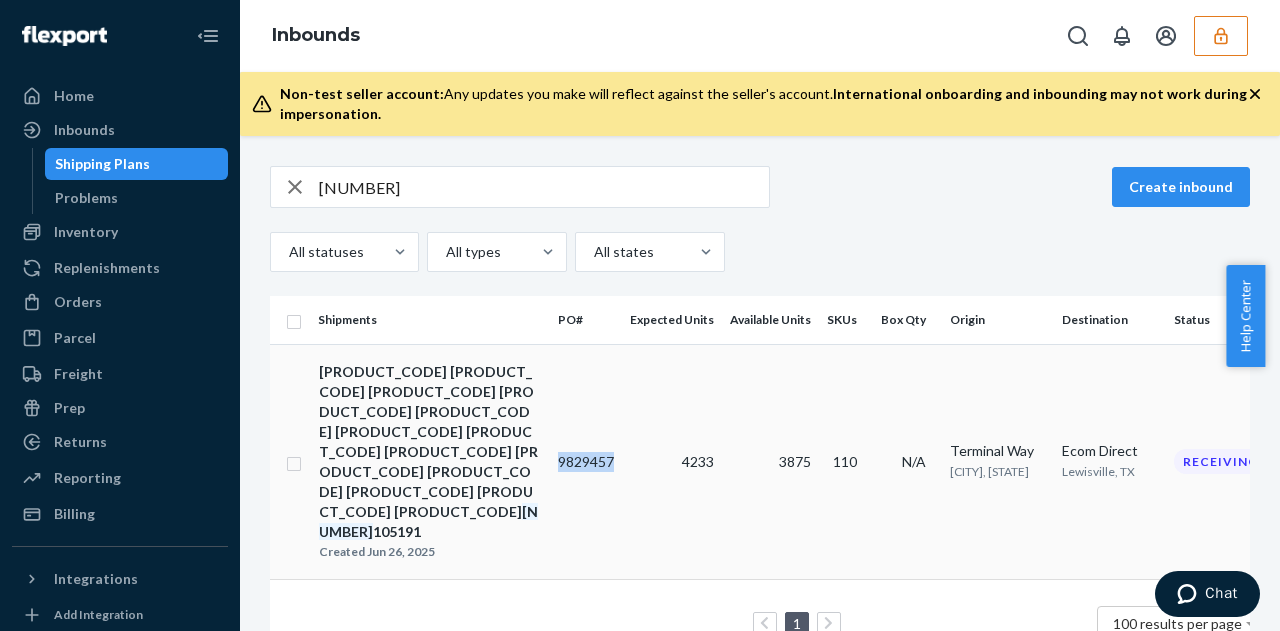 drag, startPoint x: 558, startPoint y: 410, endPoint x: 618, endPoint y: 400, distance: 60.827625 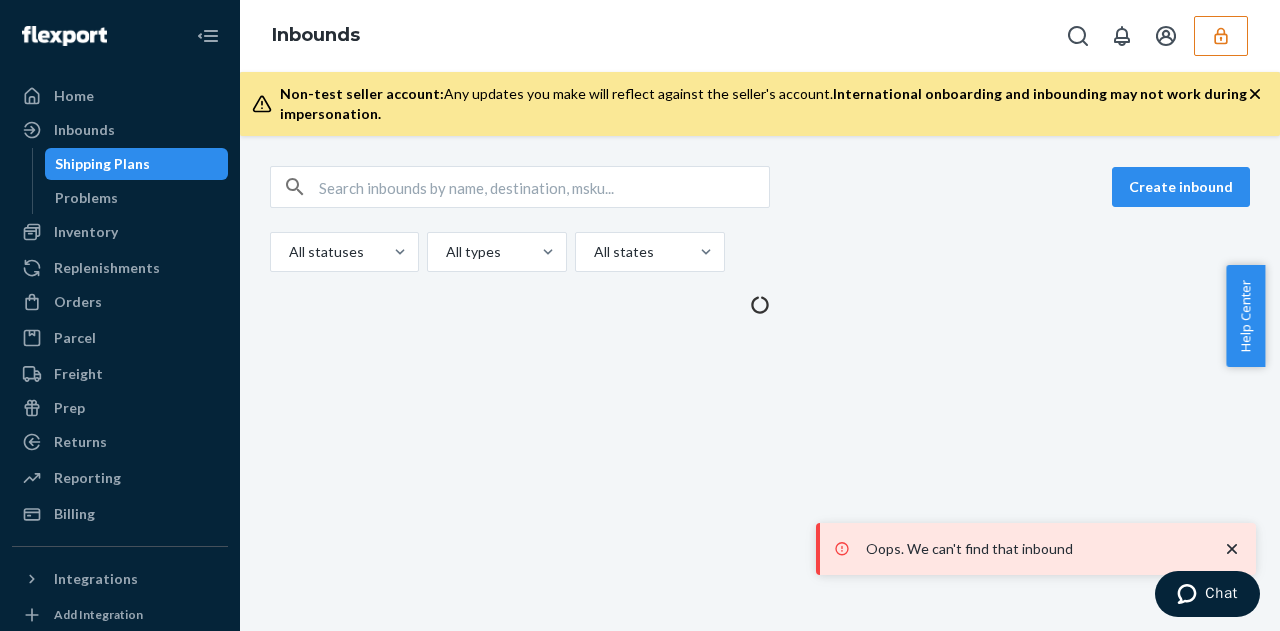 click at bounding box center (760, 305) 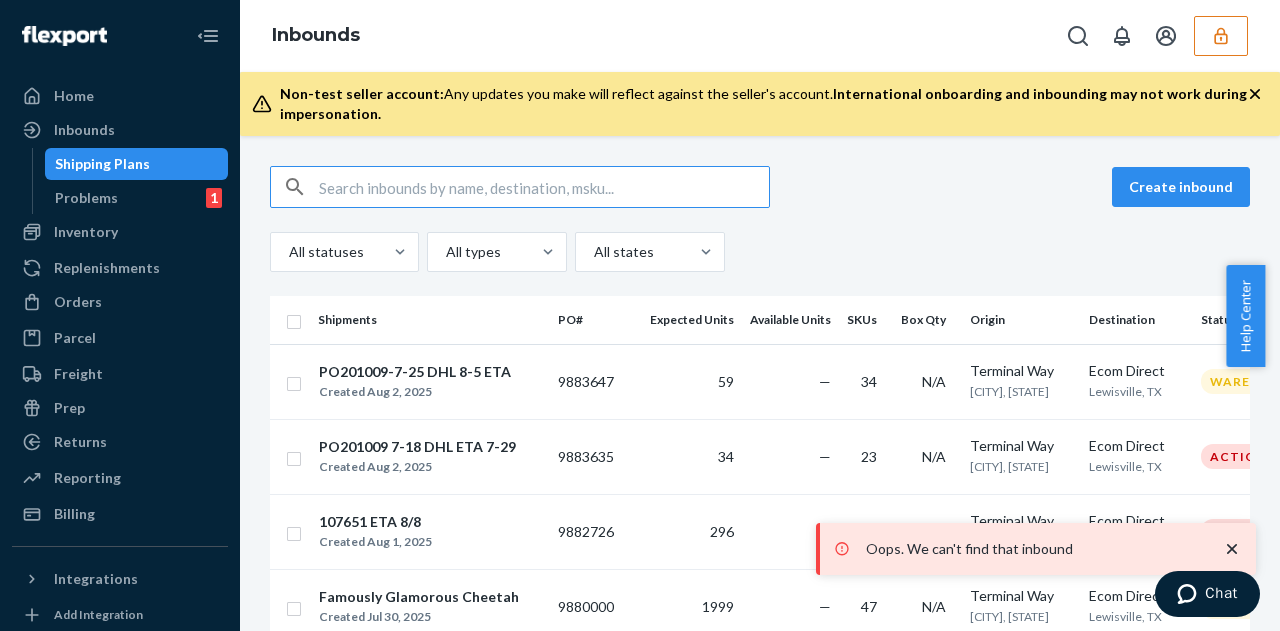 click at bounding box center [544, 187] 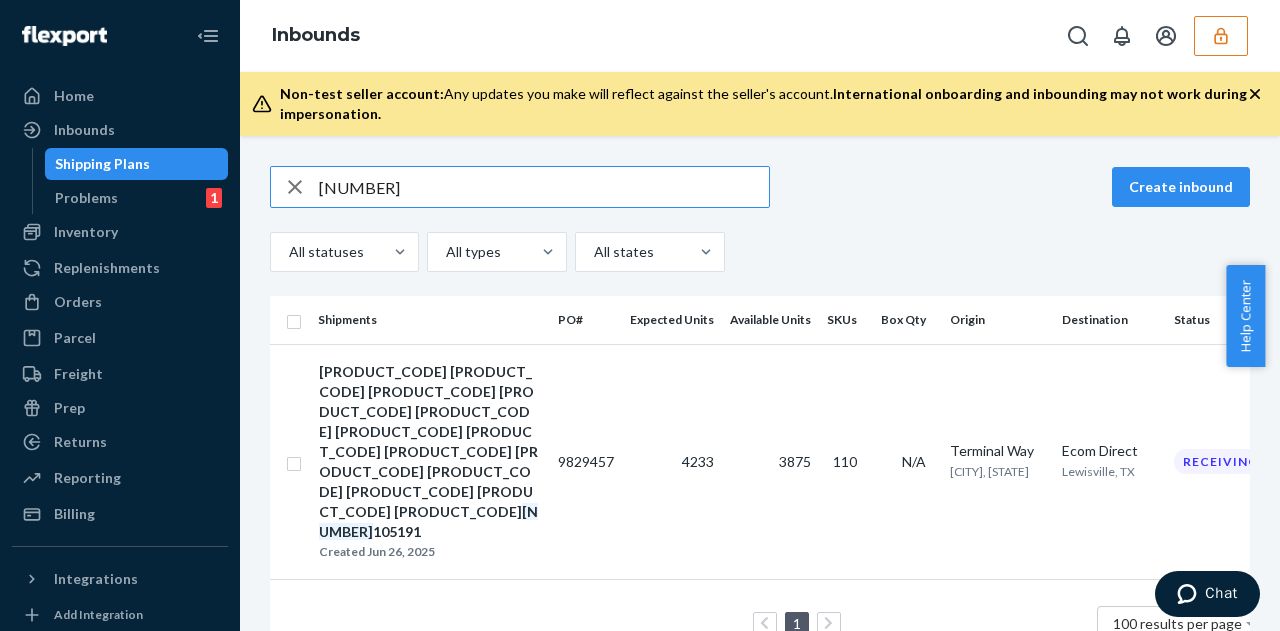 type on "[NUMBER]" 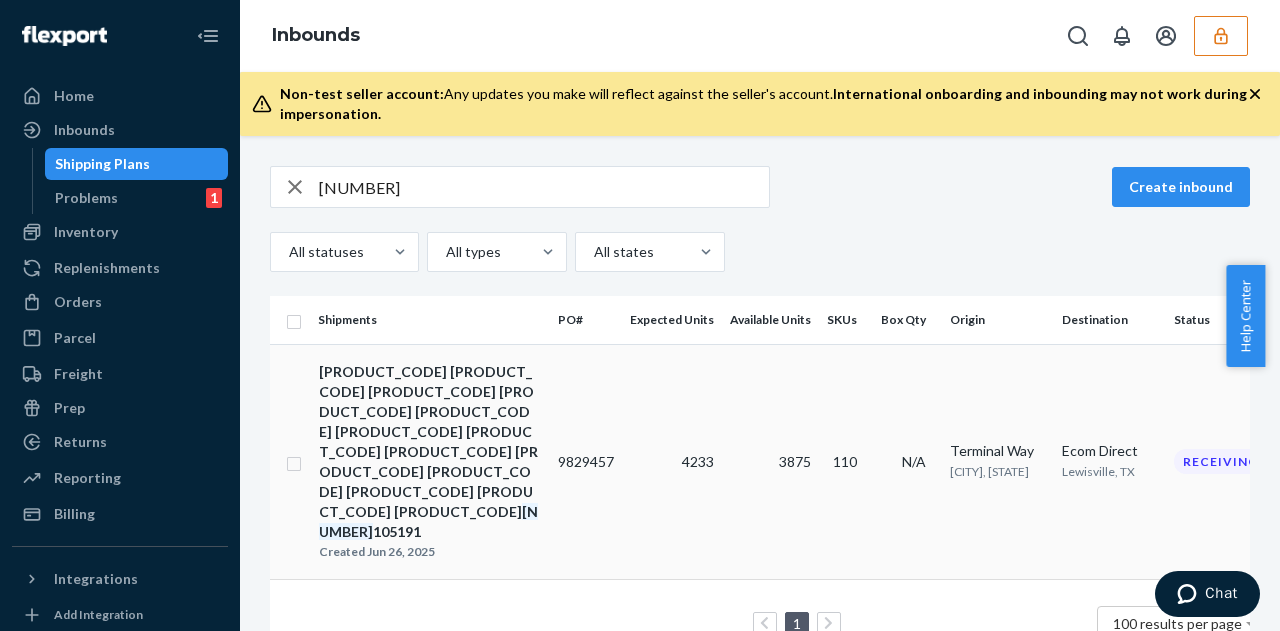 click on "[NUMBER] [NUMBER] [NUMBER] [NUMBER] [NUMBER] [NUMBER] [NUMBER] [NUMBER] [NUMBER] [NUMBER] [NUMBER] [NUMBER] [NUMBER] [NUMBER]" at bounding box center [430, 452] 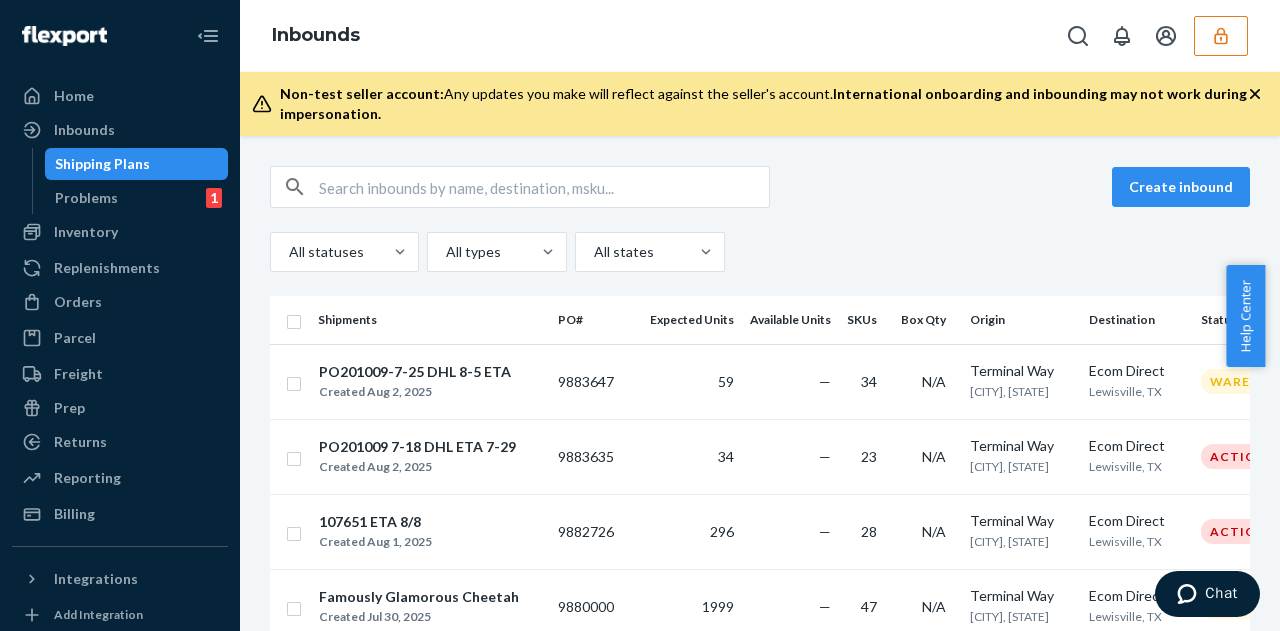 click at bounding box center (1221, 36) 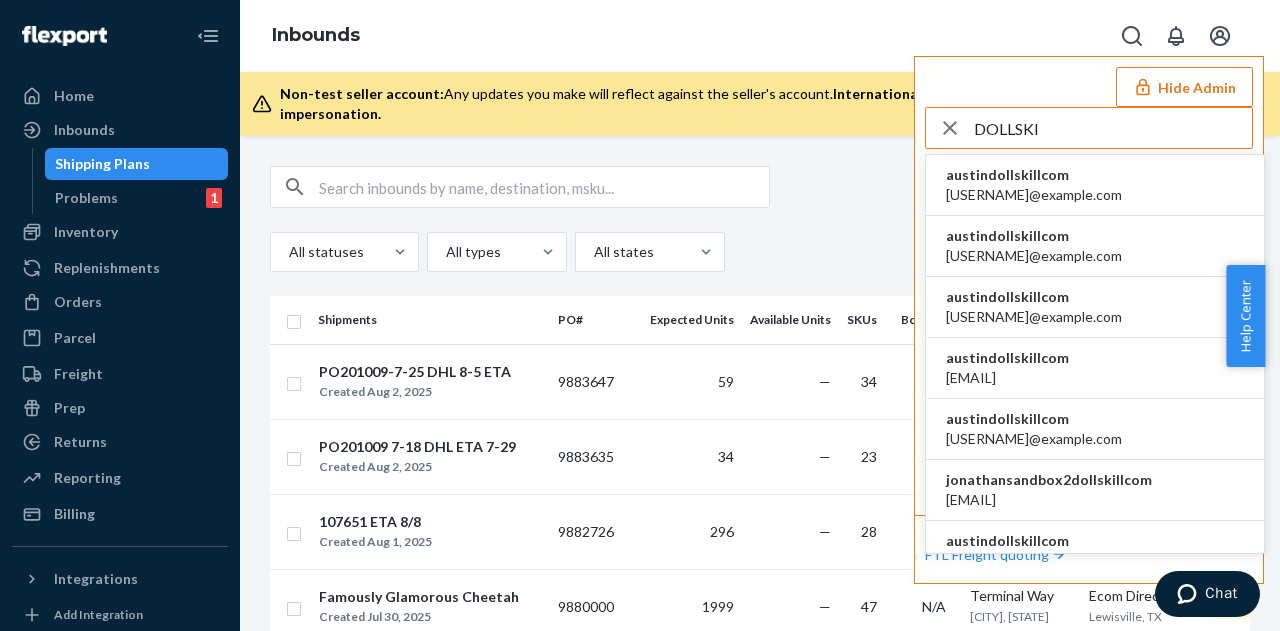 type on "DOLLSKI" 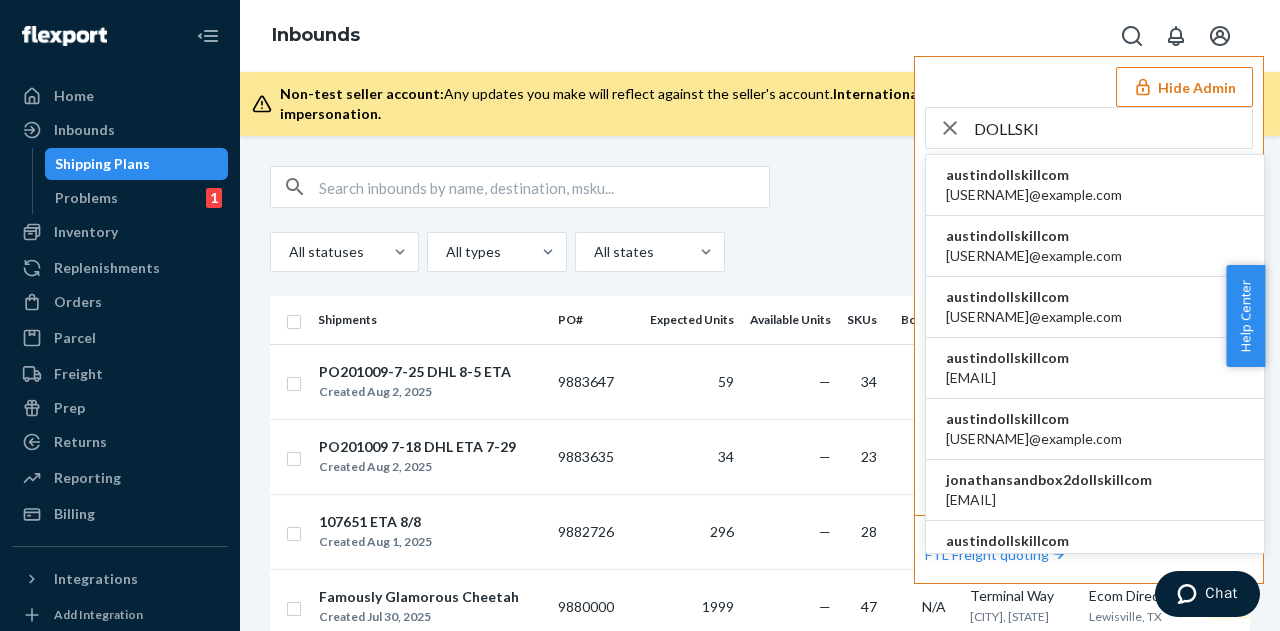 click on "[USERNAME]@example.com" at bounding box center (1034, 317) 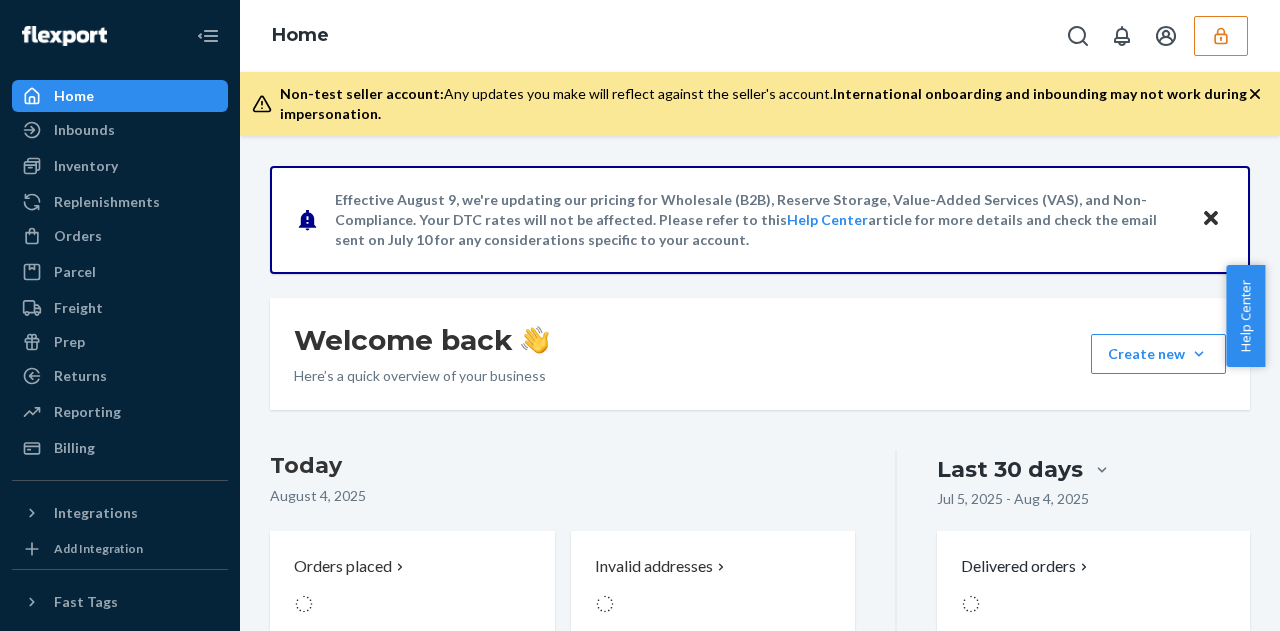 scroll, scrollTop: 0, scrollLeft: 0, axis: both 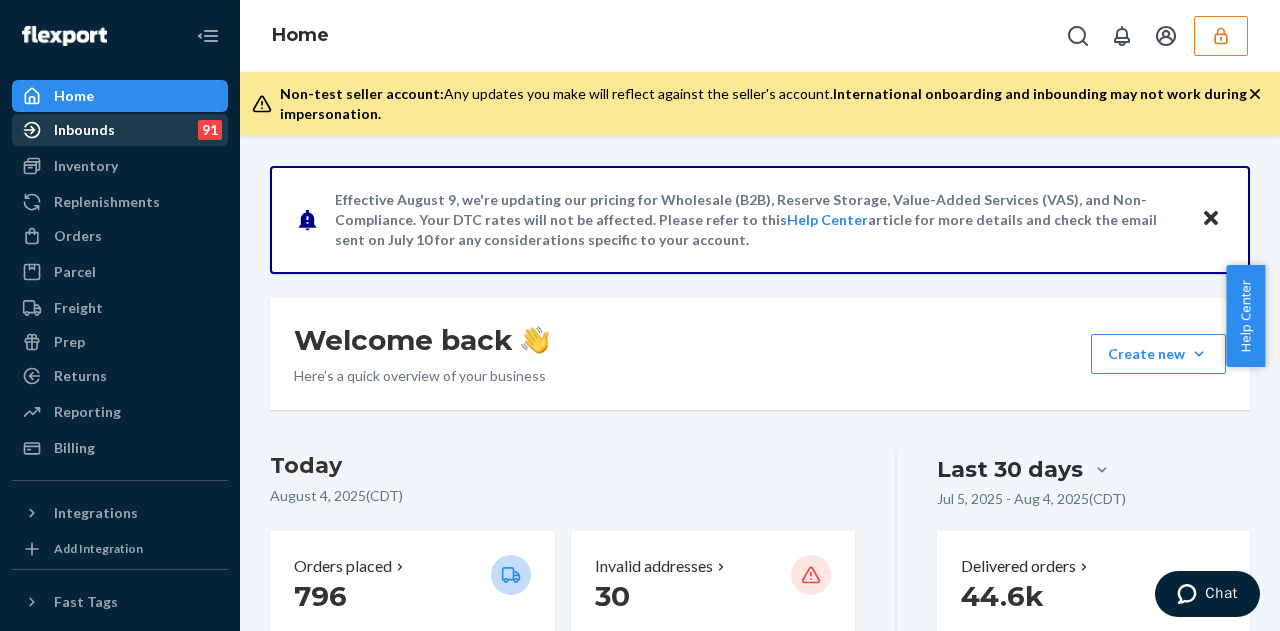 click on "Inbounds 91" at bounding box center [120, 130] 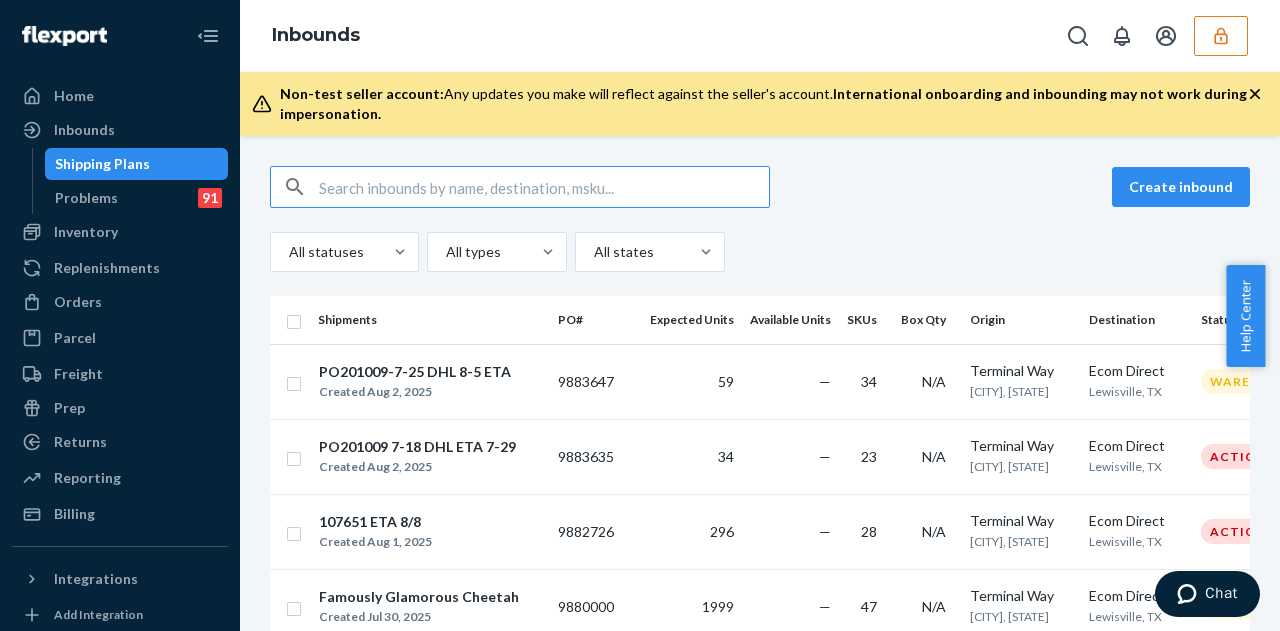 click at bounding box center (544, 187) 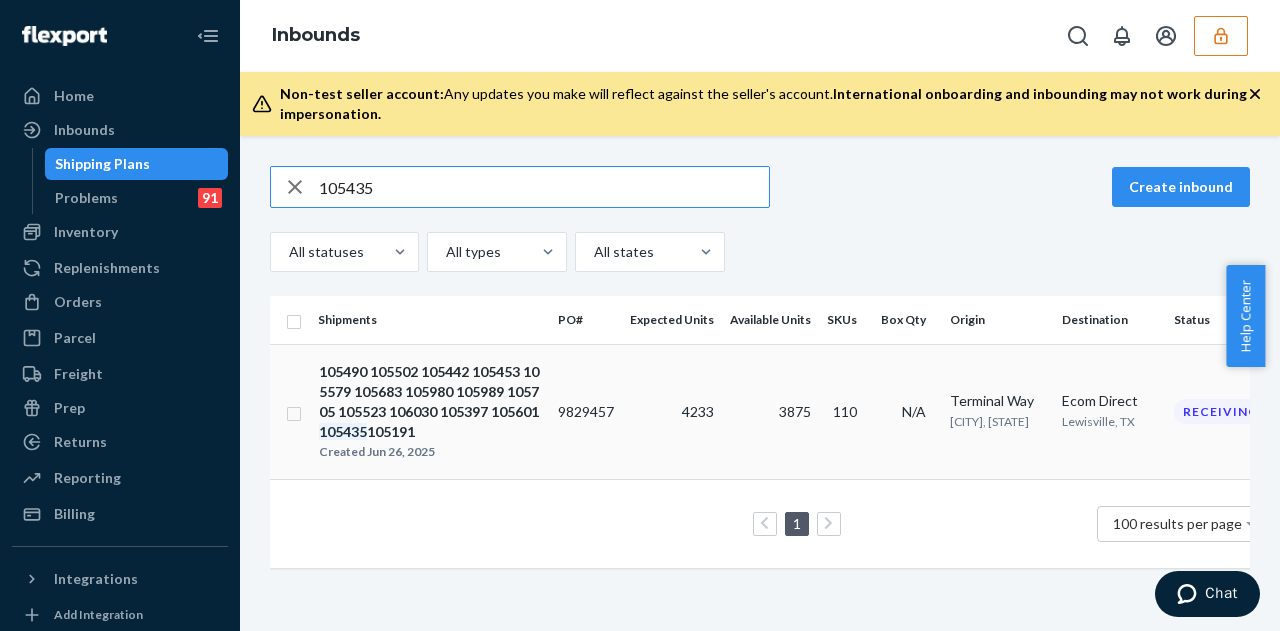 type on "105435" 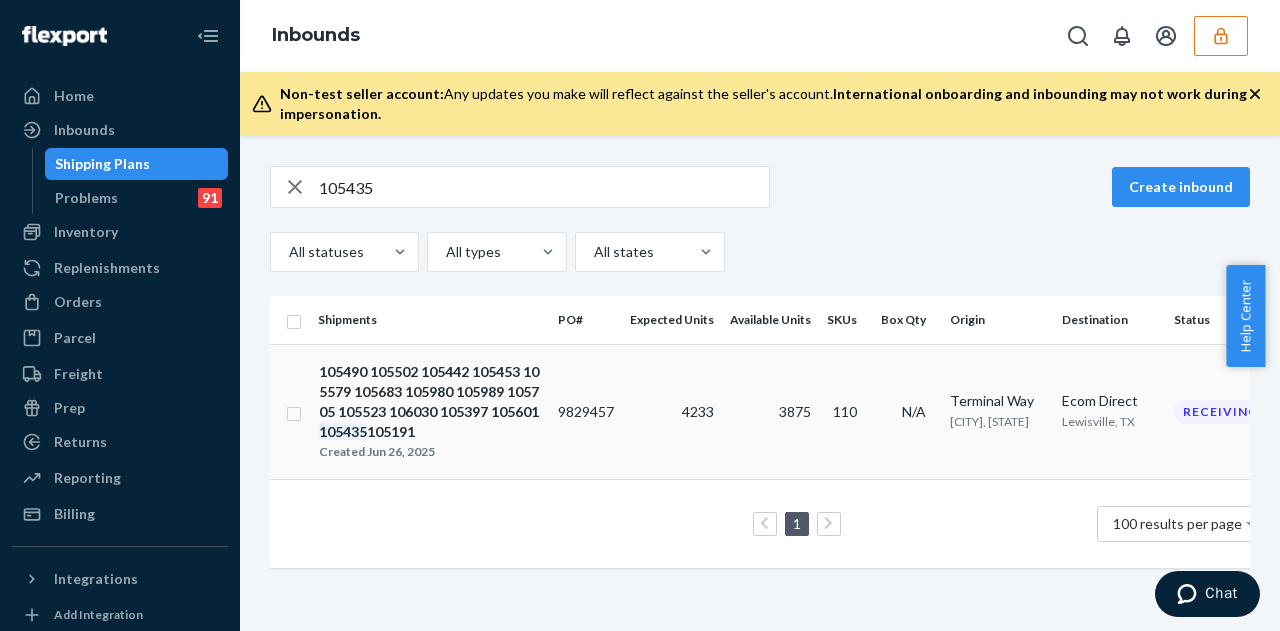 click on "9829457" at bounding box center [586, 411] 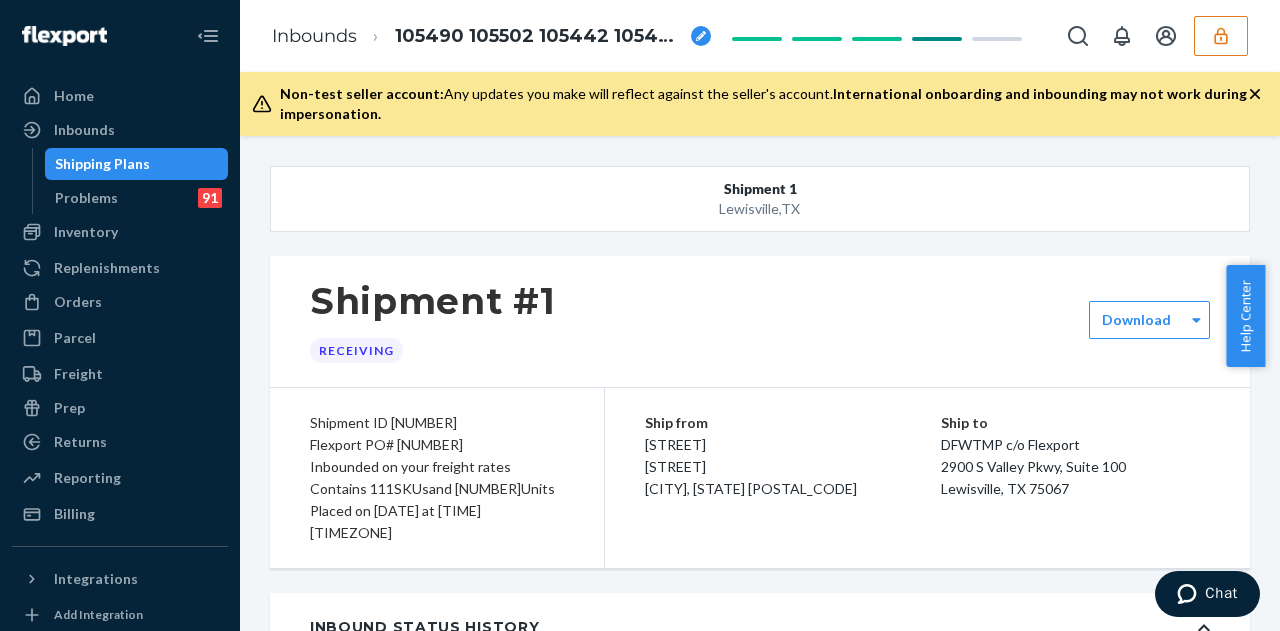 click on "Flexport PO# [NUMBER]" at bounding box center [437, 445] 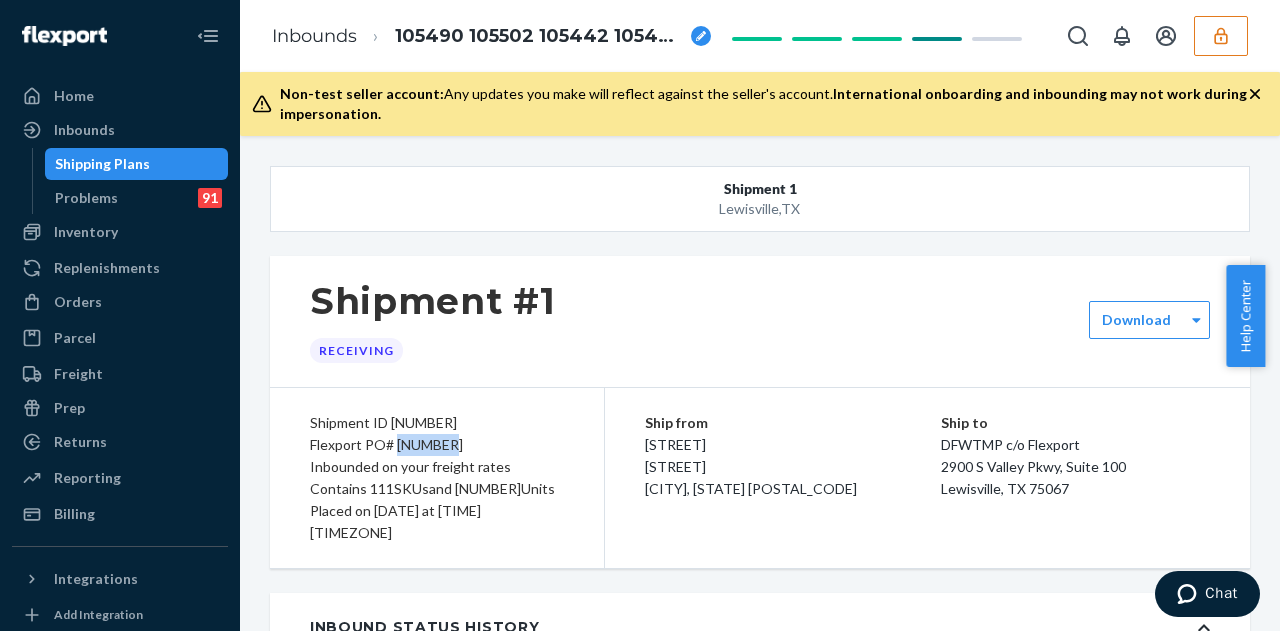 click on "Flexport PO# [NUMBER]" at bounding box center [437, 445] 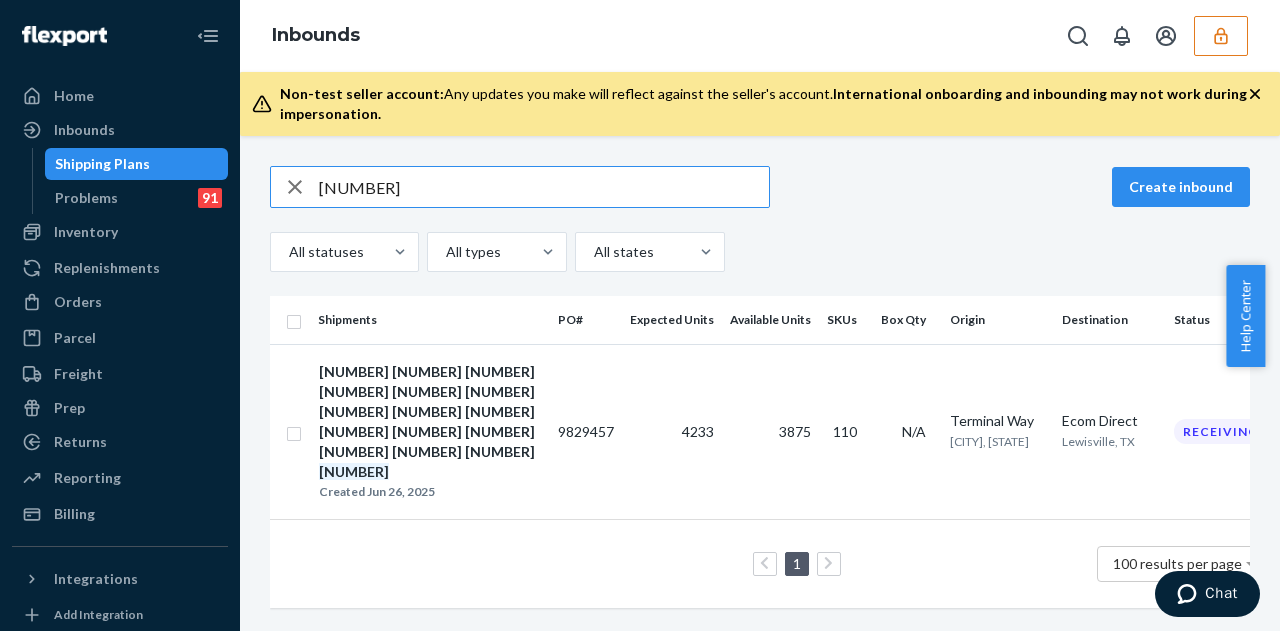 type on "[NUMBER]" 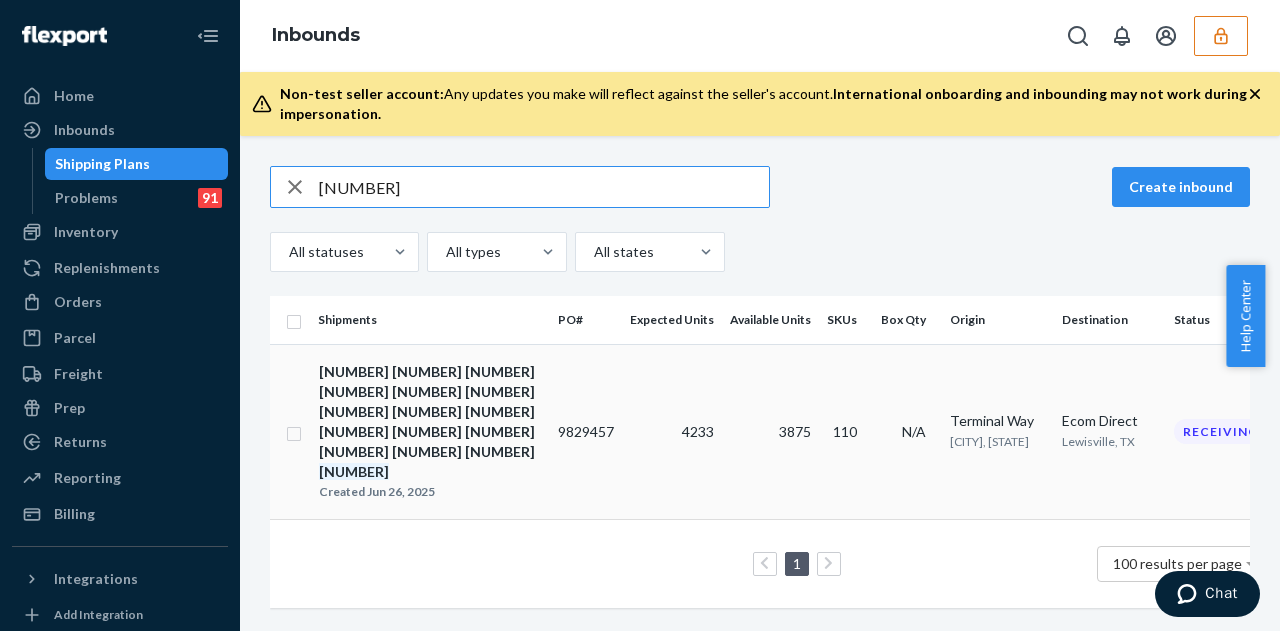 click on "9829457" at bounding box center [586, 431] 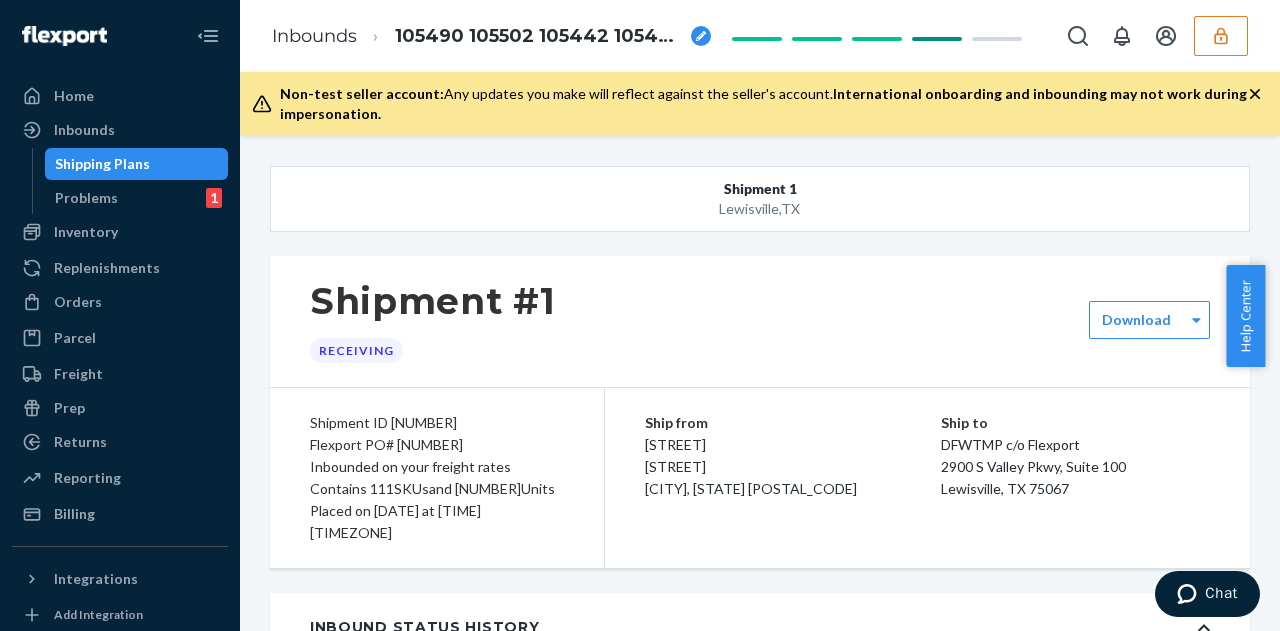 click on "Flexport PO# [NUMBER]" at bounding box center [437, 445] 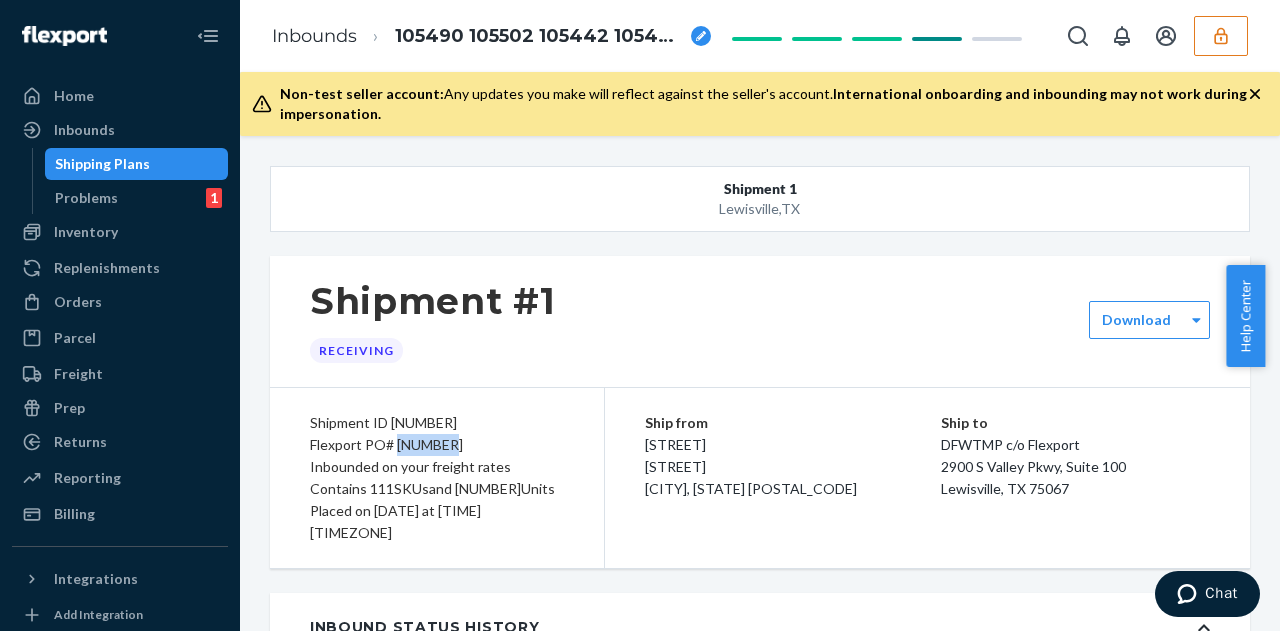 copy on "9829457" 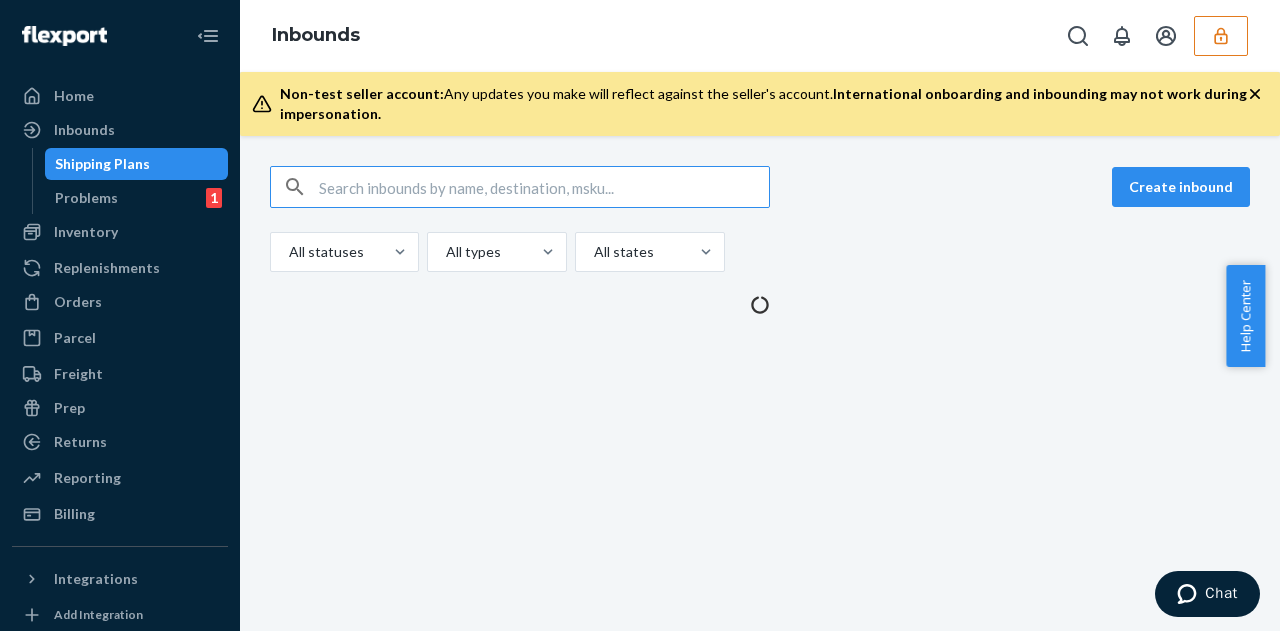 click at bounding box center (544, 187) 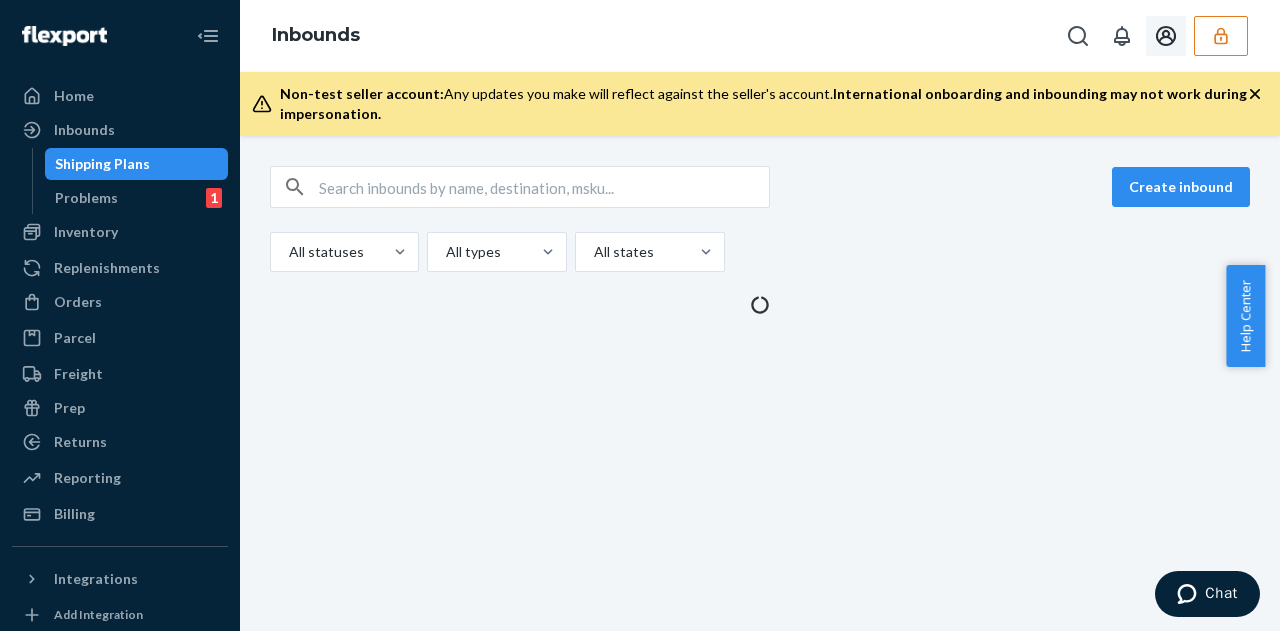 click at bounding box center [1221, 36] 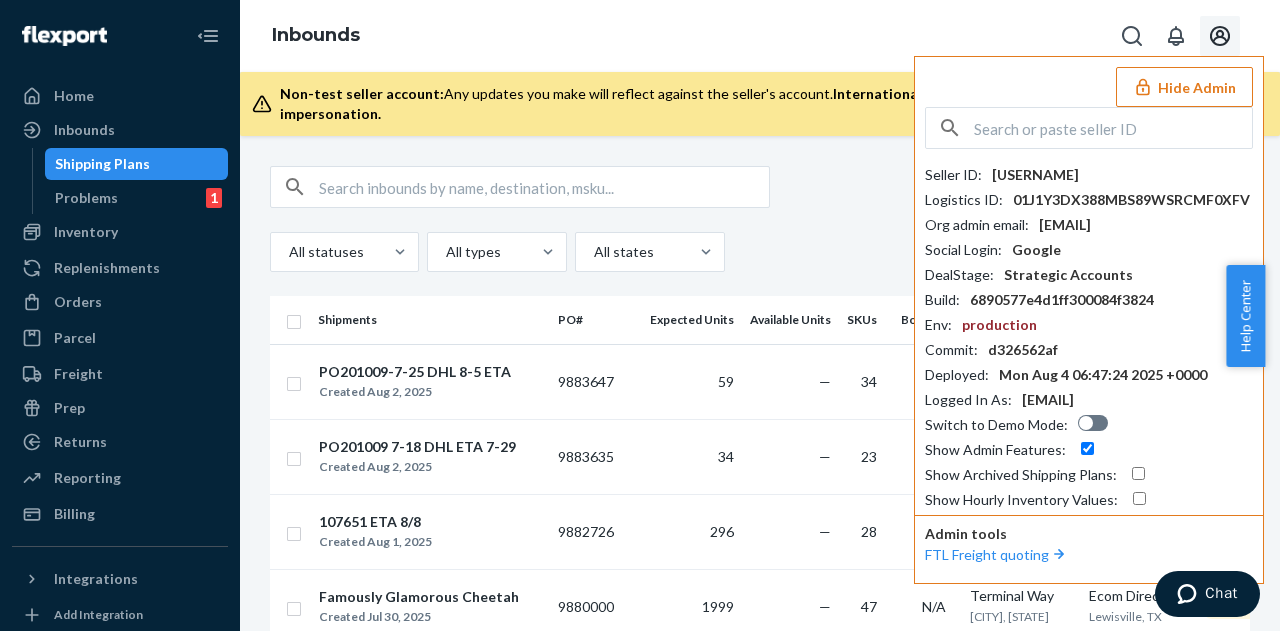 click at bounding box center (1113, 128) 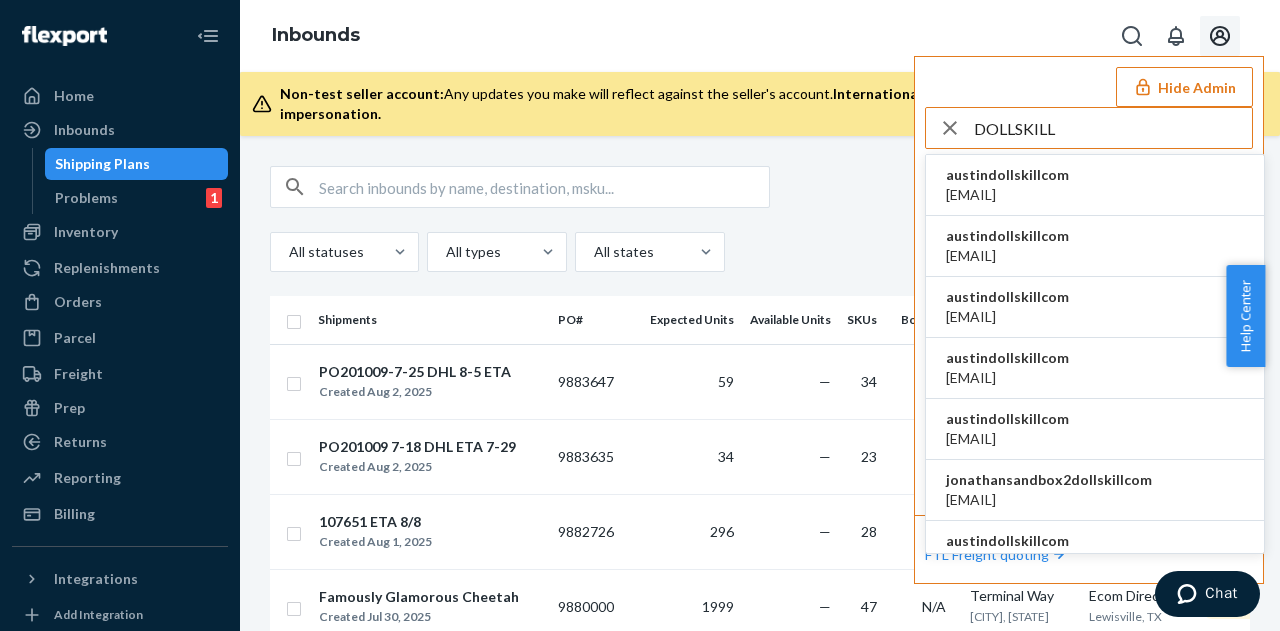 type on "DOLLSKILL" 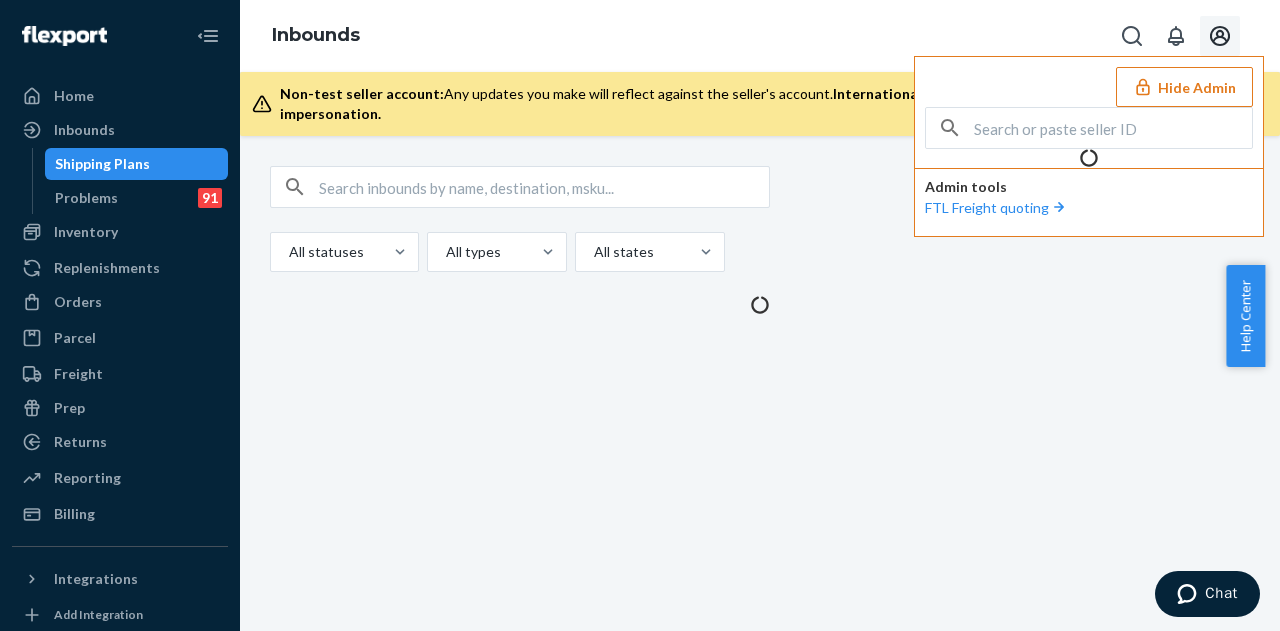 drag, startPoint x: 1037, startPoint y: 345, endPoint x: 646, endPoint y: 156, distance: 434.28333 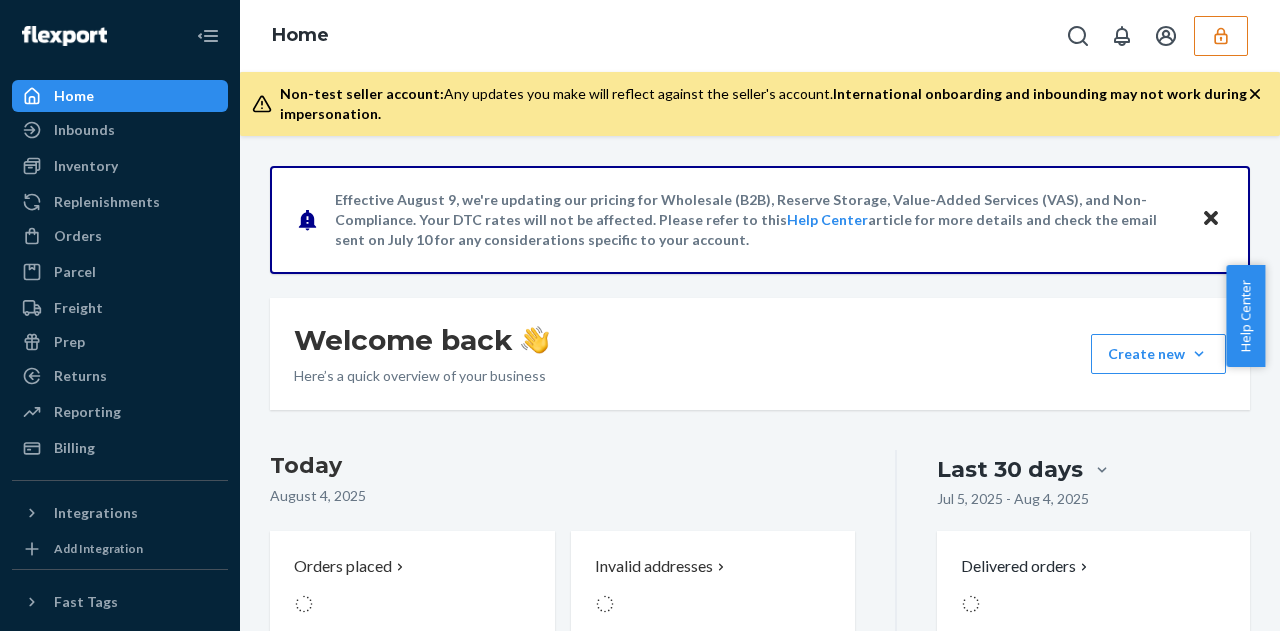 scroll, scrollTop: 0, scrollLeft: 0, axis: both 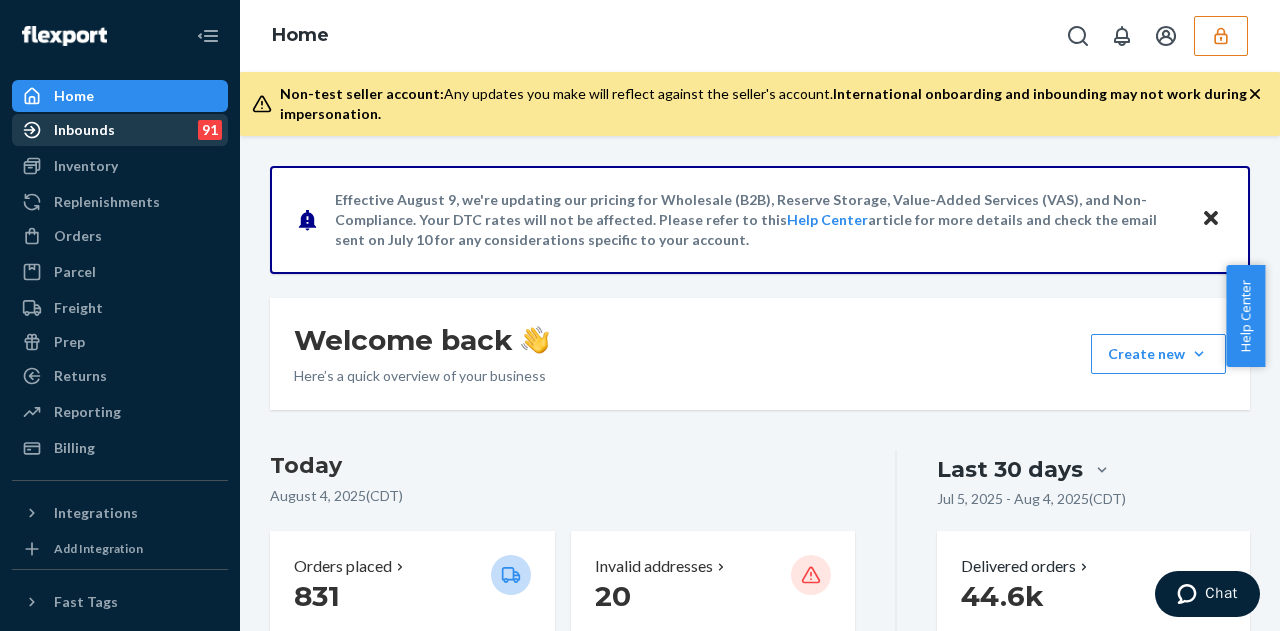 click on "Inbounds 91" at bounding box center (120, 130) 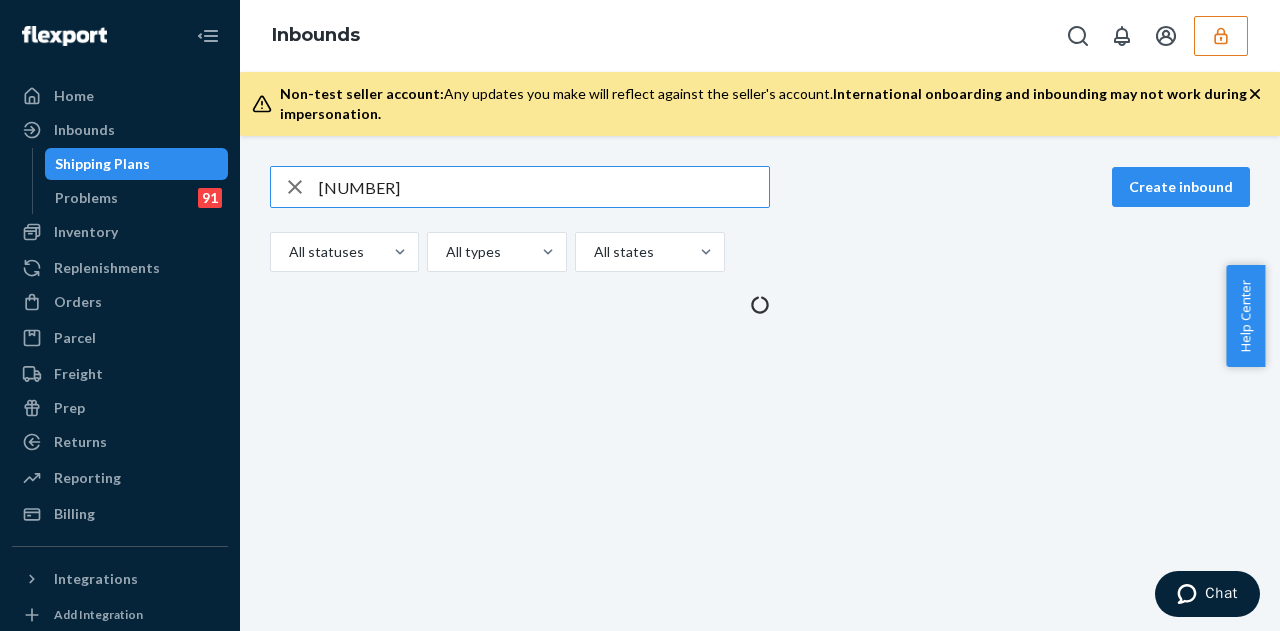 type on "106982" 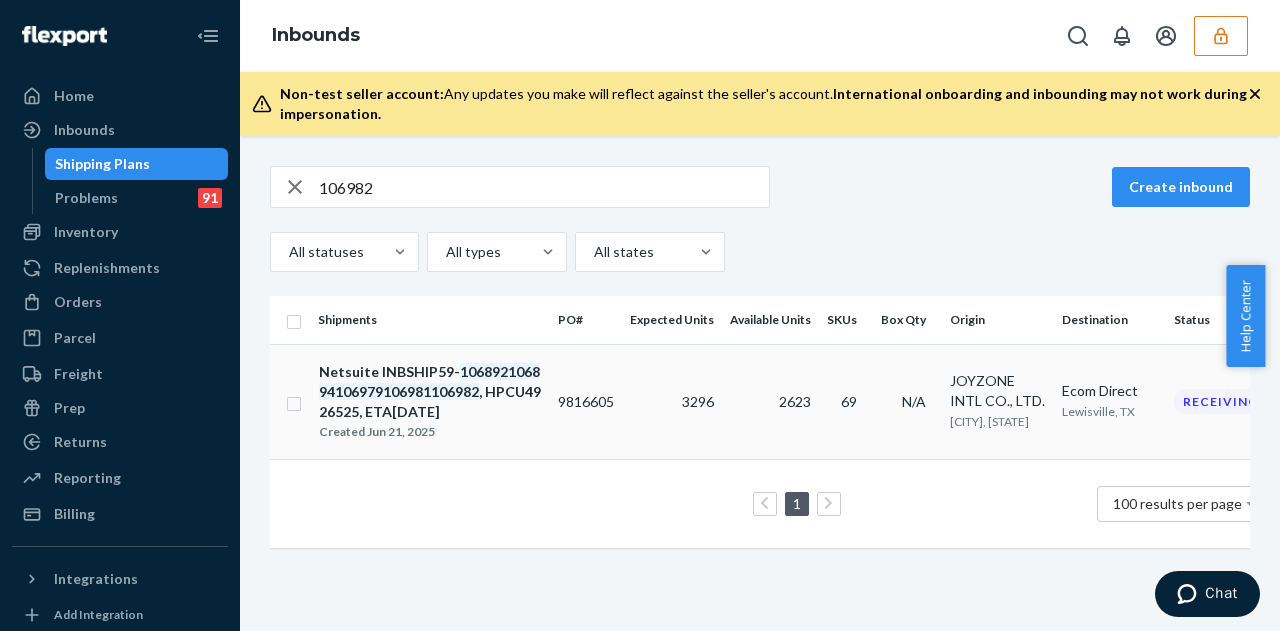 click on "Netsuite INBSHIP[NUMBER]- [NUMBER][NUMBER][NUMBER][NUMBER][NUMBER] , HPCU[NUMBER], ETA[DATE]" at bounding box center (430, 392) 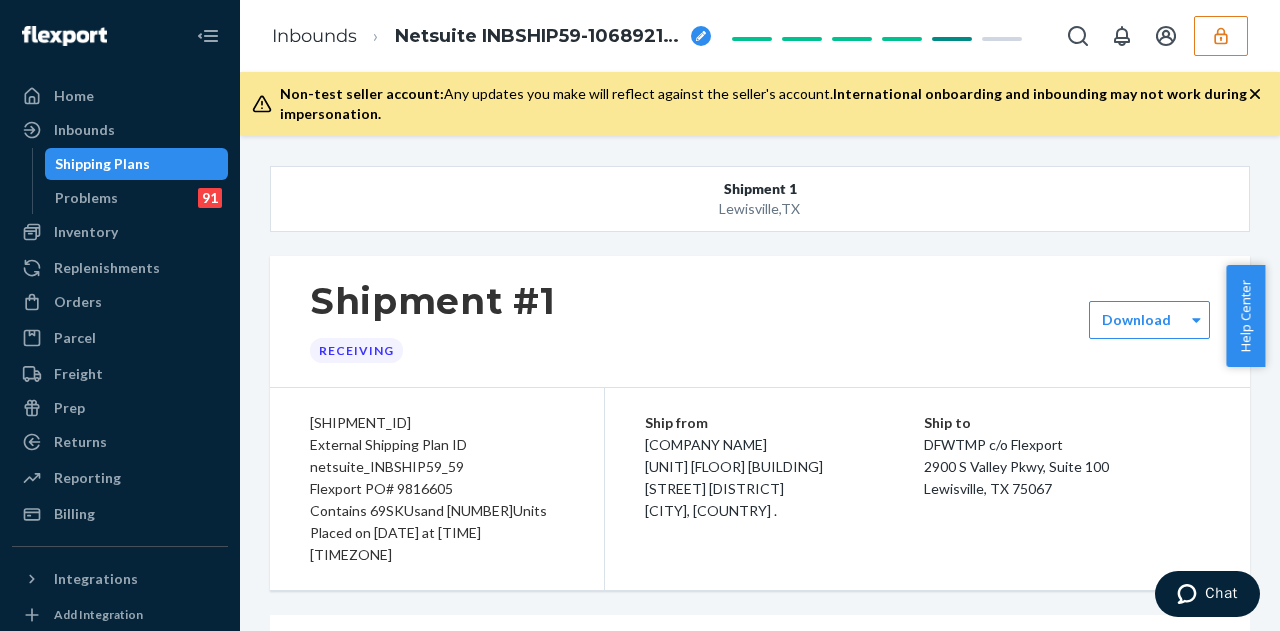 scroll, scrollTop: 0, scrollLeft: 0, axis: both 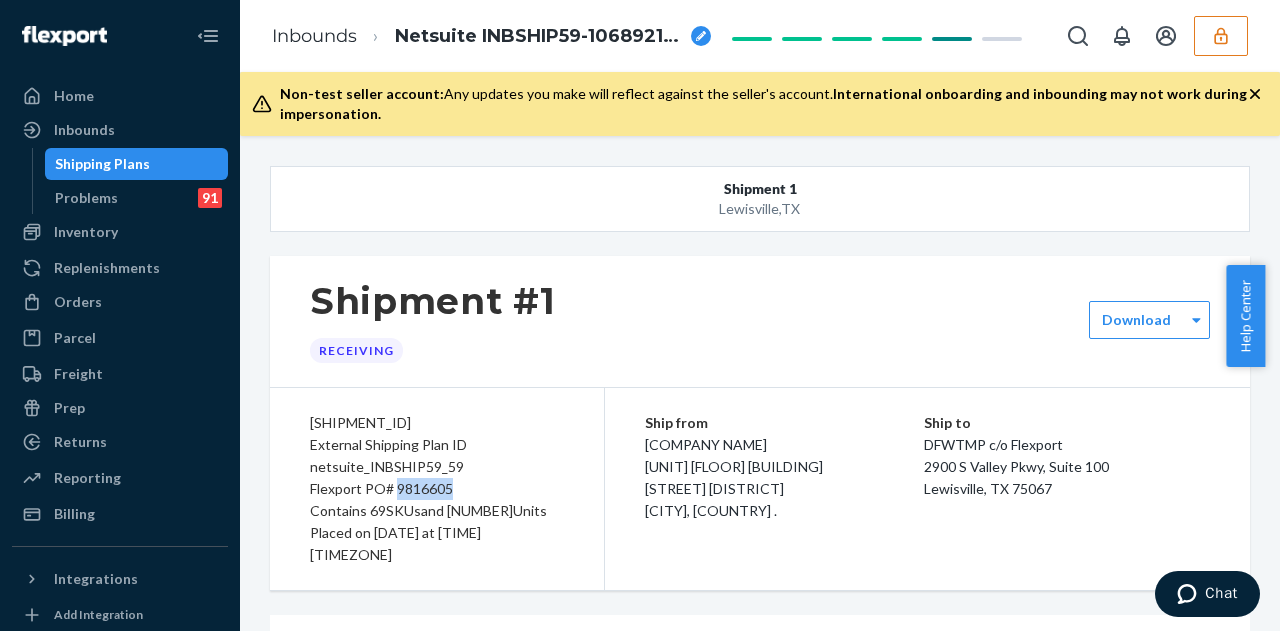 copy on "9816605" 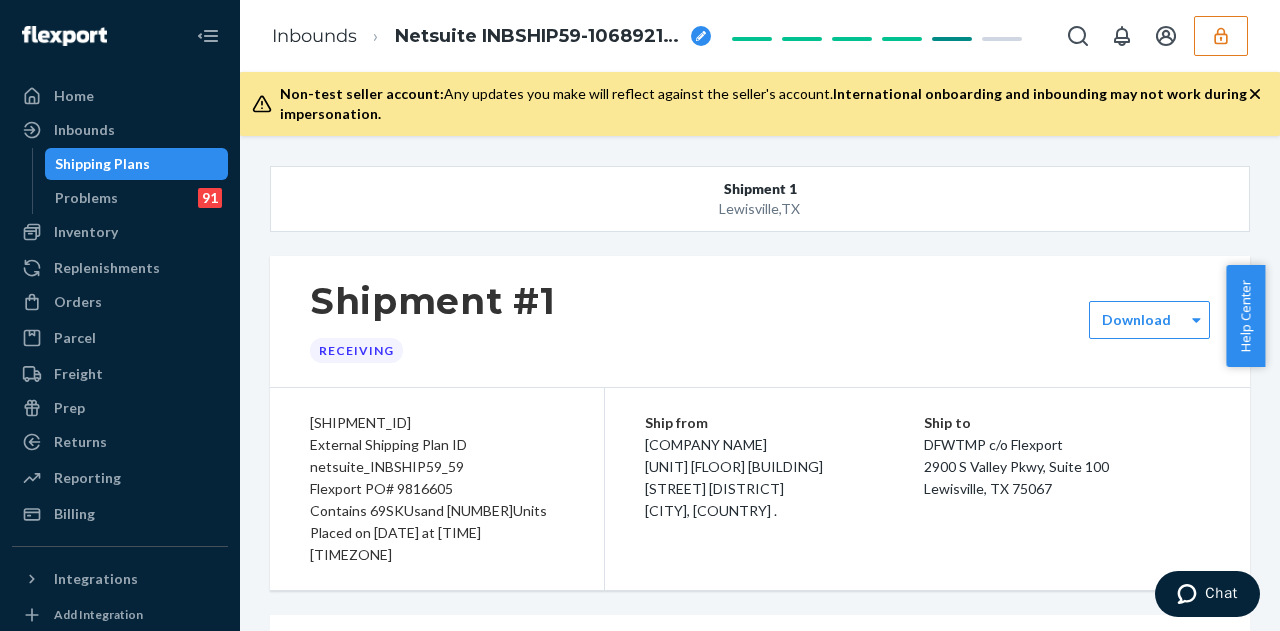 click on "Shipment #1 Receiving" at bounding box center [760, 321] 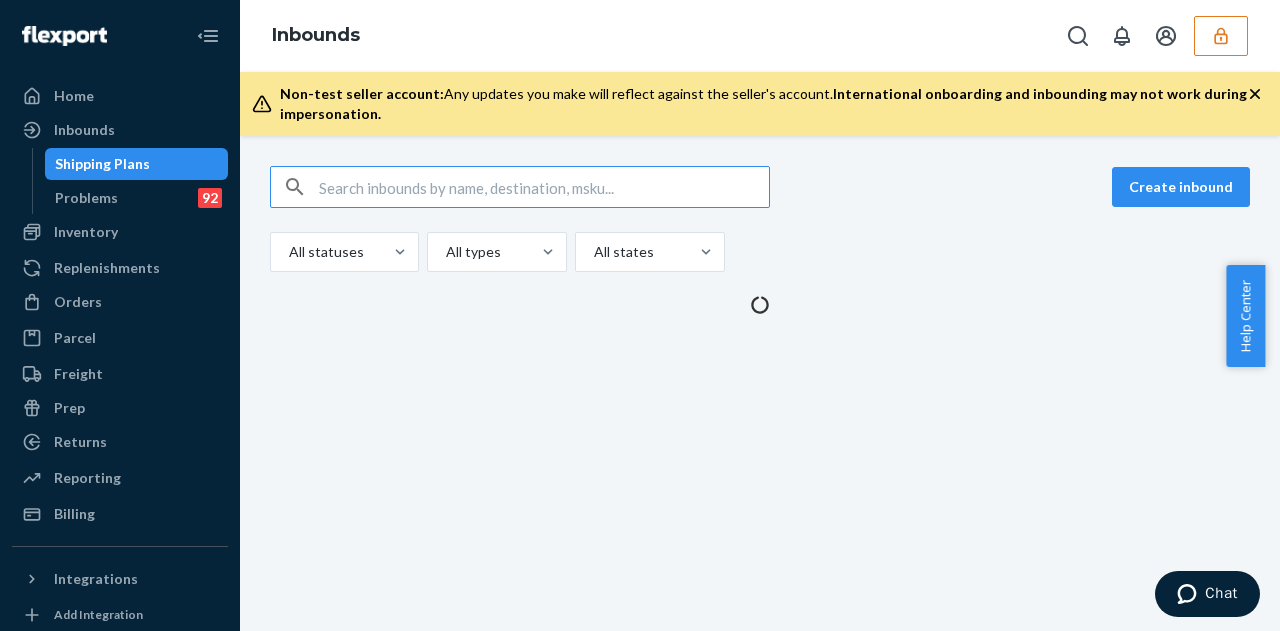 click at bounding box center [1221, 36] 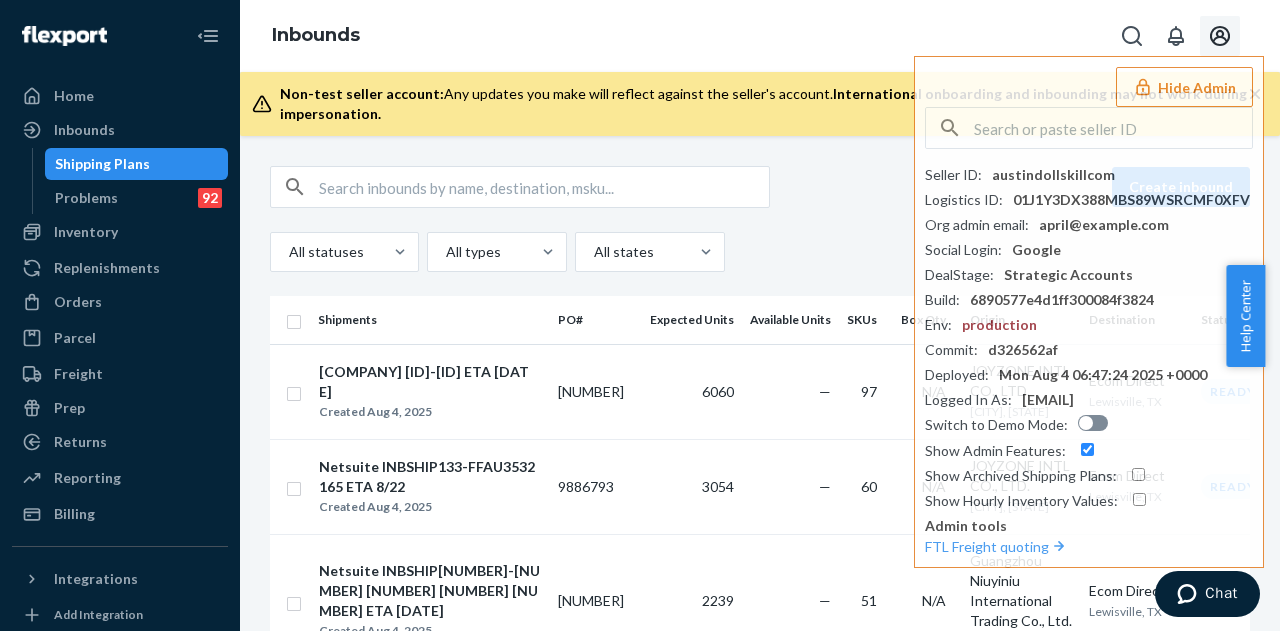 click at bounding box center (1220, 36) 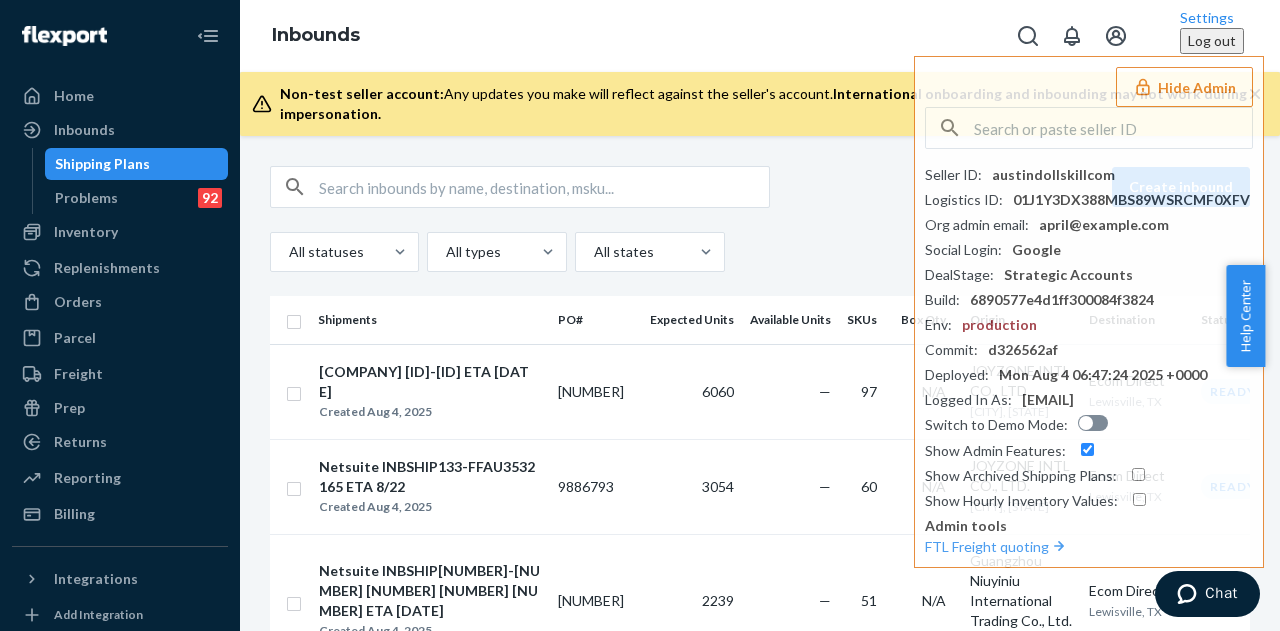 click on "Create inbound All statuses All types All states Shipments PO# Expected Units Available Units SKUs Box Qty Origin Destination Status Netsuite INBSHIP134-CSNU7573679 ETA 8/22 Created Aug 4, 2025 9886797 6060 — 97 N/A JOYZONE INTL CO., LTD. Kowloon, Hong Kong Ecom Direct Lewisville, TX Ready to ship Netsuite INBSHIP133-FFAU3532165 ETA 8/22 Created Aug 4, 2025 9886793 3054 — 60 N/A JOYZONE INTL CO., LTD. Kowloon, Hong Kong Ecom Direct Lewisville, TX Ready to ship Netsuite INBSHIP132-200330 201134 201135 201881 202331 ETA 8/22 Created Aug 4, 2025 9886791 2239 — 51 N/A Guangzhou Niuyiniu International Trading Co., Ltd. Foshan City, Guangdong Ecom Direct Lewisville, TX Ready to ship Netsuite INBSHIP131-TLLU4865586 ETA 8/21 Created Aug 4, 2025 9886790 5492 — 63 N/A JOYZONE INTL CO., LTD. Kowloon, Hong Kong Ecom Direct Lewisville, TX Ready to ship Netsuite INBSHIP130-BMOU4294902 ETA 8/21 Created Aug 4, 2025 9886789 28670 — 274 N/A JOYZONE INTL CO., LTD. Kowloon, Hong Kong Ecom Direct Lewisville, TX 9886788" at bounding box center [760, 383] 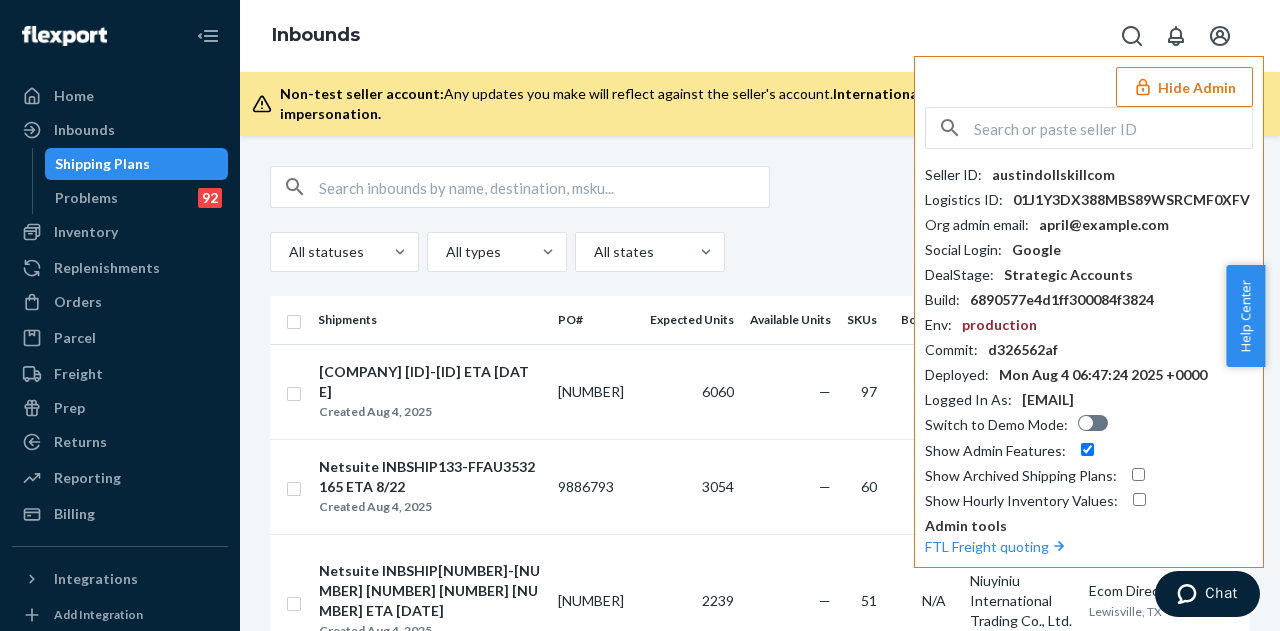 click 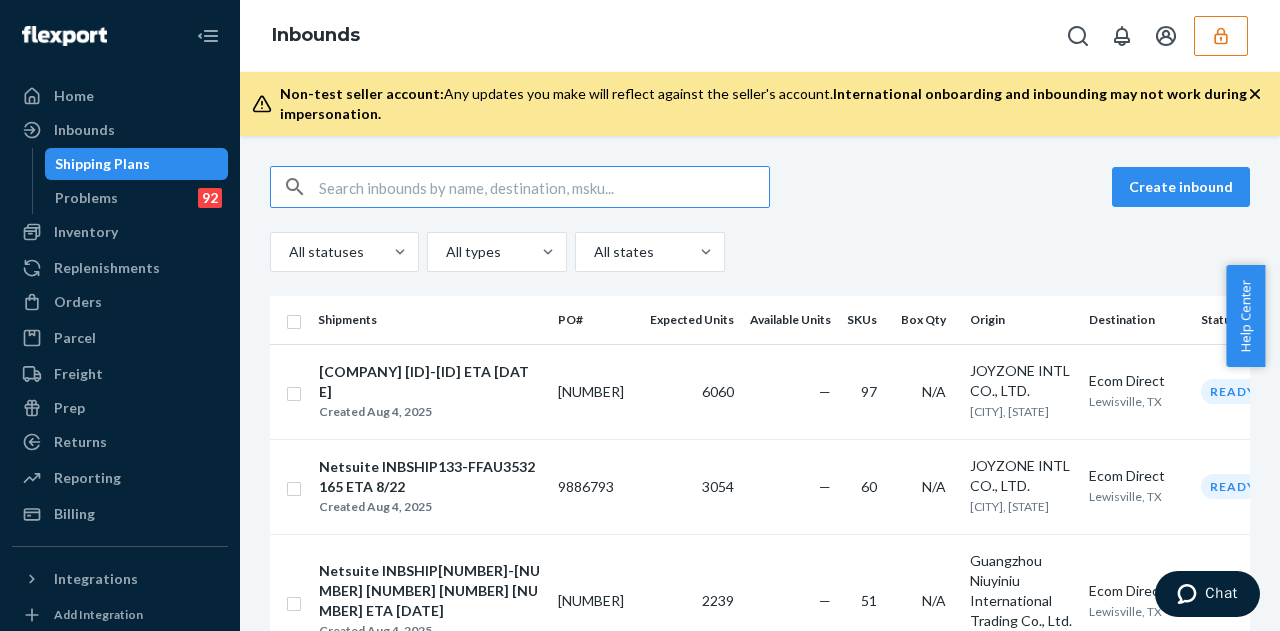 click at bounding box center [544, 187] 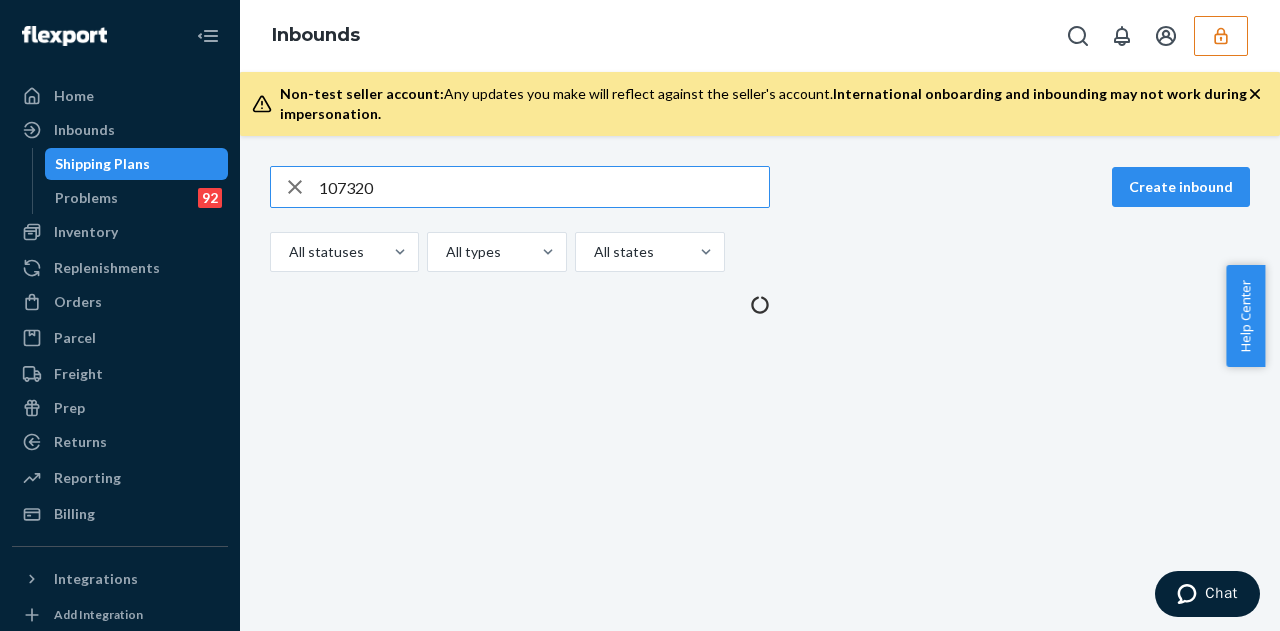 type on "107320" 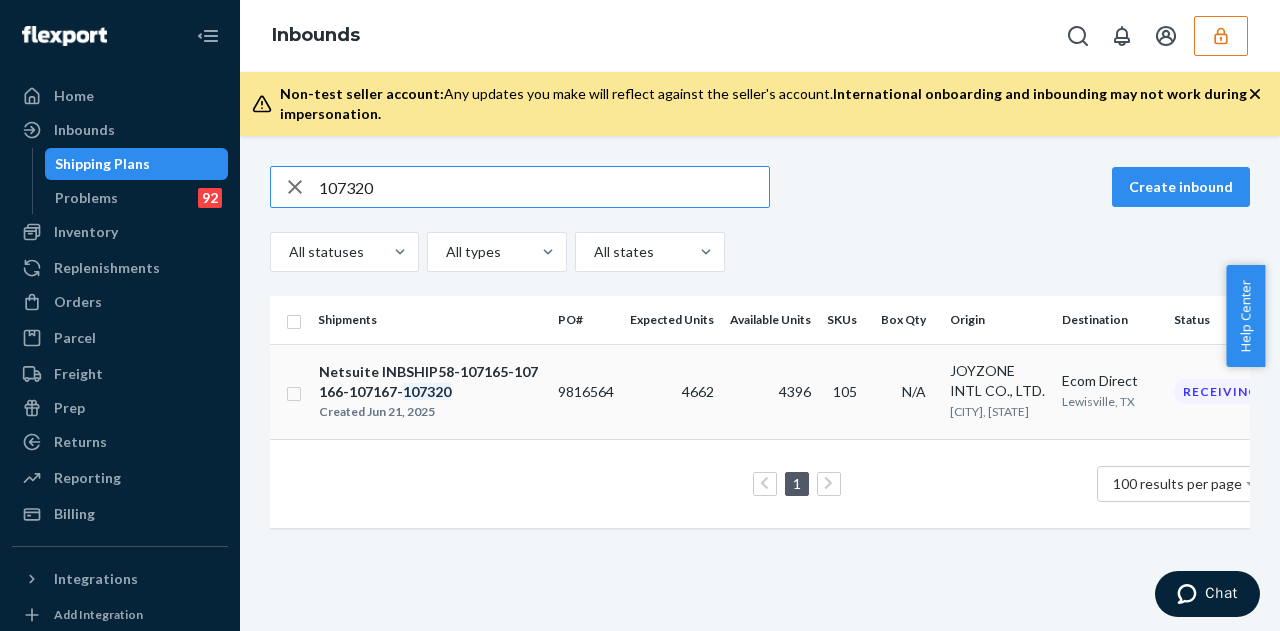 click on "9816564" at bounding box center [586, 391] 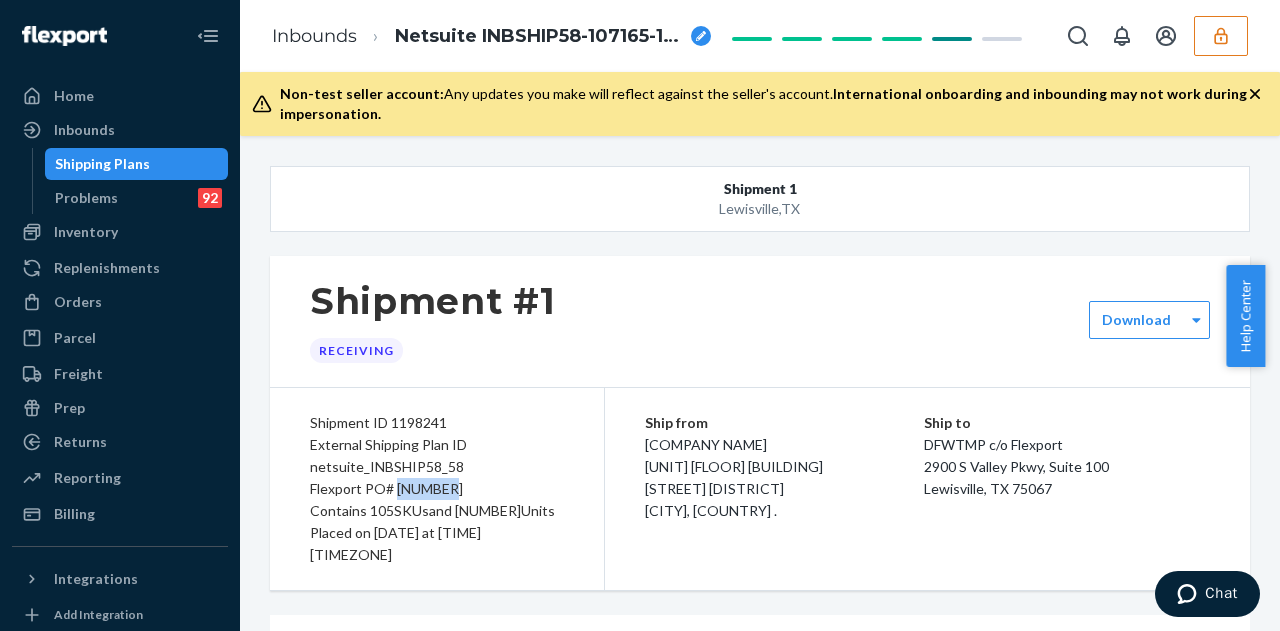 drag, startPoint x: 395, startPoint y: 493, endPoint x: 451, endPoint y: 485, distance: 56.568542 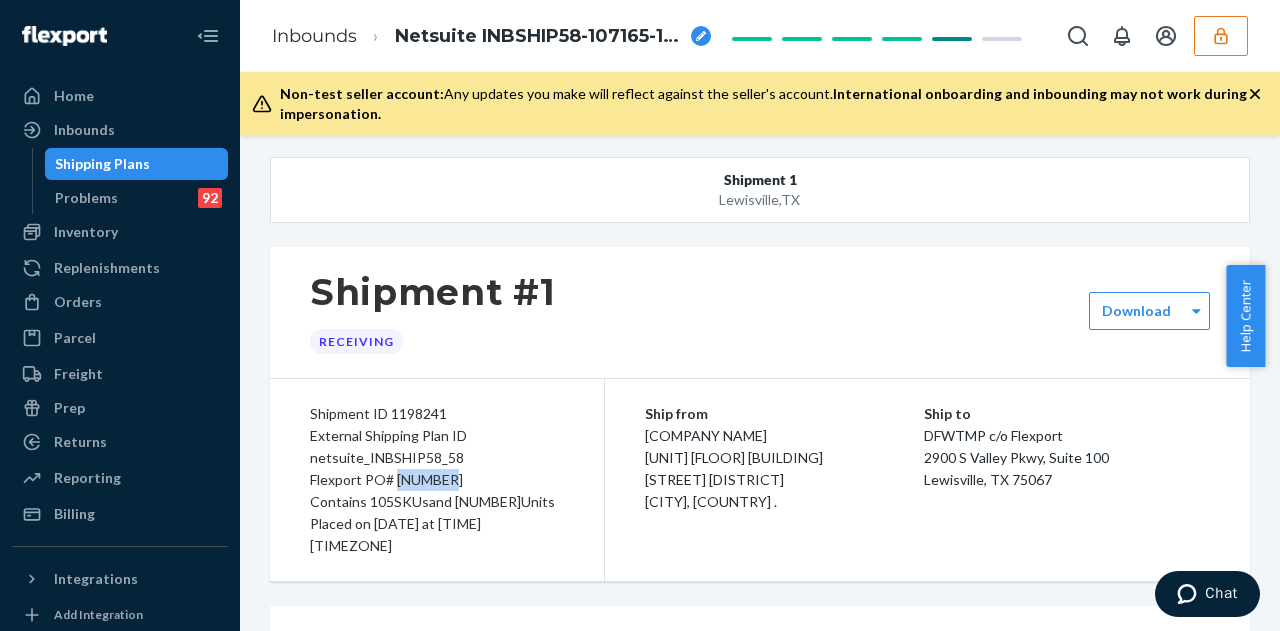 scroll, scrollTop: 0, scrollLeft: 0, axis: both 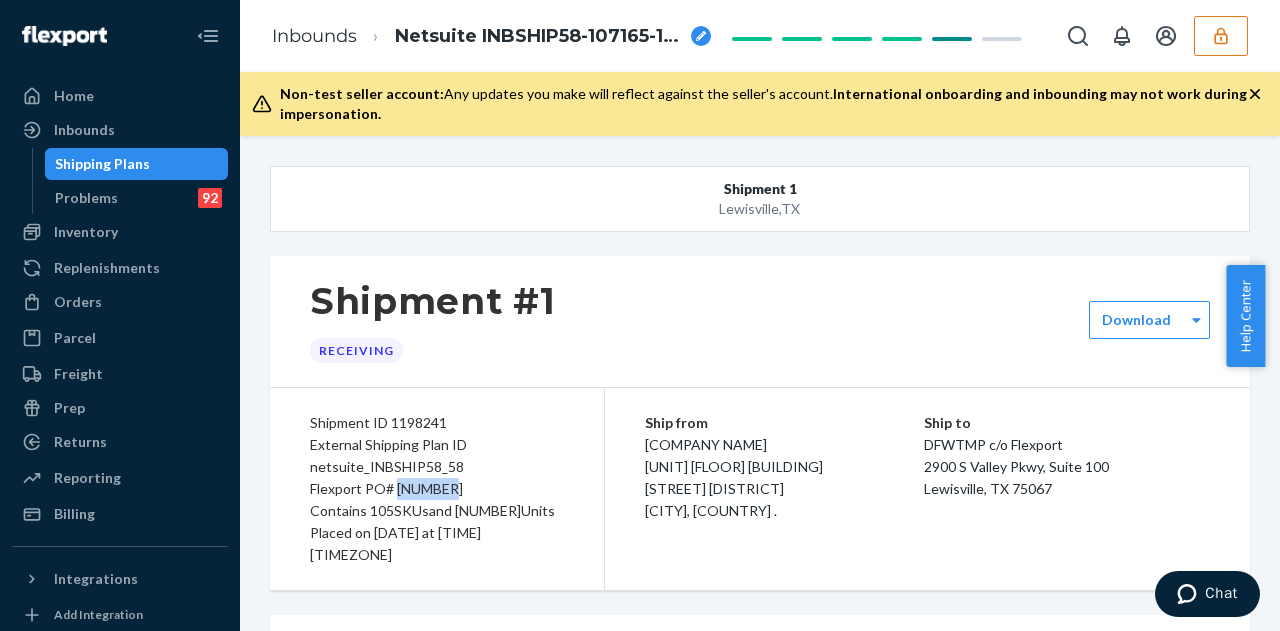 click on "Shipping Plans" at bounding box center (102, 164) 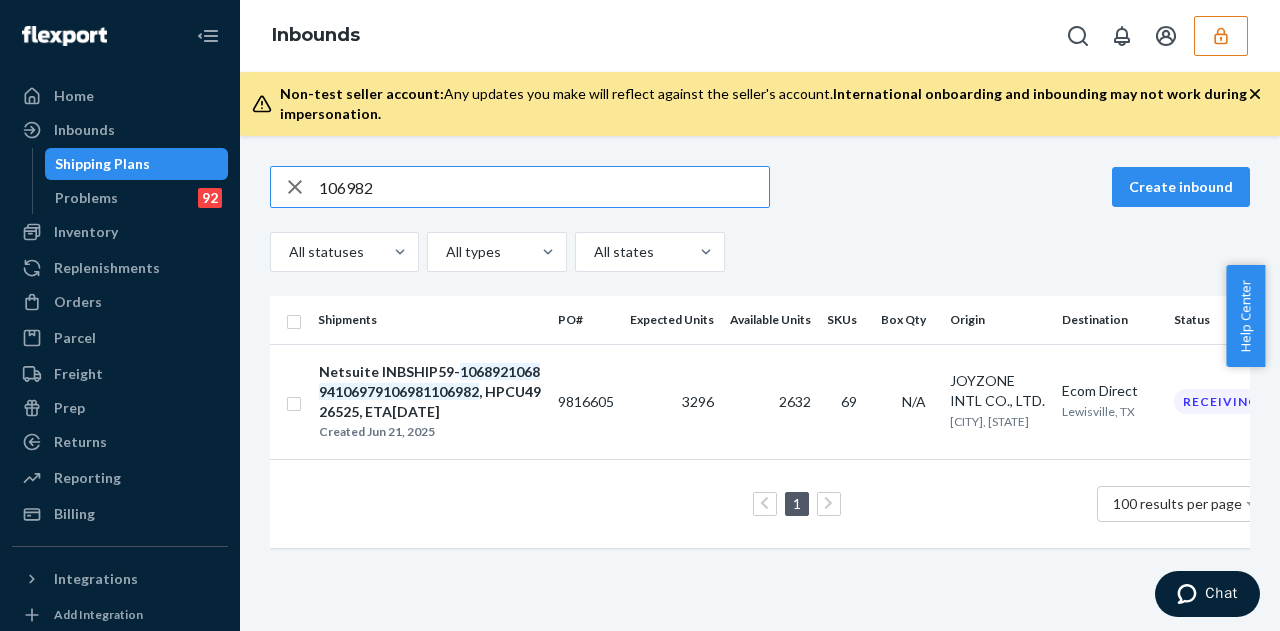 type on "106982" 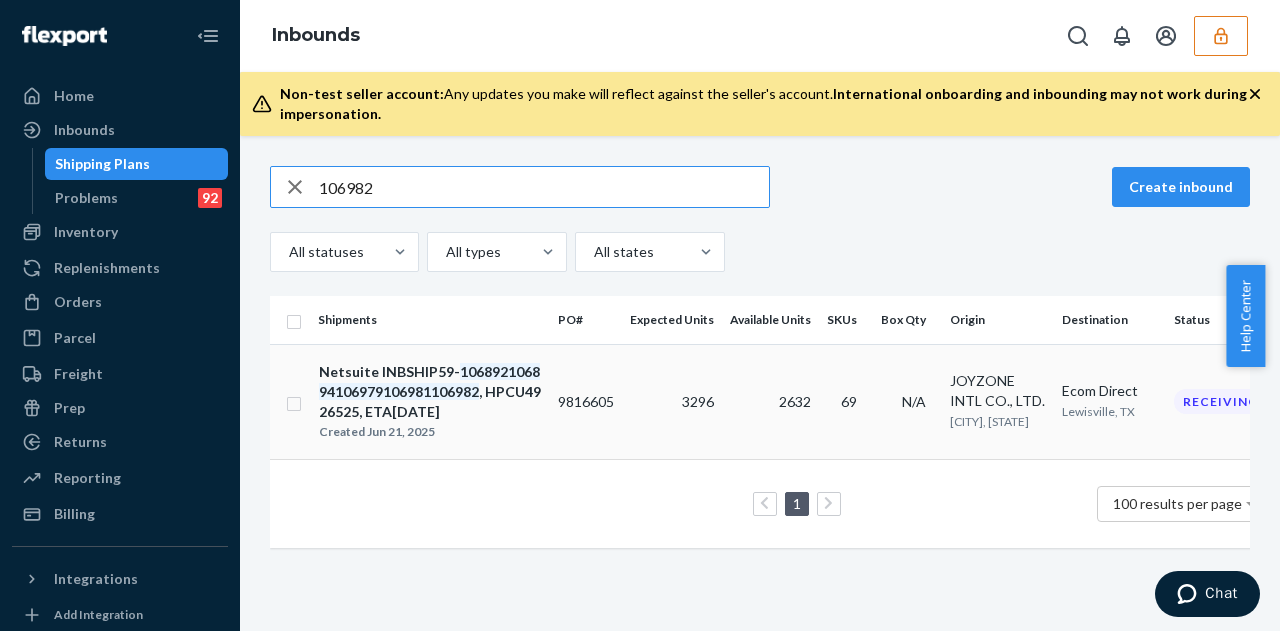 click on "9816605" at bounding box center (586, 401) 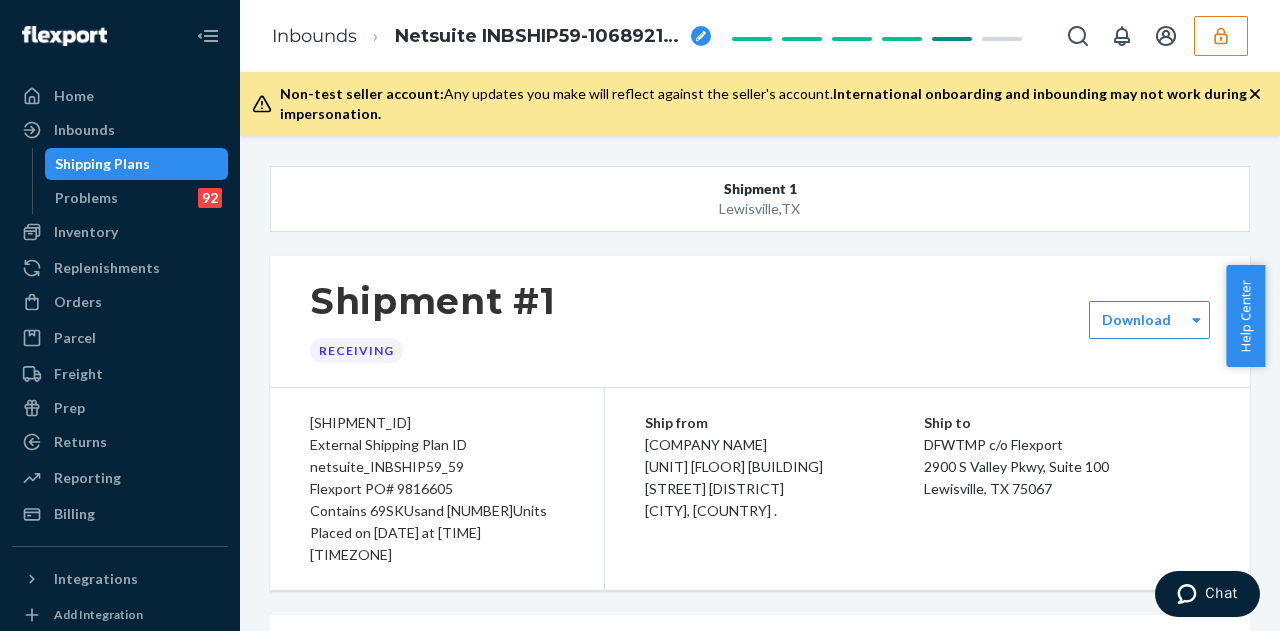 click on "Flexport PO# 9816605" at bounding box center [437, 489] 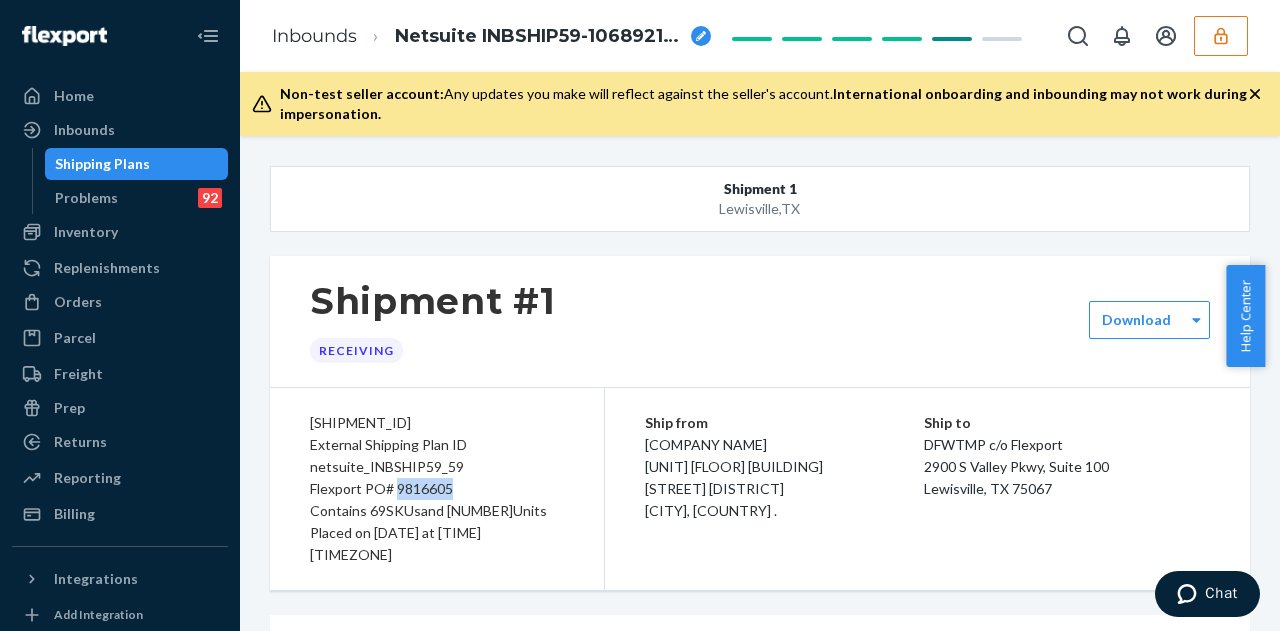 copy on "9816605" 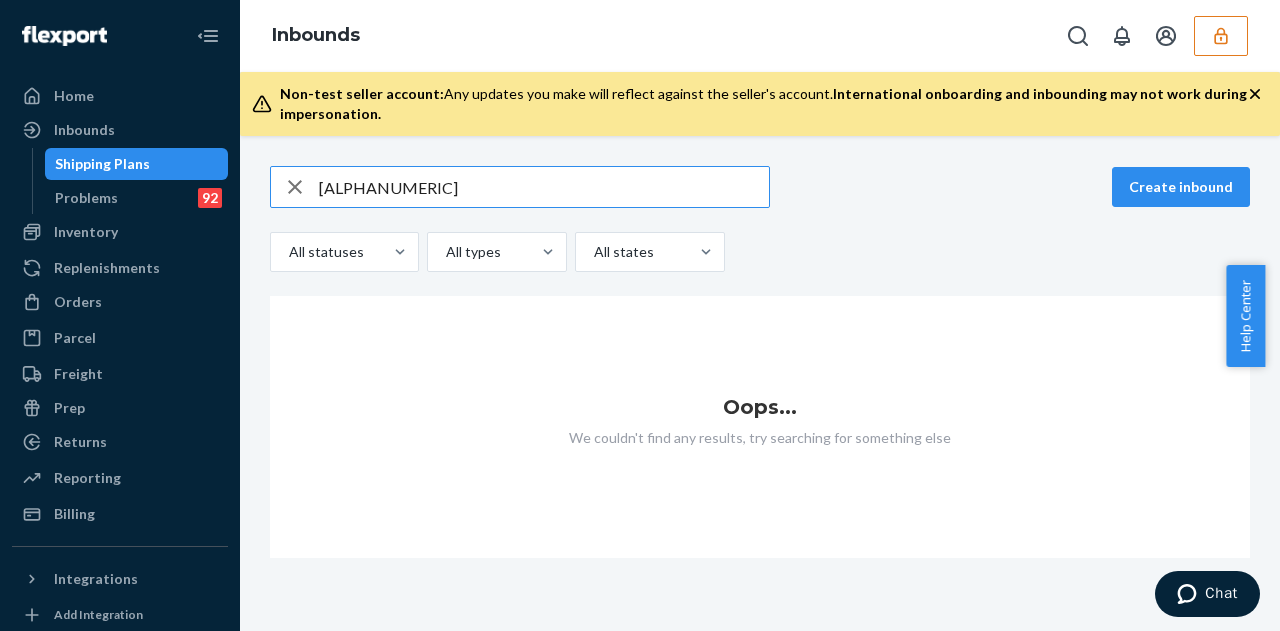 click on "x0046o0ull" at bounding box center (544, 187) 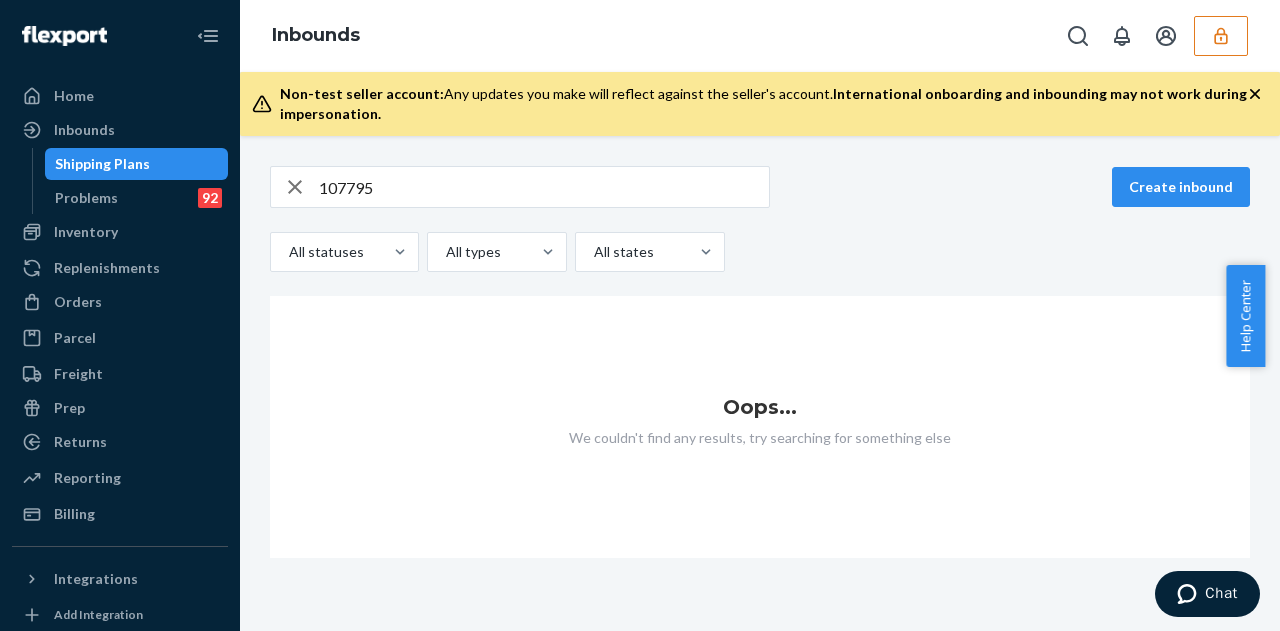 click at bounding box center [1221, 36] 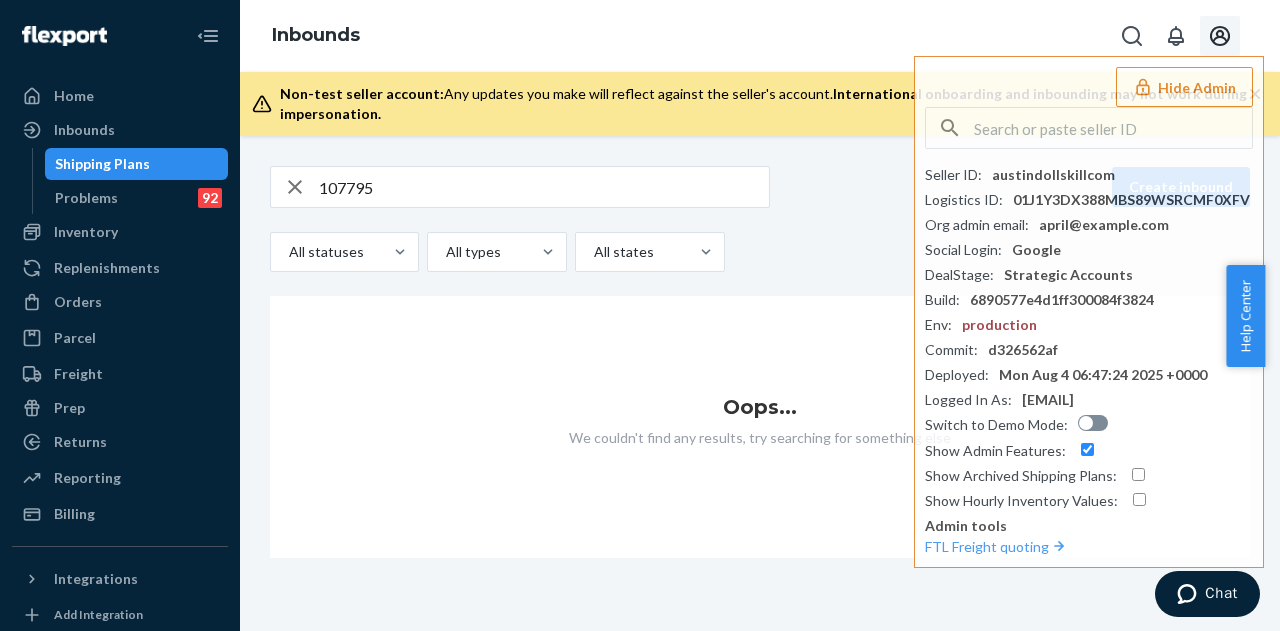 click 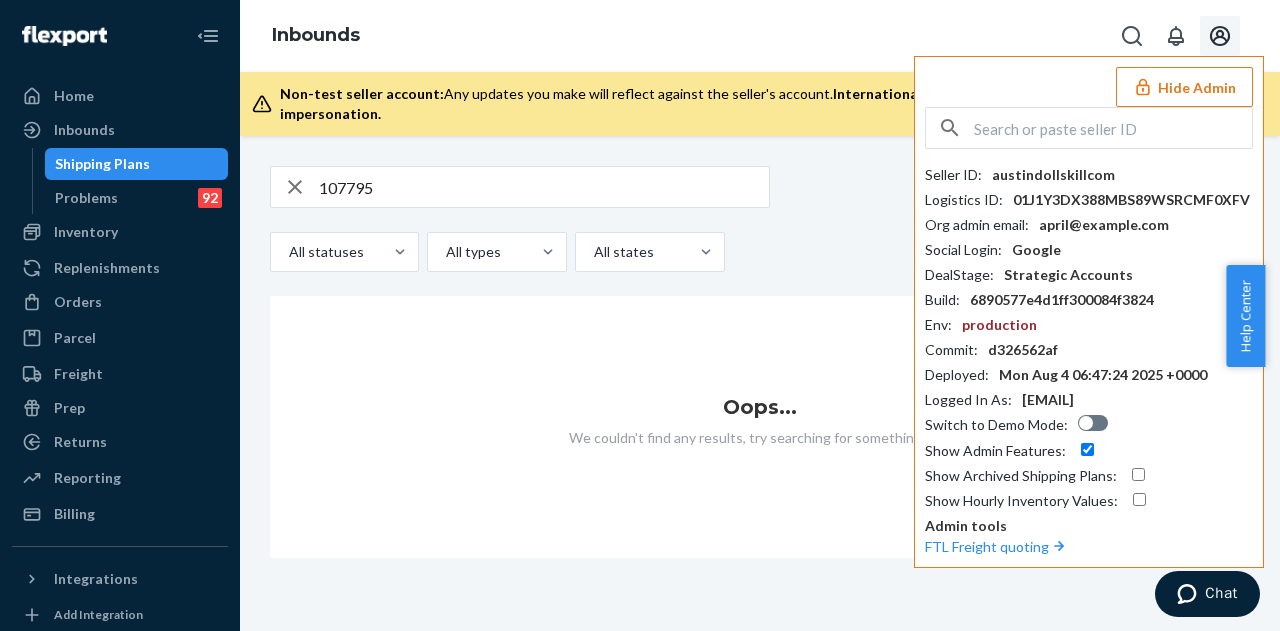 click on "Hide Admin" at bounding box center [1184, 87] 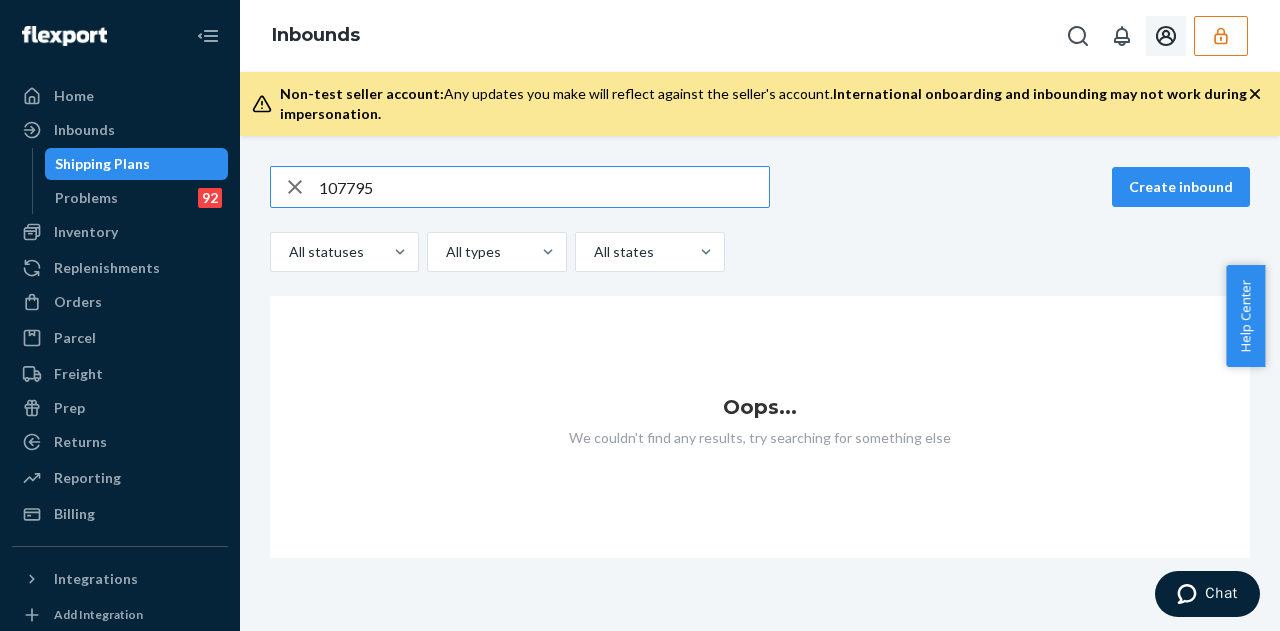 click on "107795" at bounding box center [544, 187] 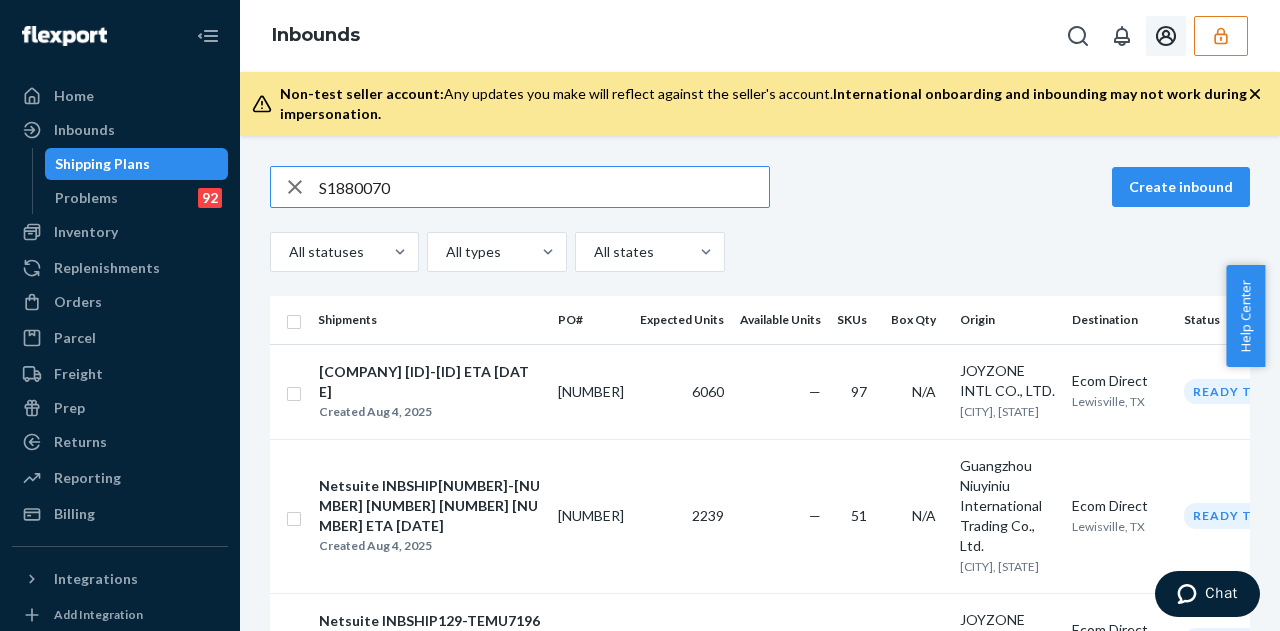 type on "S1880070" 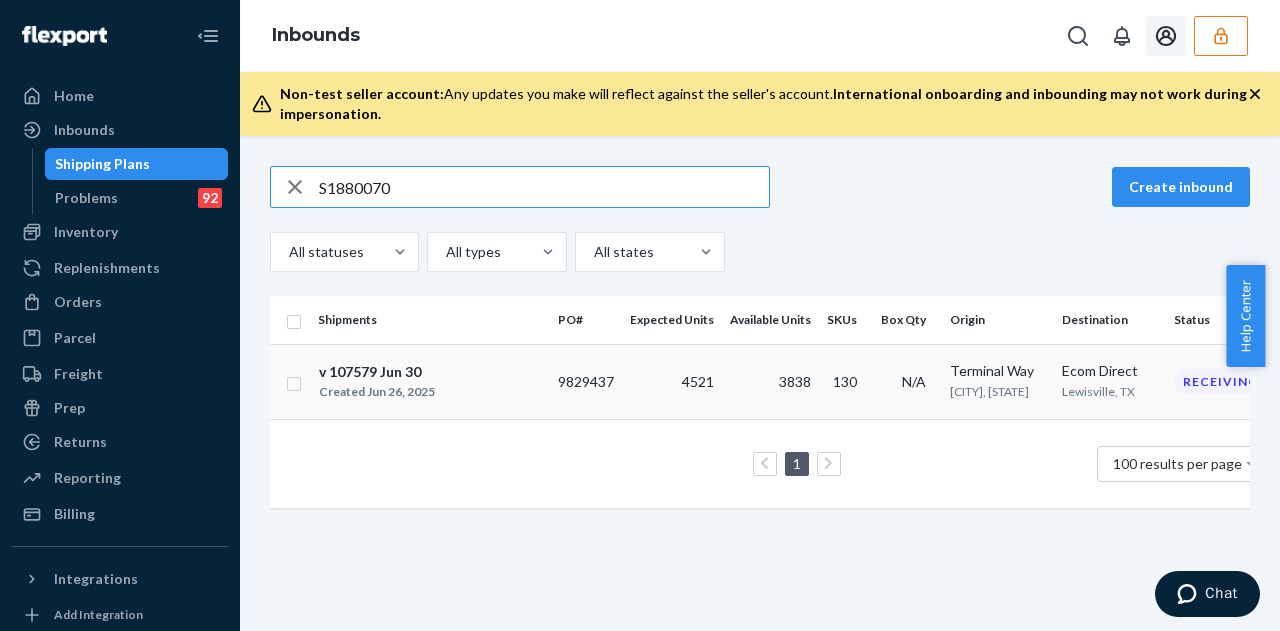 click on "9829437" at bounding box center [586, 381] 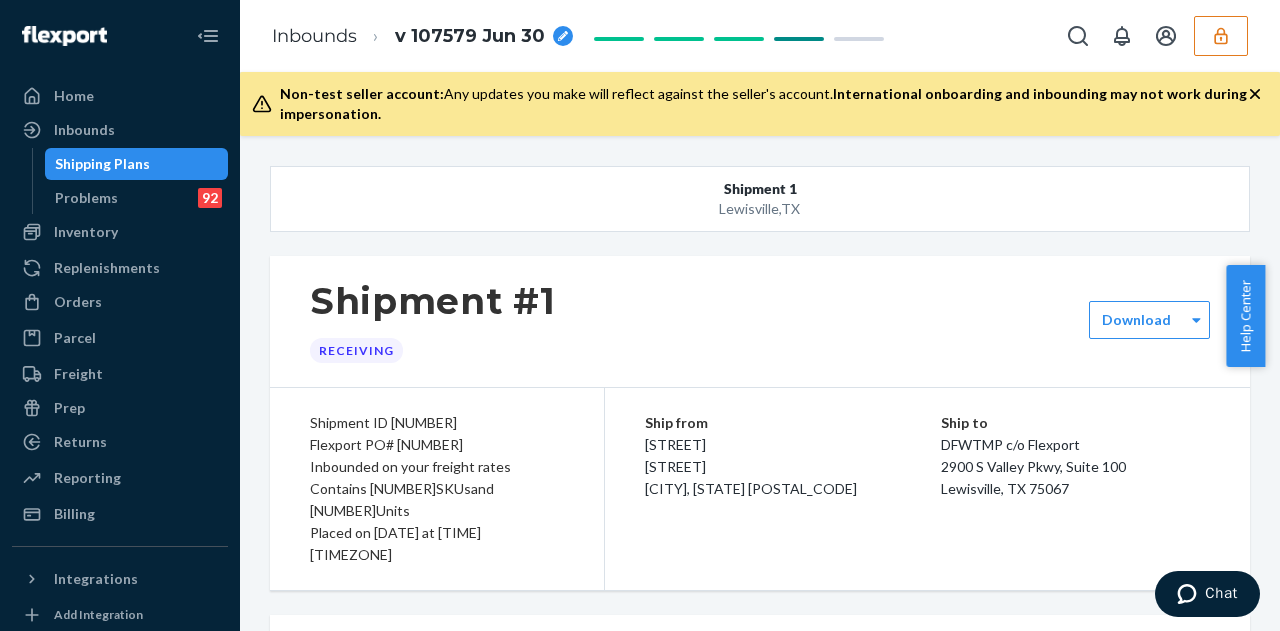 click on "Flexport PO# 9829437" at bounding box center (437, 445) 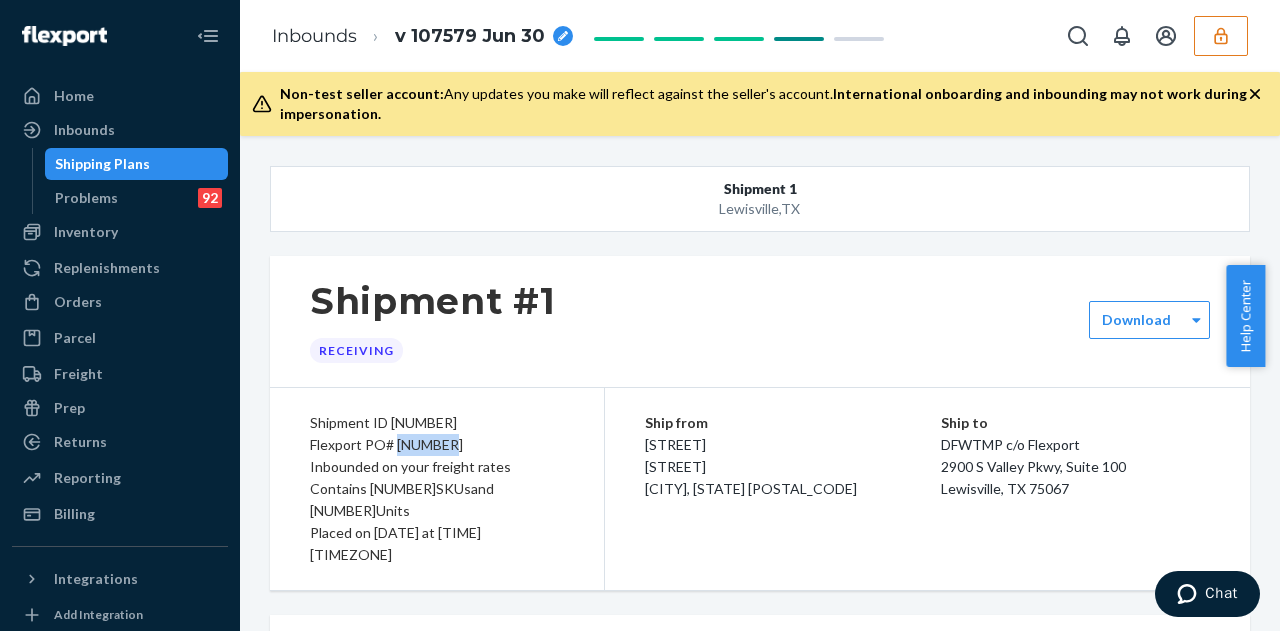 copy on "9829437" 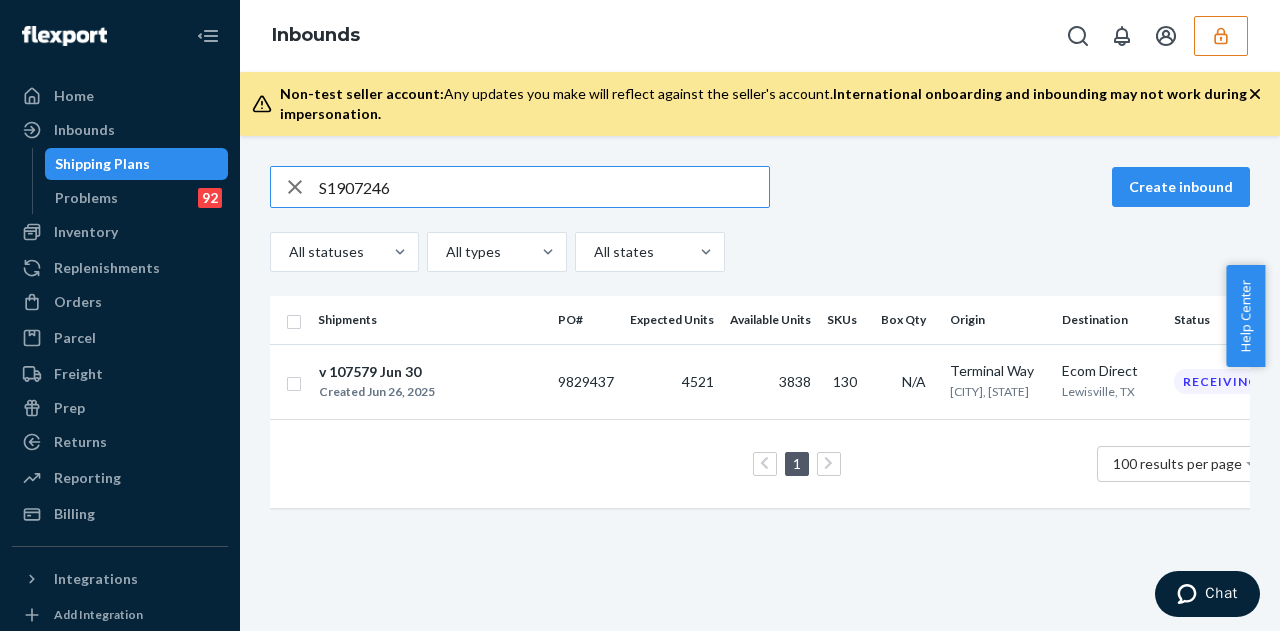type on "S1907246" 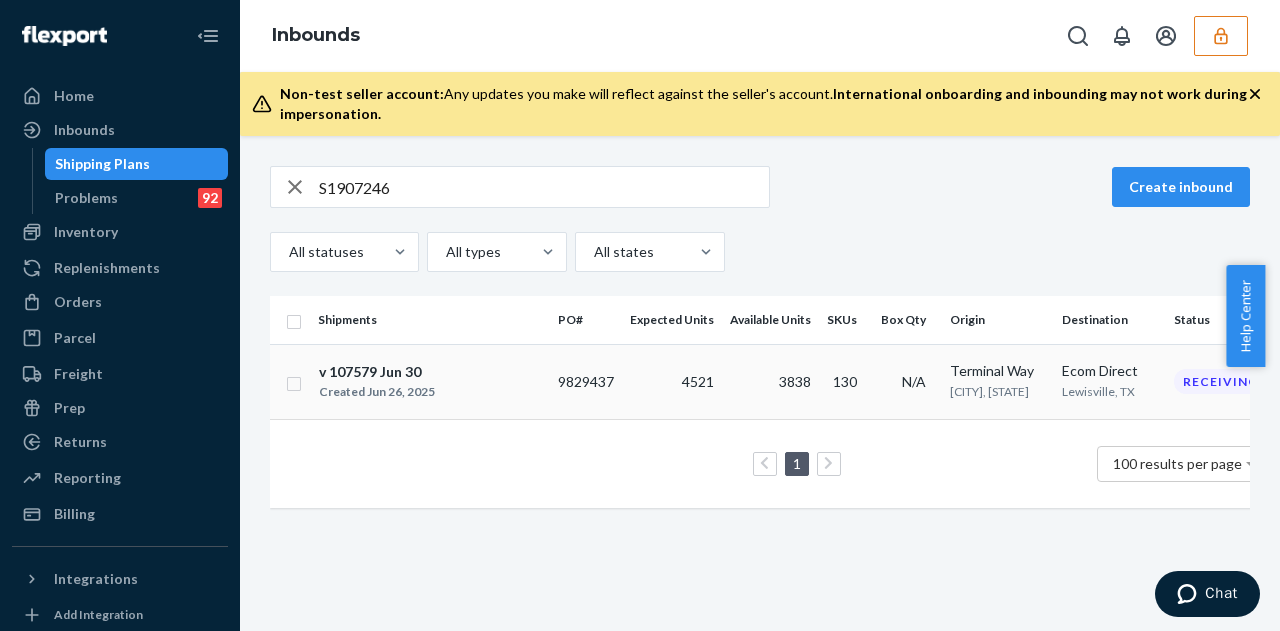 click on "9829437" at bounding box center (586, 381) 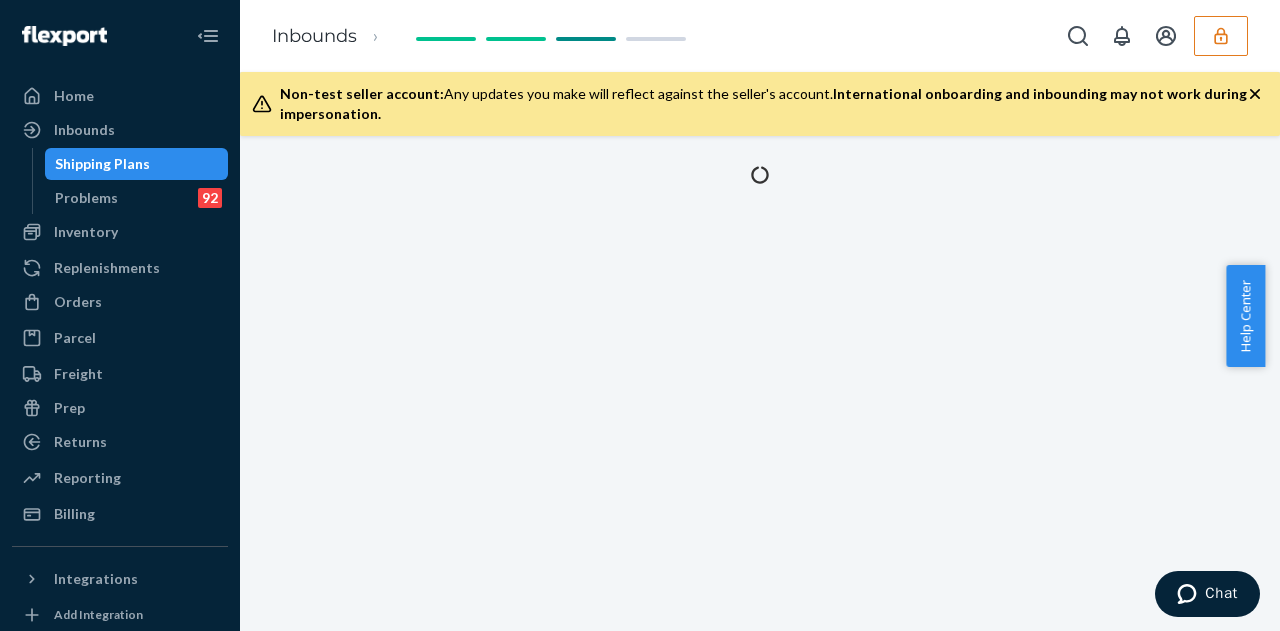 click 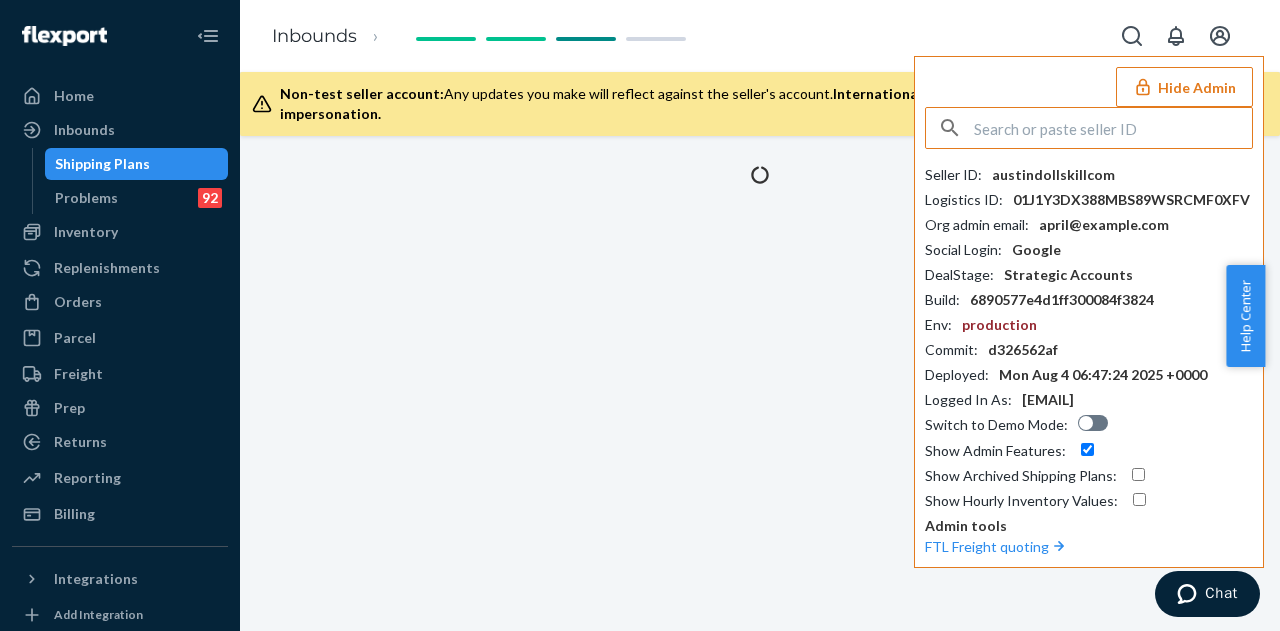 click 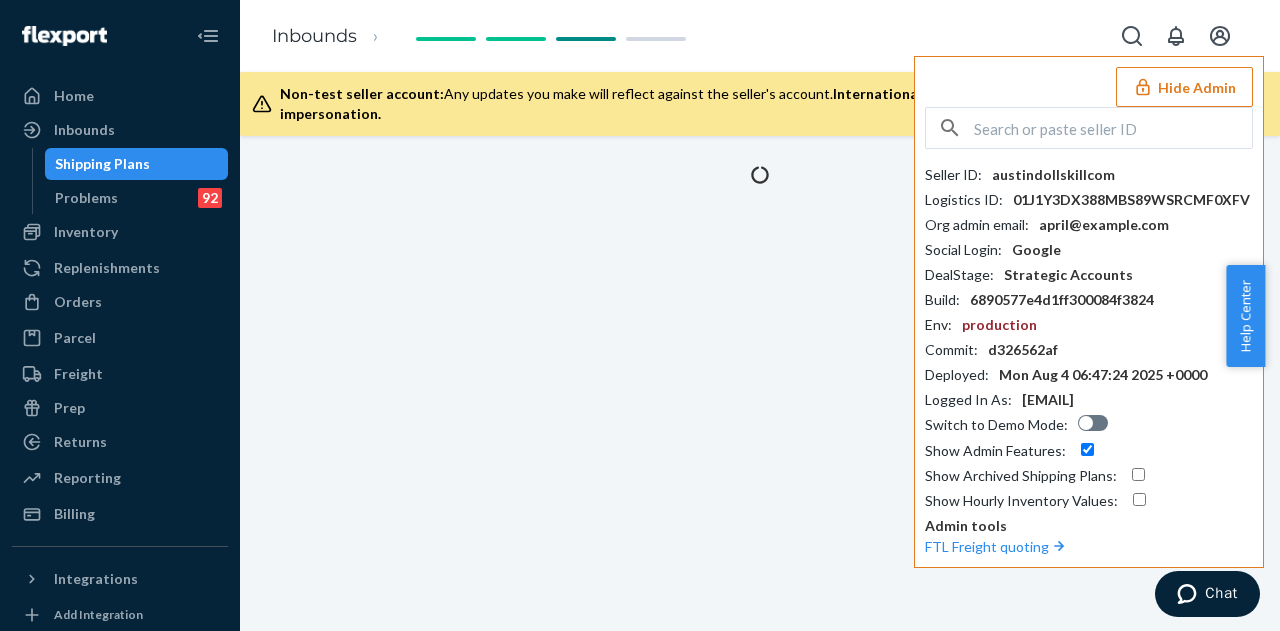 click on "Hide Admin Seller ID :  austindollskillcom Logistics ID :  01J1Y3DX388MBS89WSRCMF0XFV Org admin email :  april@dollskill.com Social Login :  Google DealStage :  Strategic Accounts Build :  6890577e4d1ff300084f3824 Env :  production Commit :  d326562af Deployed :  Mon Aug 4 06:47:24 2025 +0000
Logged In As :  jhearn@flexport.com Switch to Demo Mode :  Show Admin Features :  Show Archived Shipping Plans :  Show Hourly Inventory Values :  Admin tools FTL Freight quoting" at bounding box center [1089, 312] 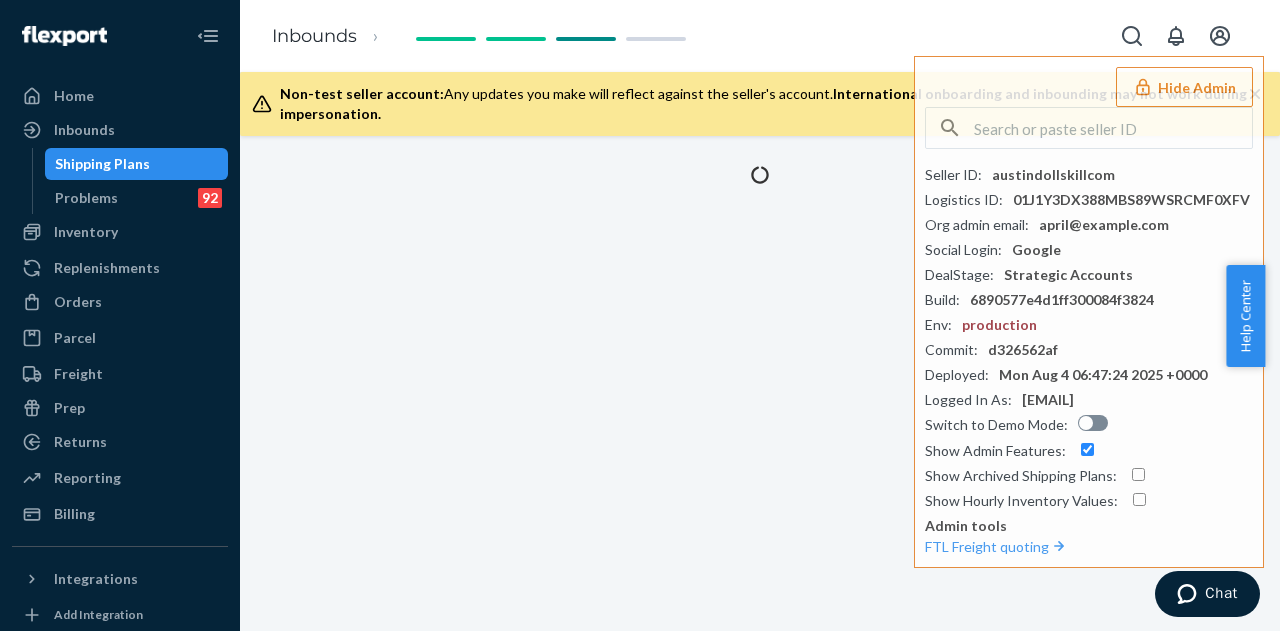 click on "Hide Admin" at bounding box center [1184, 87] 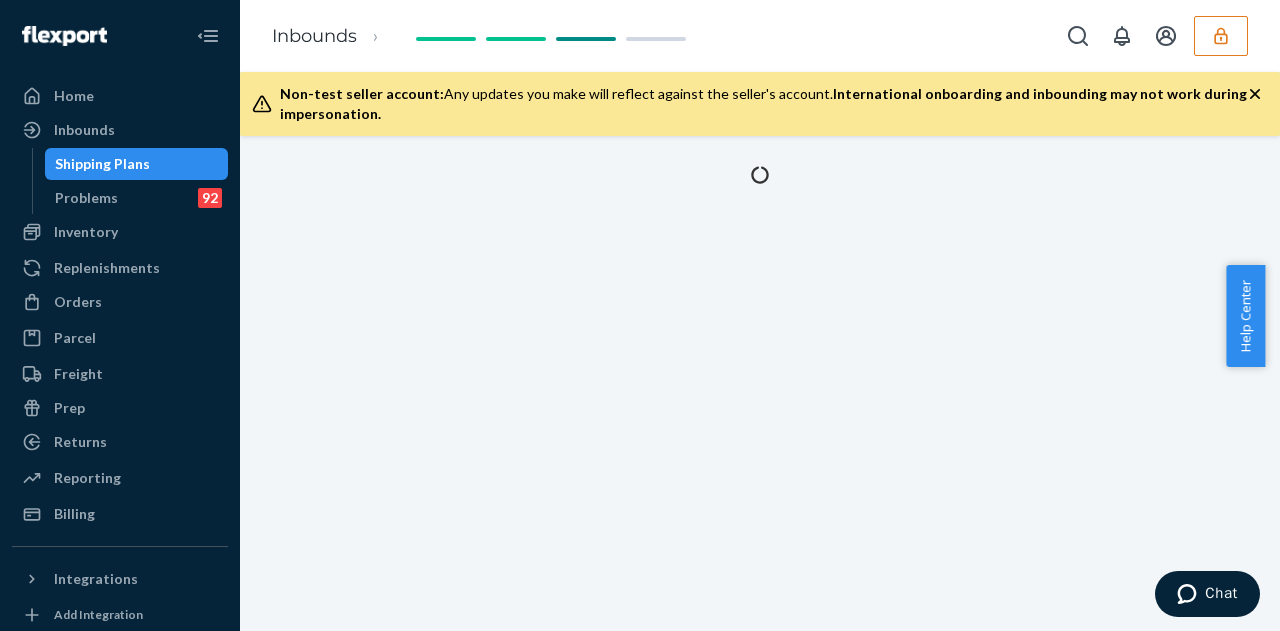 click 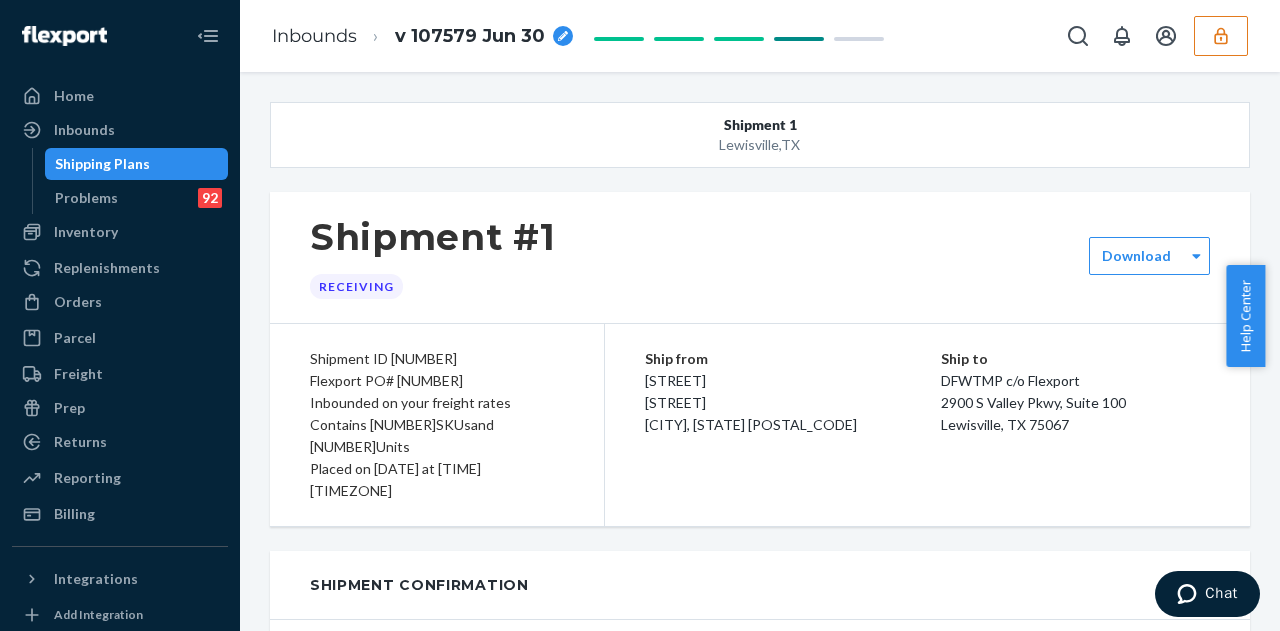 click on "Flexport PO# 9829437" at bounding box center [437, 381] 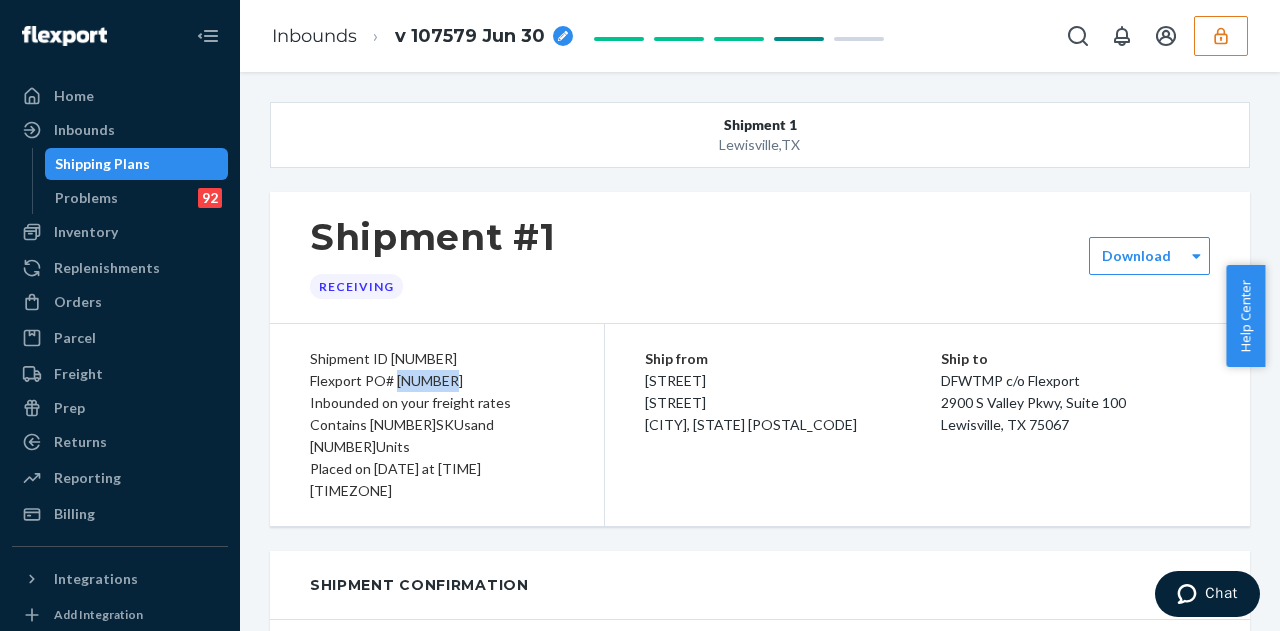 copy on "9829437" 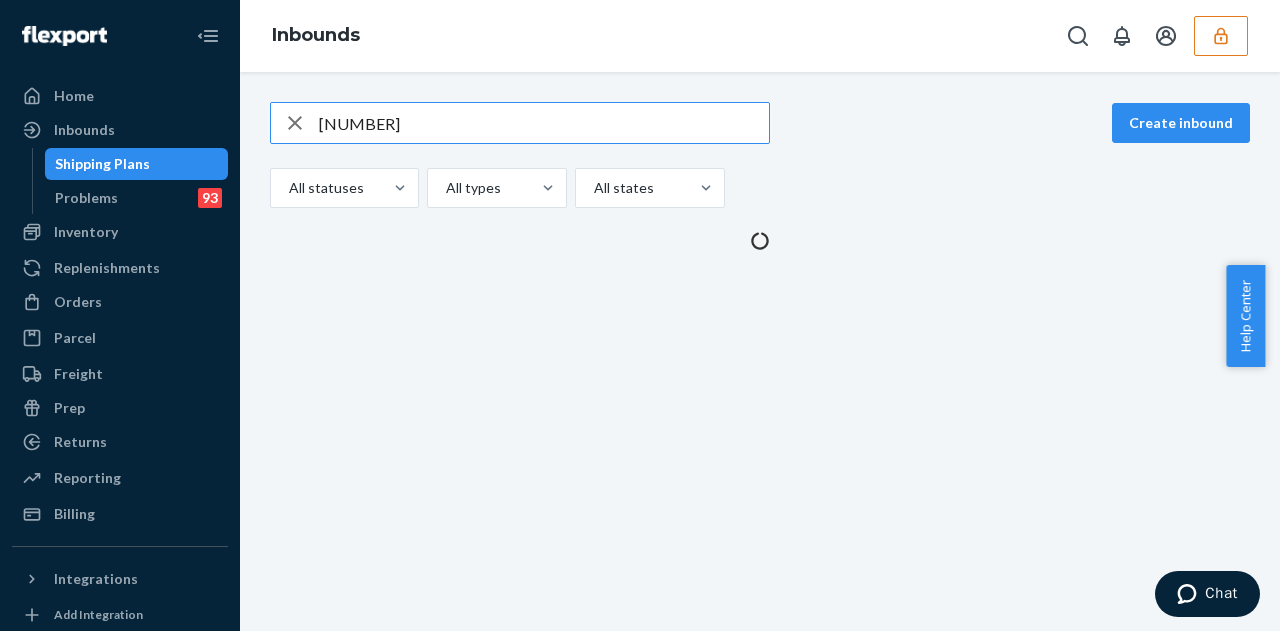 type on "[NUMBER]" 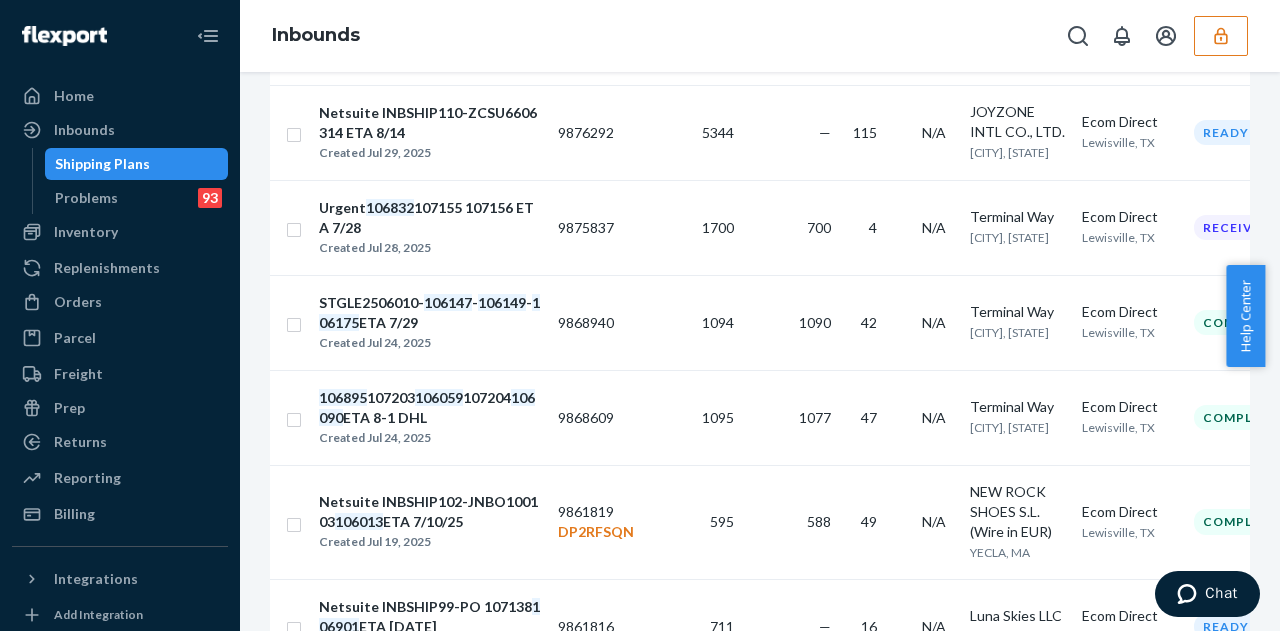scroll, scrollTop: 0, scrollLeft: 0, axis: both 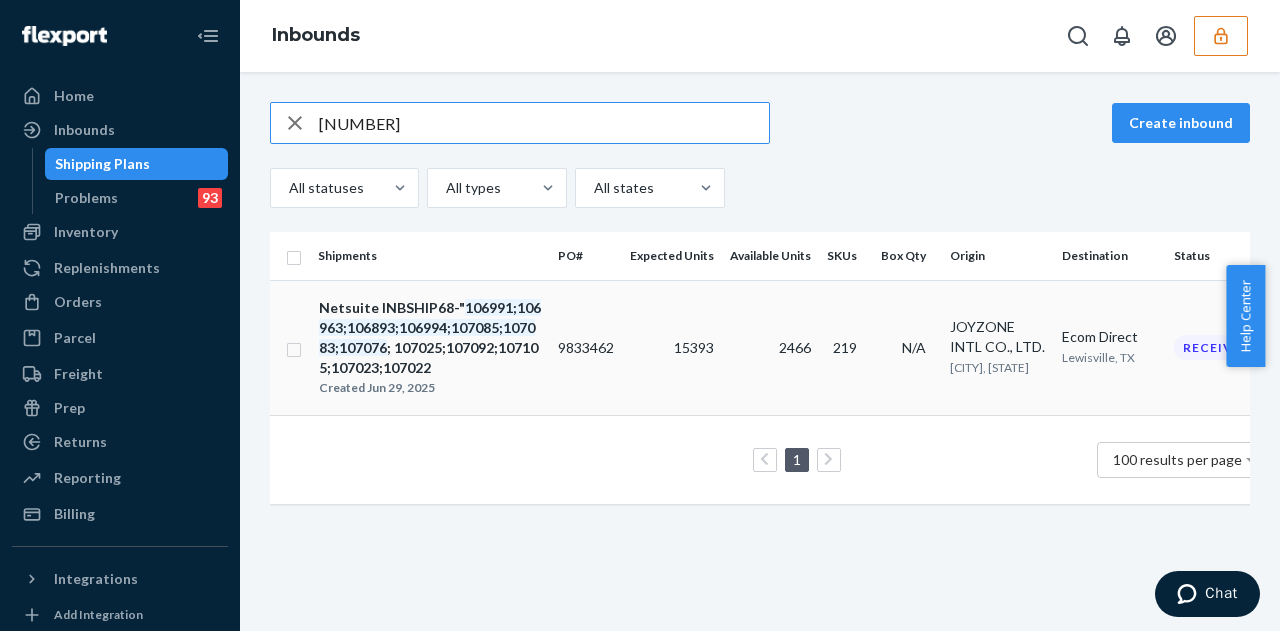 click on "9833462" at bounding box center [586, 347] 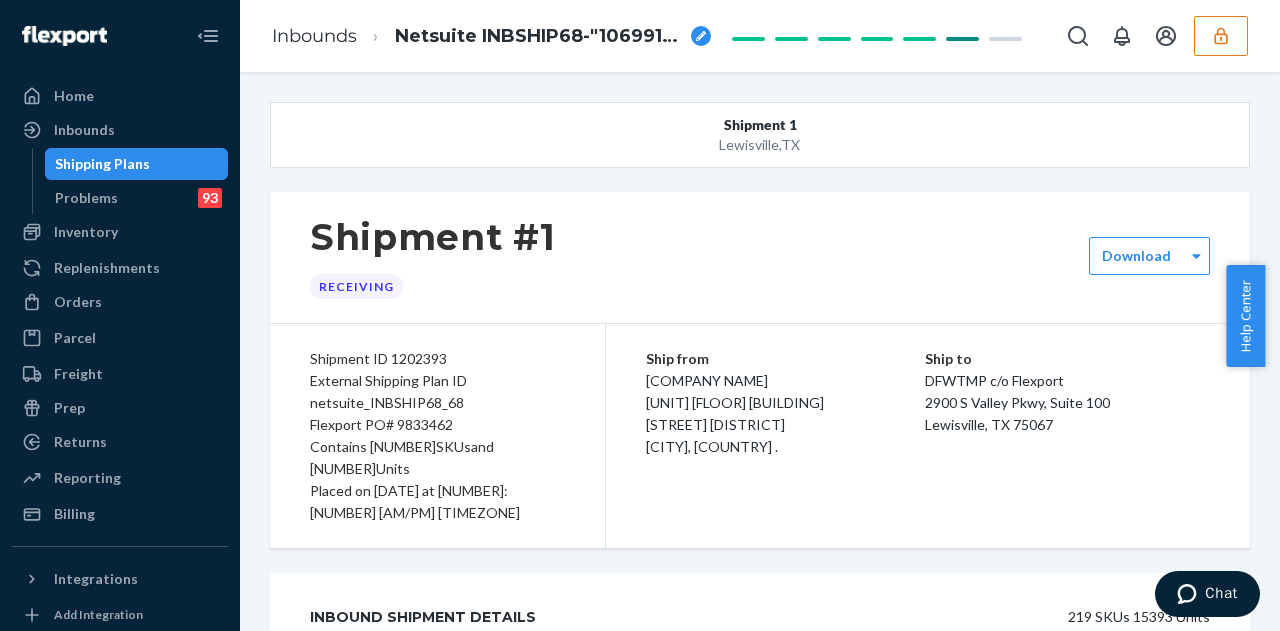 click on "Flexport PO# 9833462" at bounding box center (437, 425) 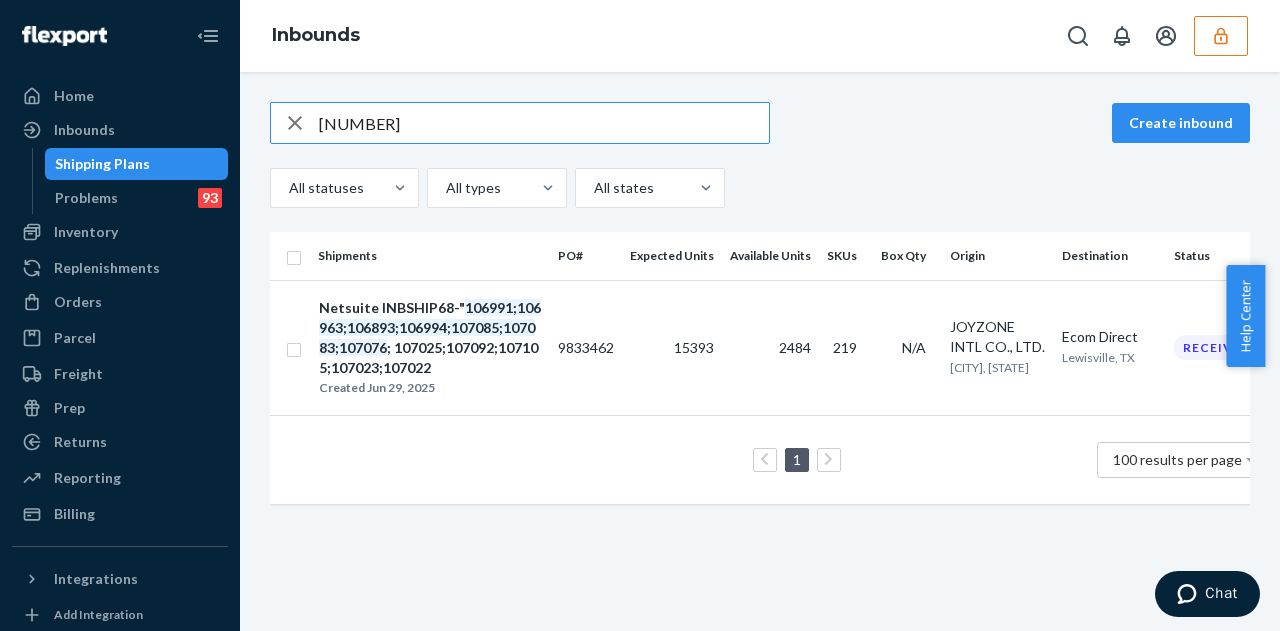 type on "[NUMBER]" 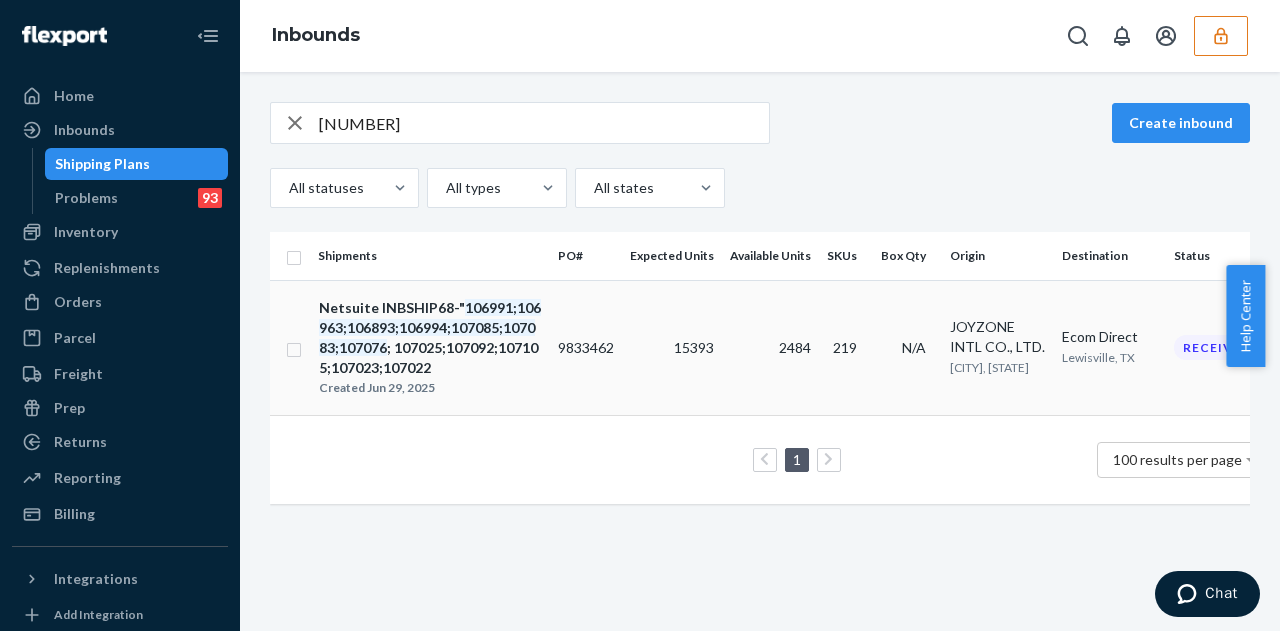 click on "9833462" at bounding box center [586, 347] 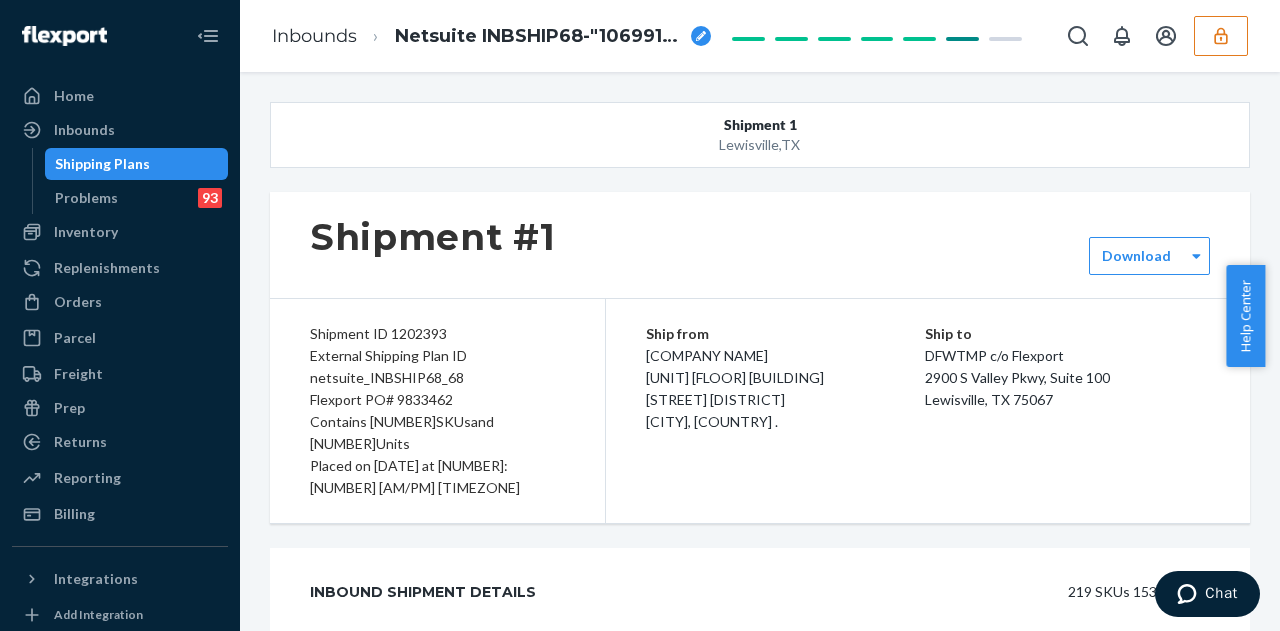 click on "Flexport PO# 9833462" at bounding box center (437, 400) 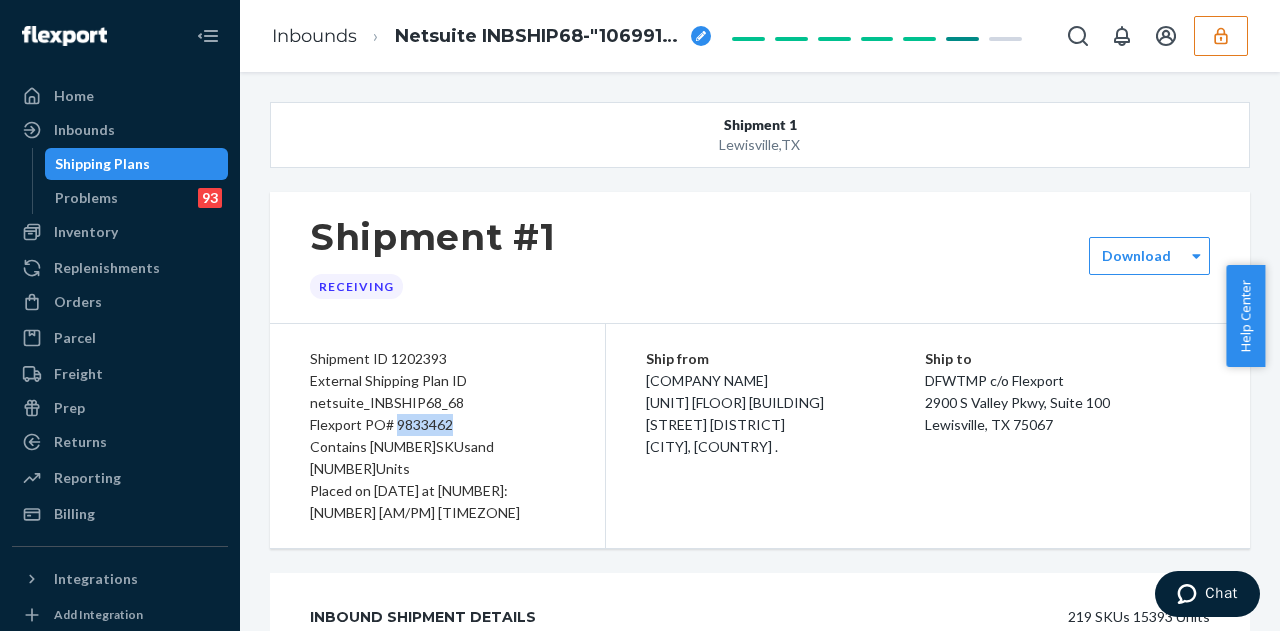 click on "Shipping Plans" at bounding box center [102, 164] 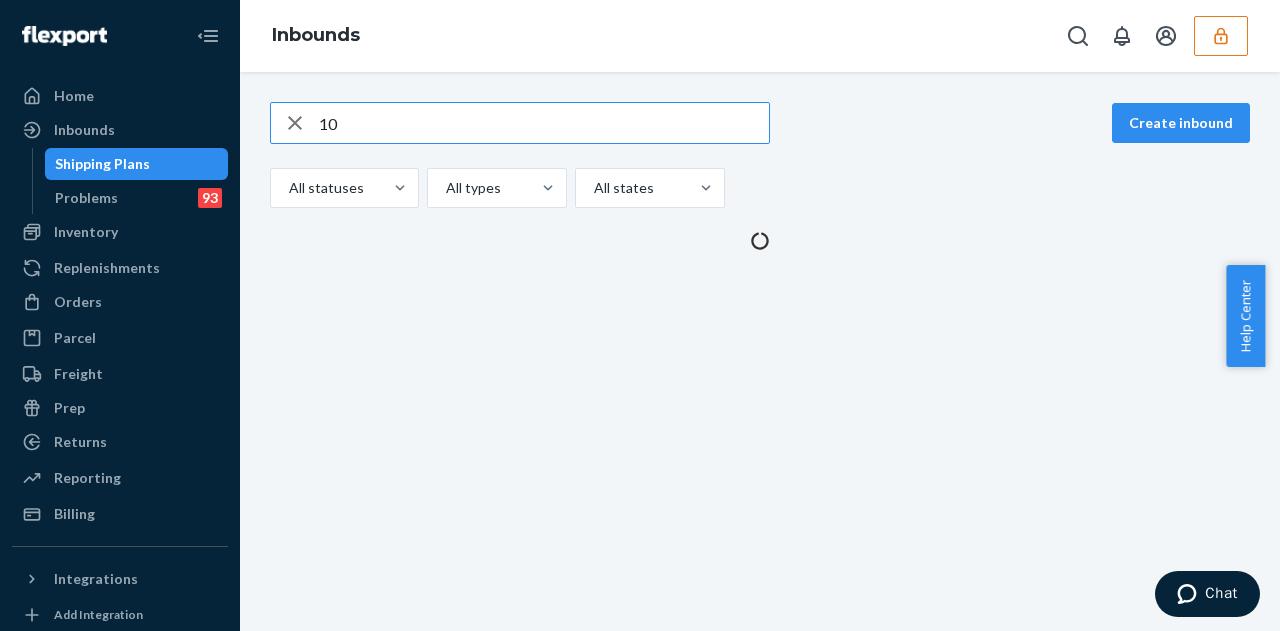 type on "1" 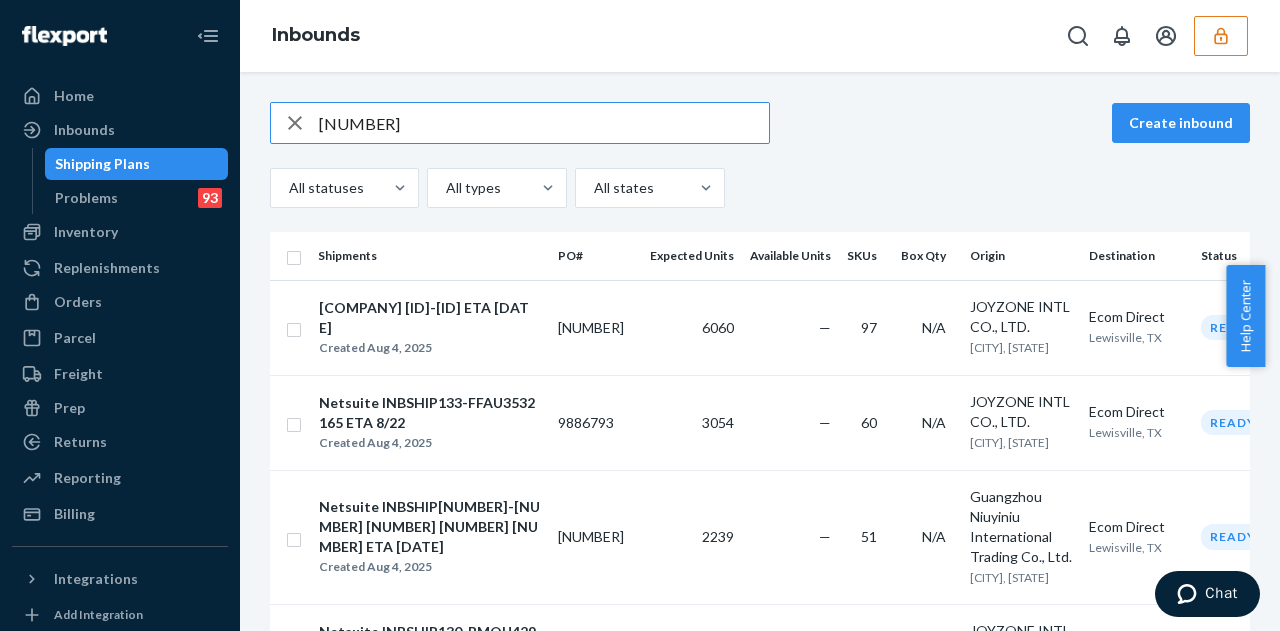 type on "[NUMBER]" 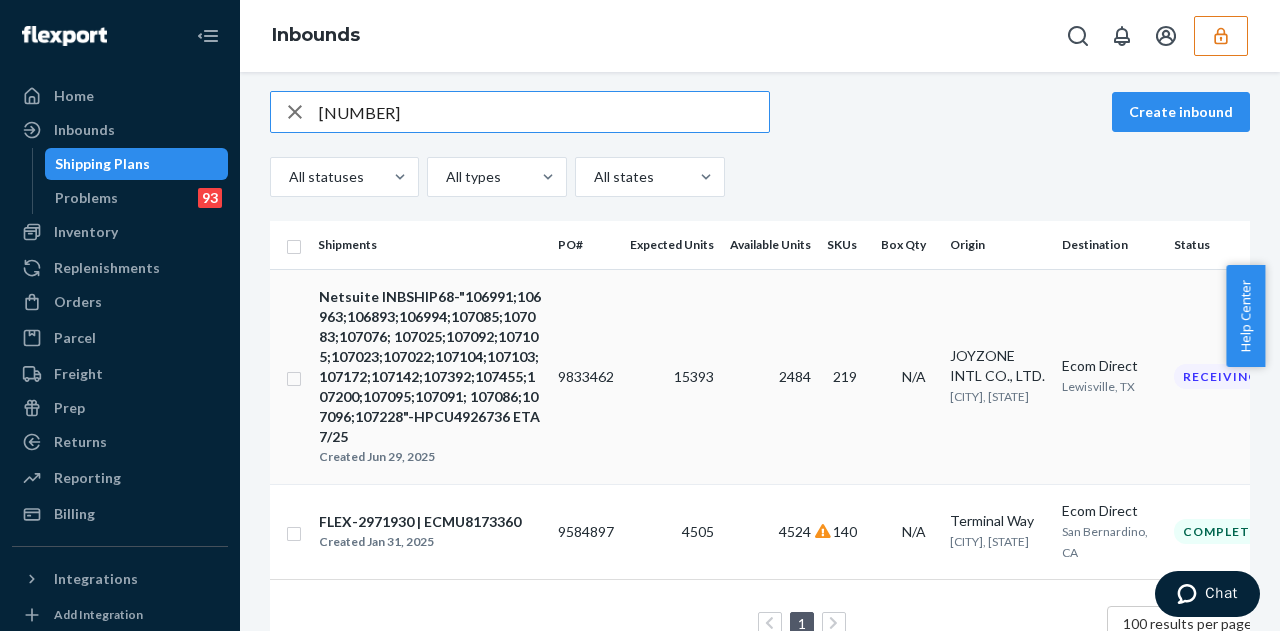 scroll, scrollTop: 0, scrollLeft: 0, axis: both 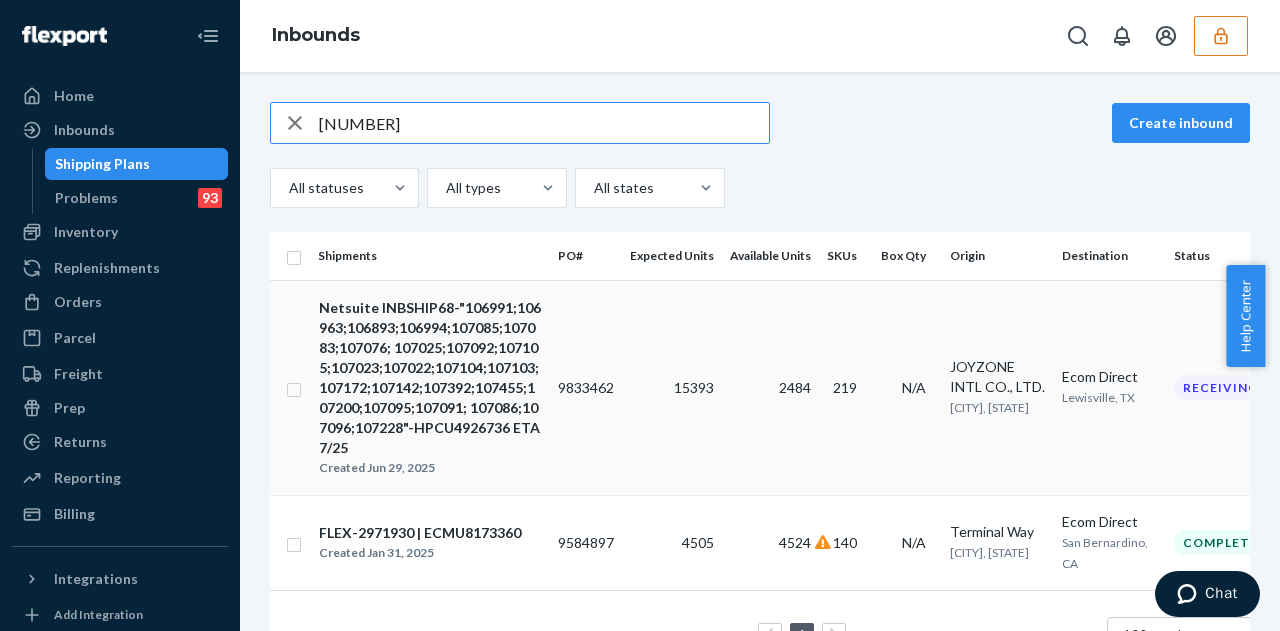 click on "9833462" at bounding box center [586, 387] 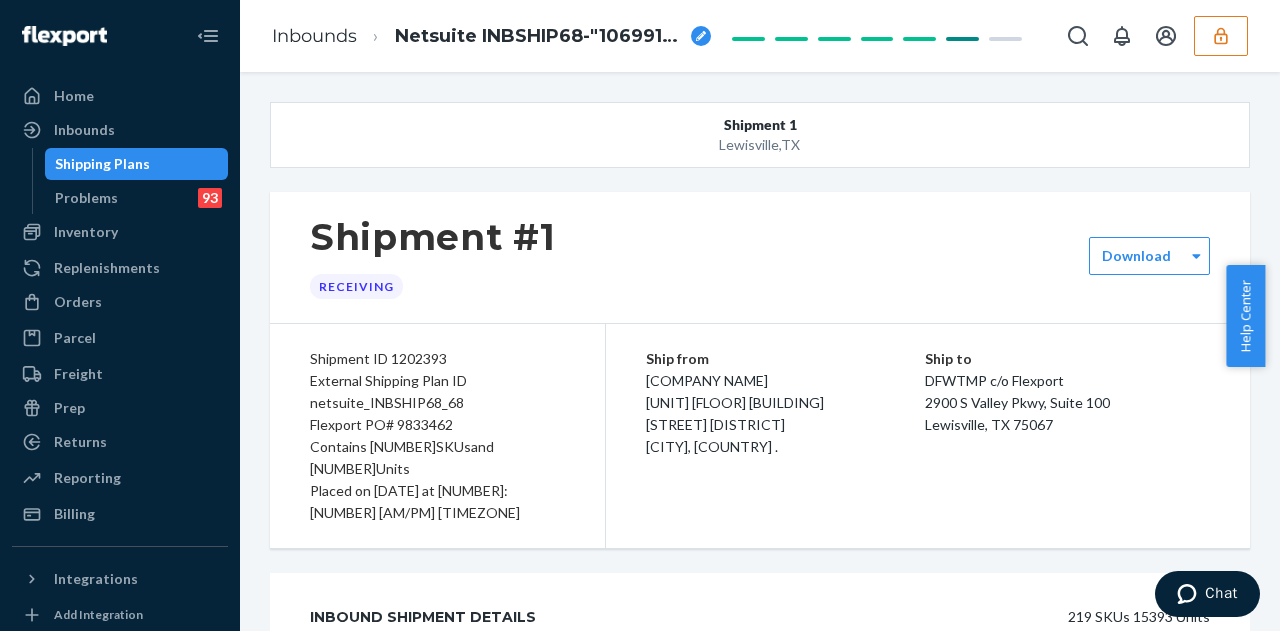 click on "Flexport PO# 9833462" at bounding box center [437, 425] 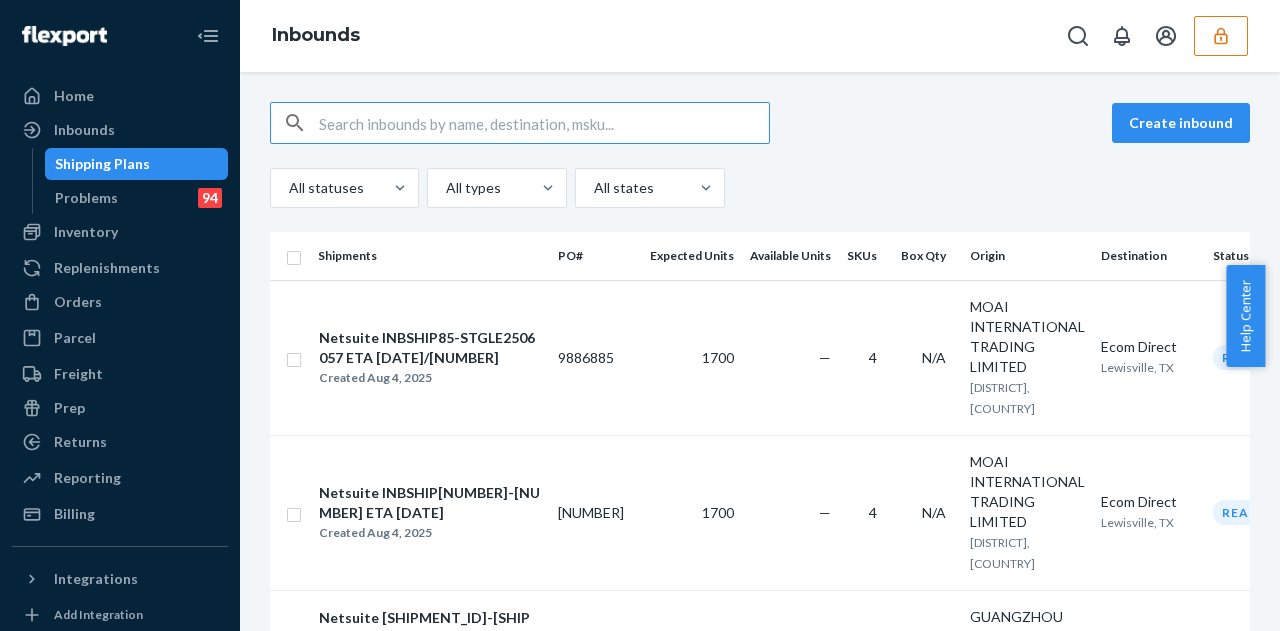 scroll, scrollTop: 0, scrollLeft: 0, axis: both 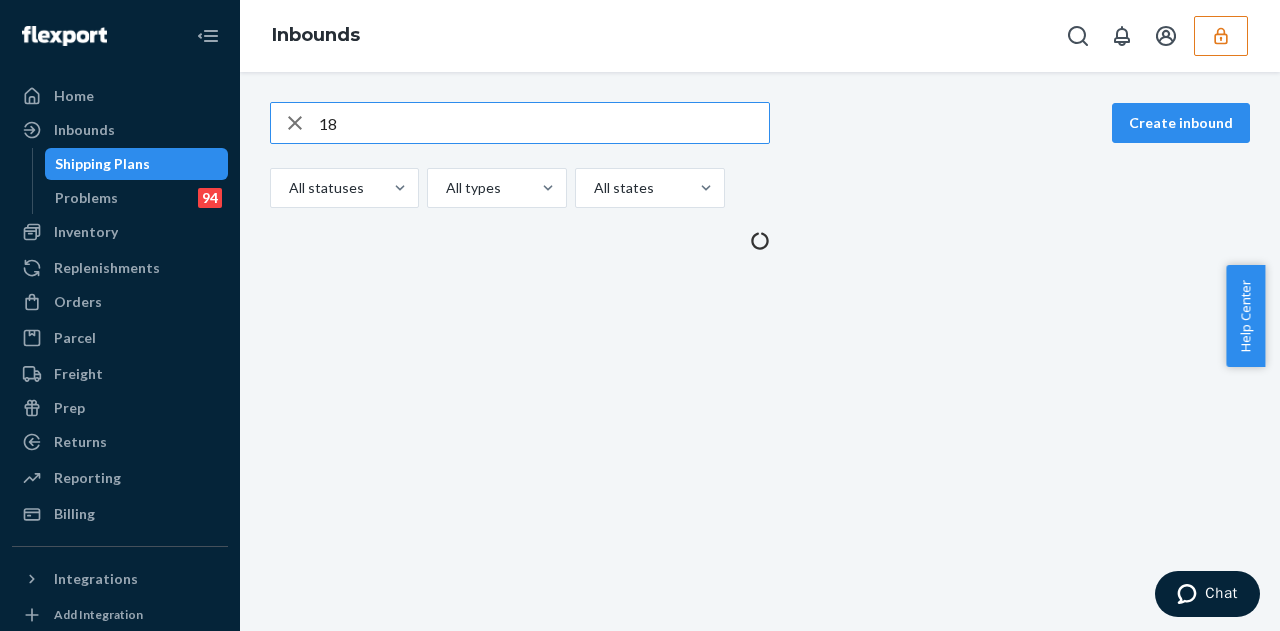 type on "1" 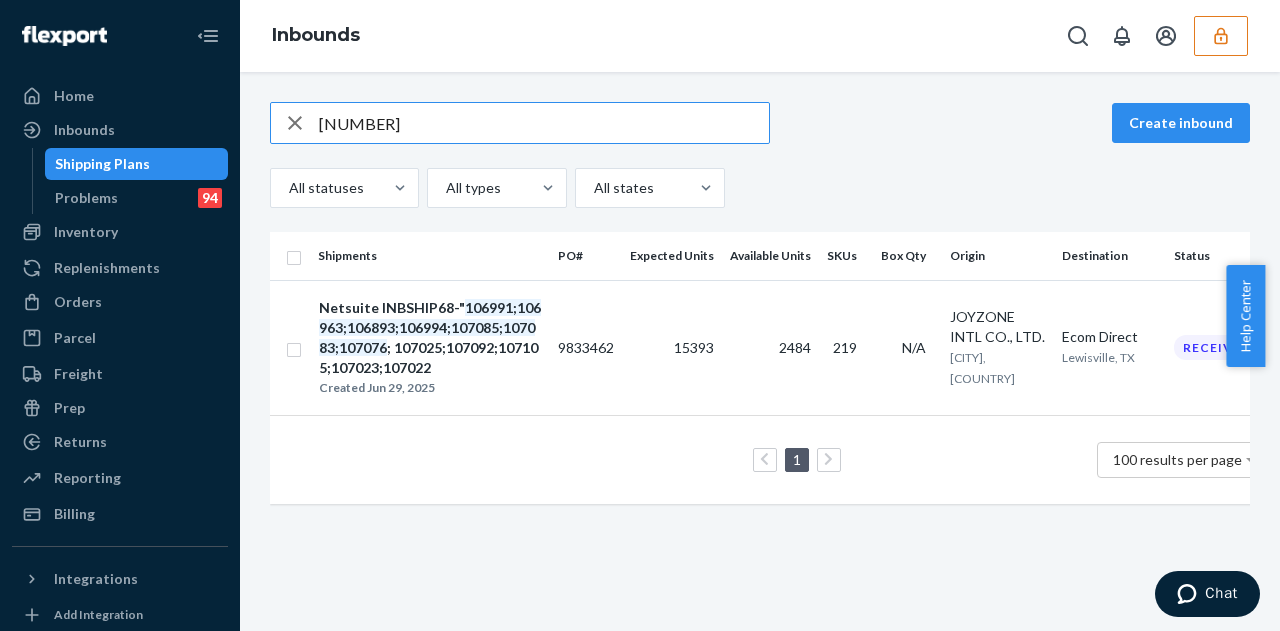 click on "[NUMBER]" at bounding box center [544, 123] 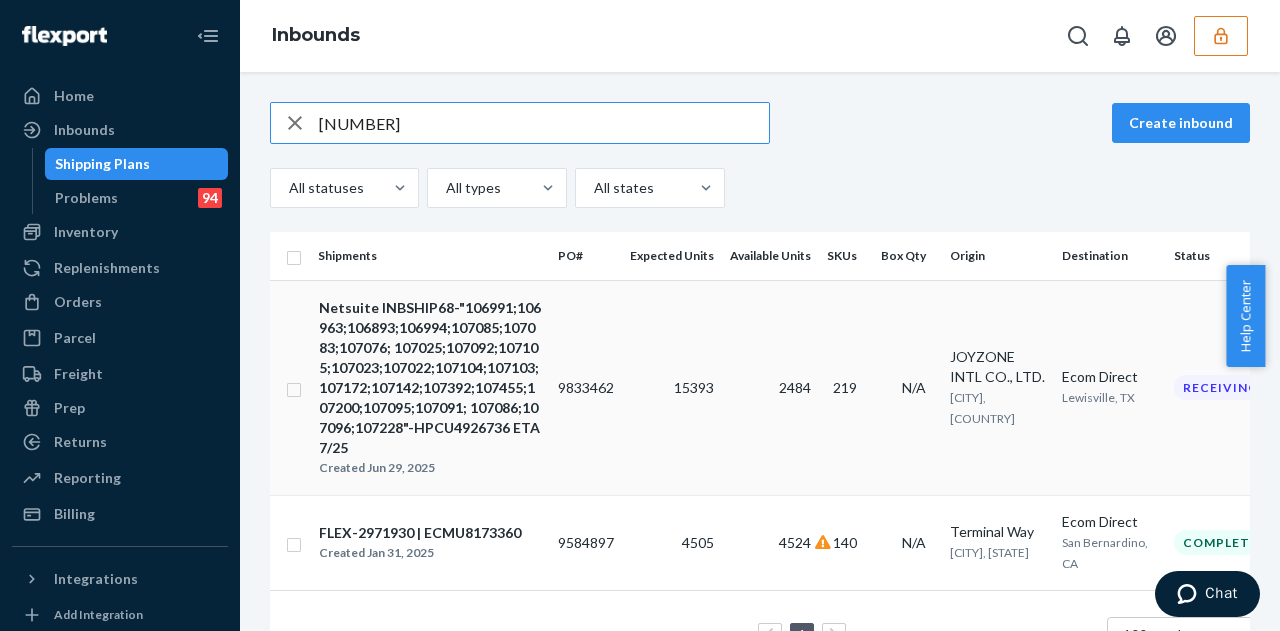 type on "[NUMBER]" 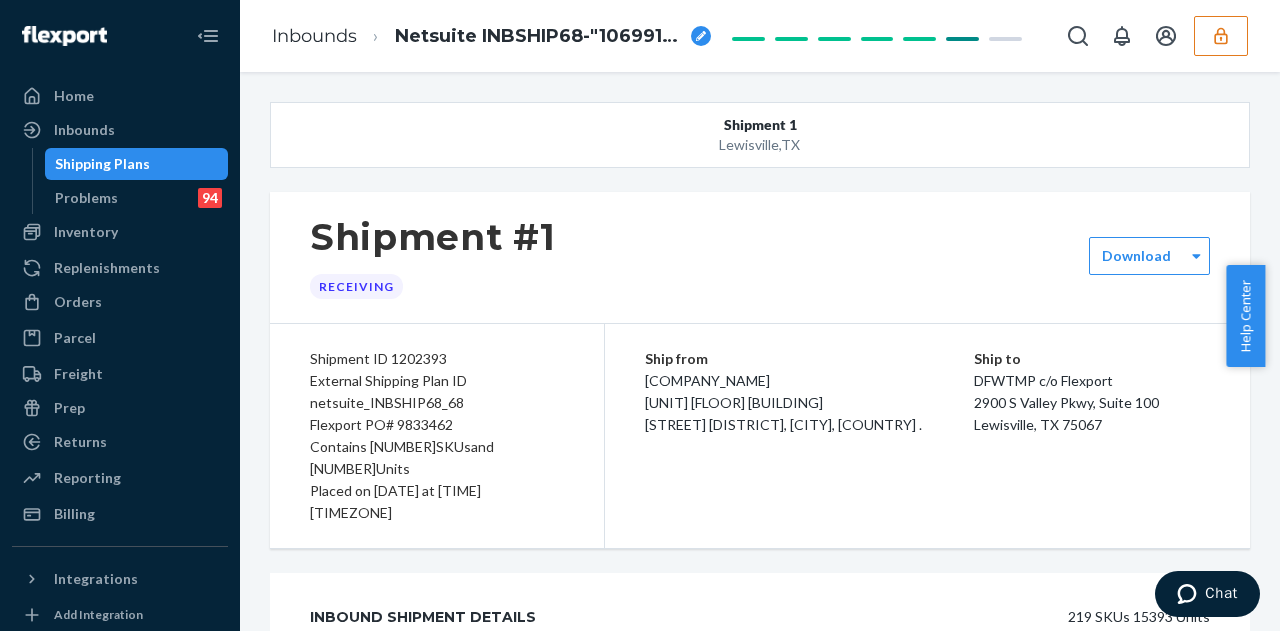 click on "Flexport PO# 9833462" at bounding box center (437, 425) 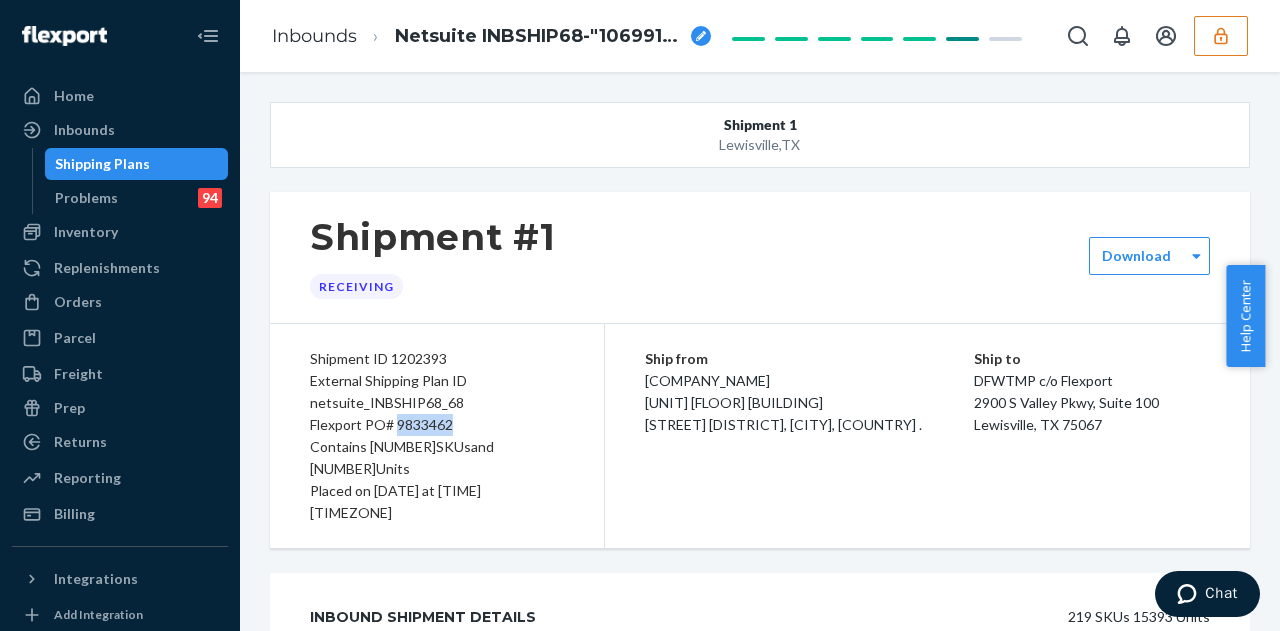 click on "Shipping Plans" at bounding box center (137, 164) 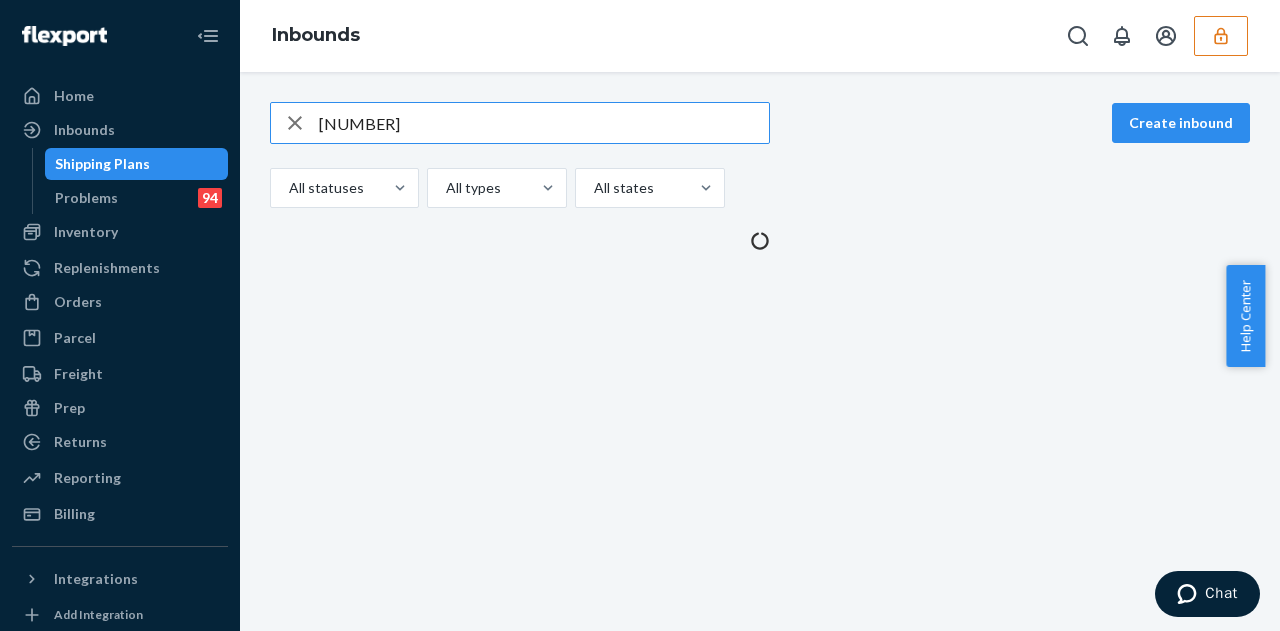 type on "[NUMBER]" 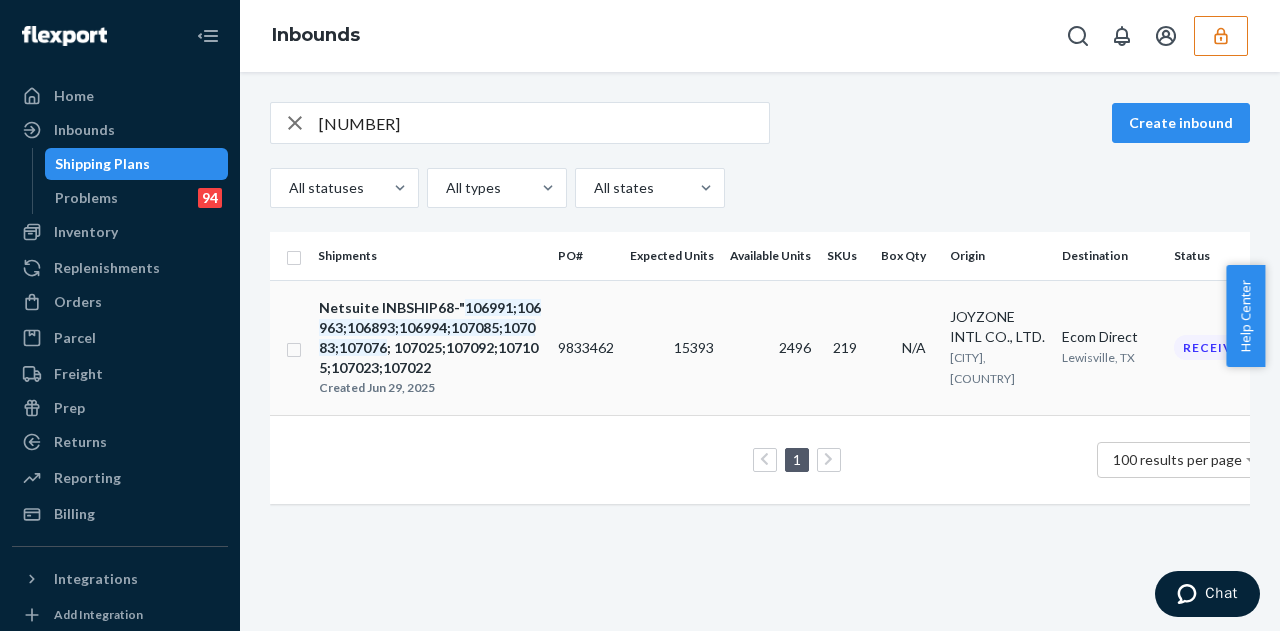 click on "9833462" at bounding box center [586, 347] 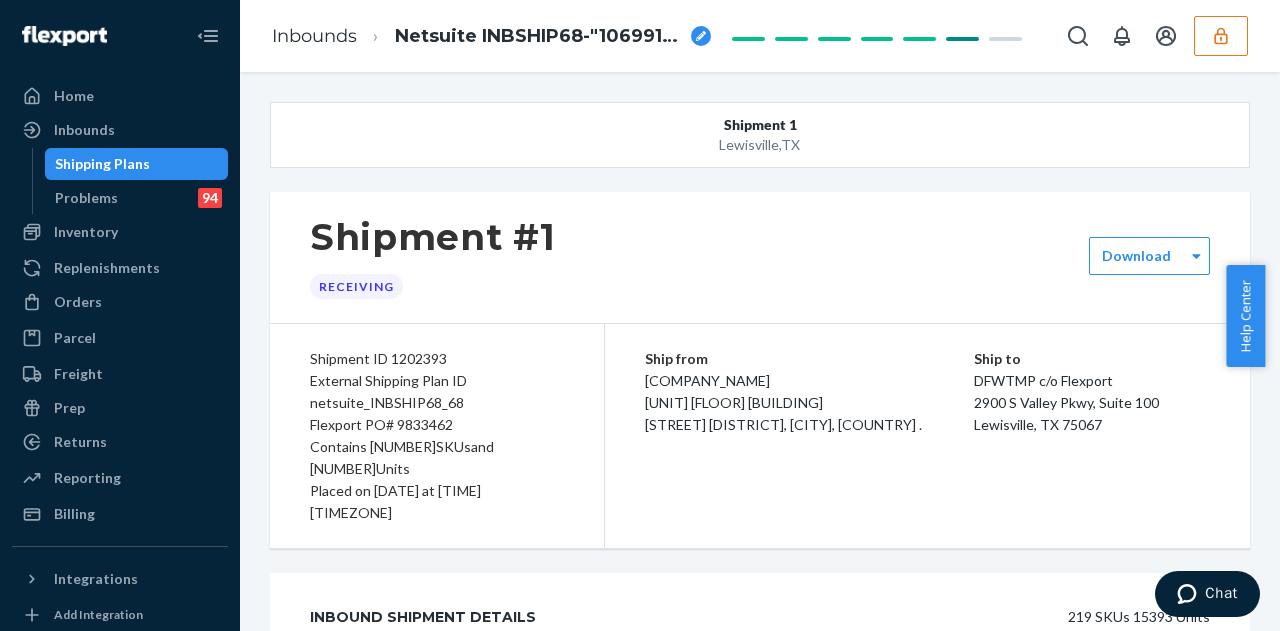 click on "Flexport PO# 9833462" at bounding box center [437, 425] 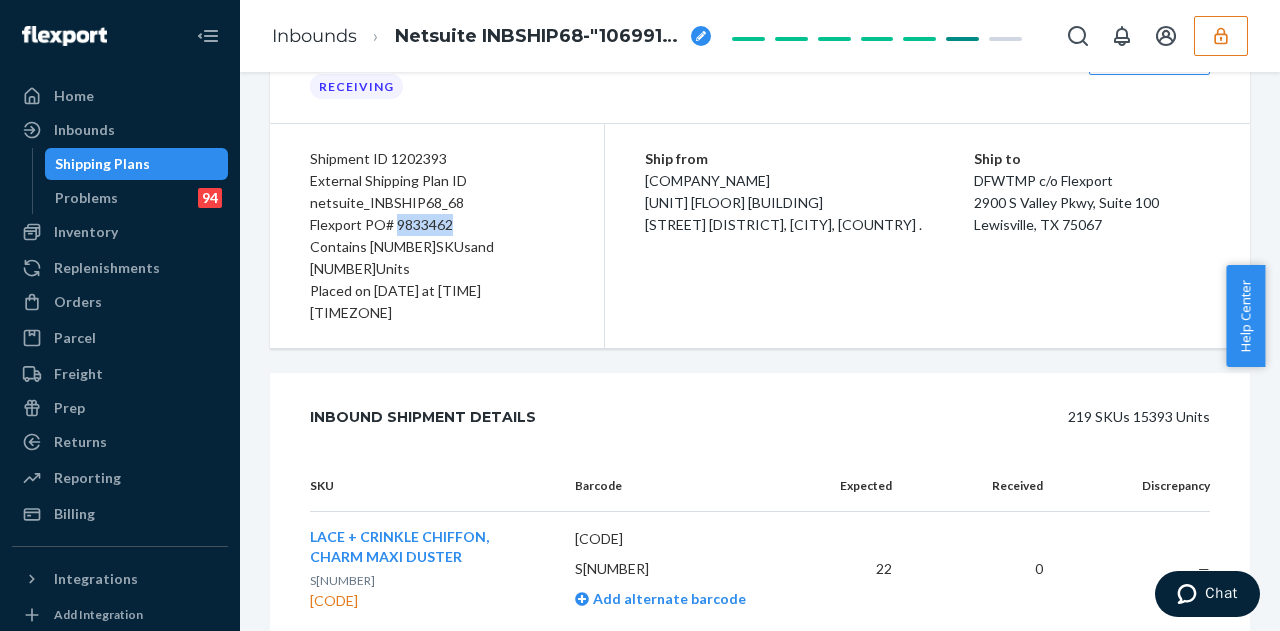 copy on "9833462" 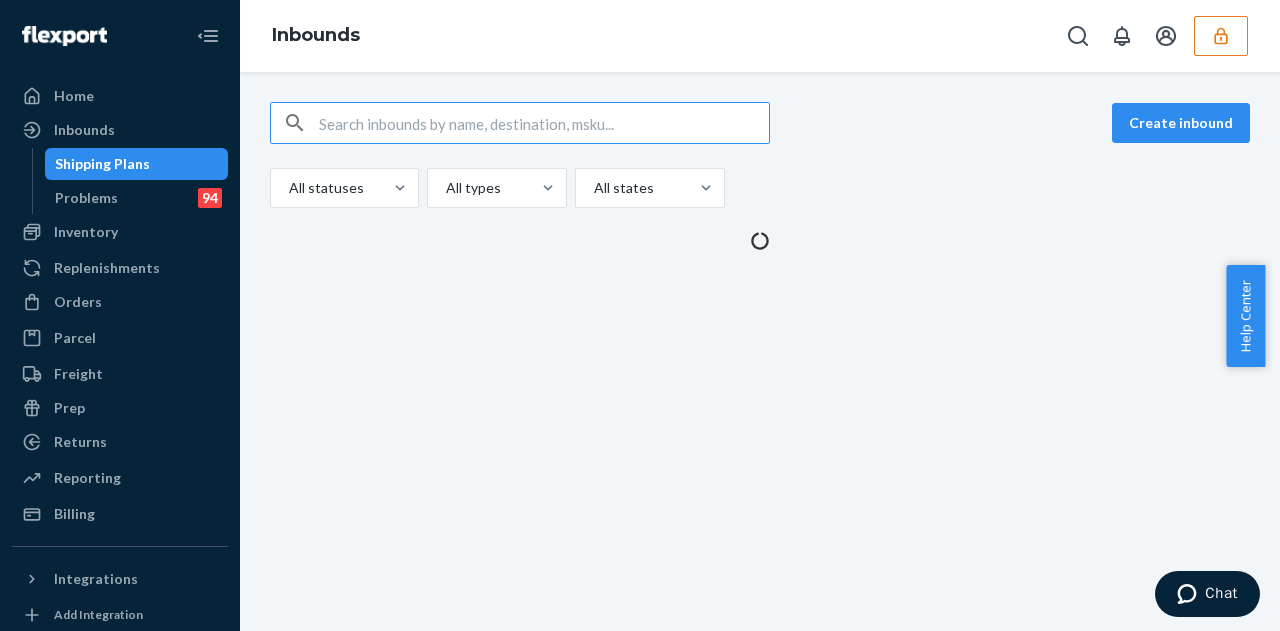 scroll, scrollTop: 0, scrollLeft: 0, axis: both 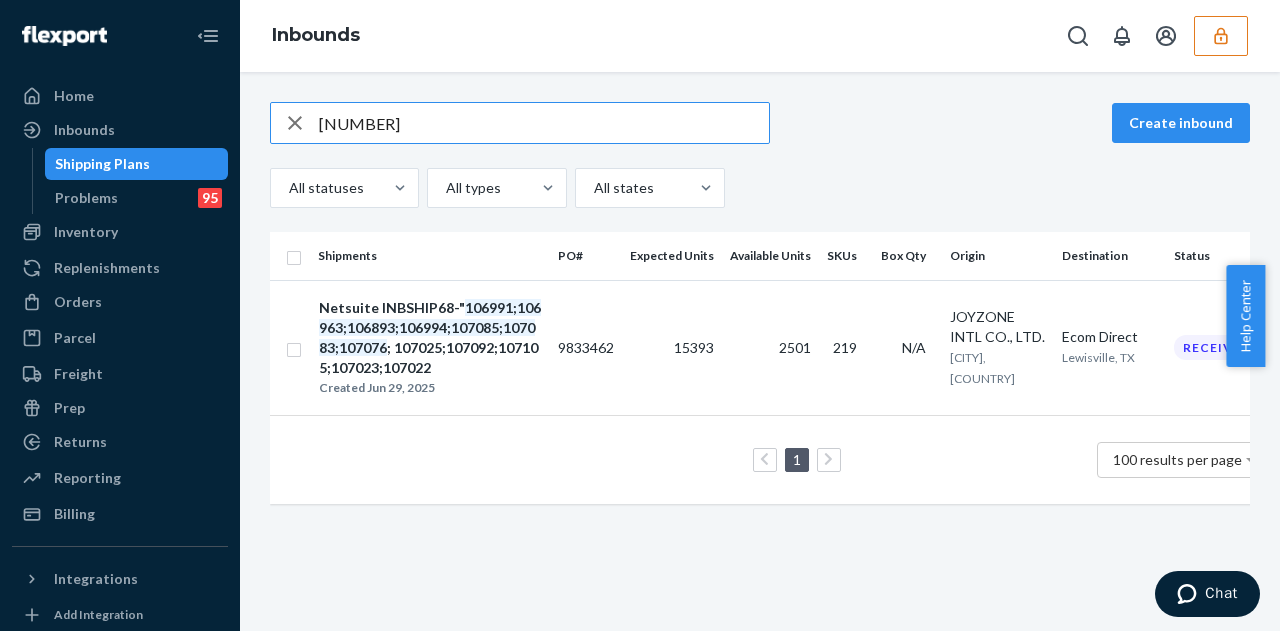 type on "[NUMBER]" 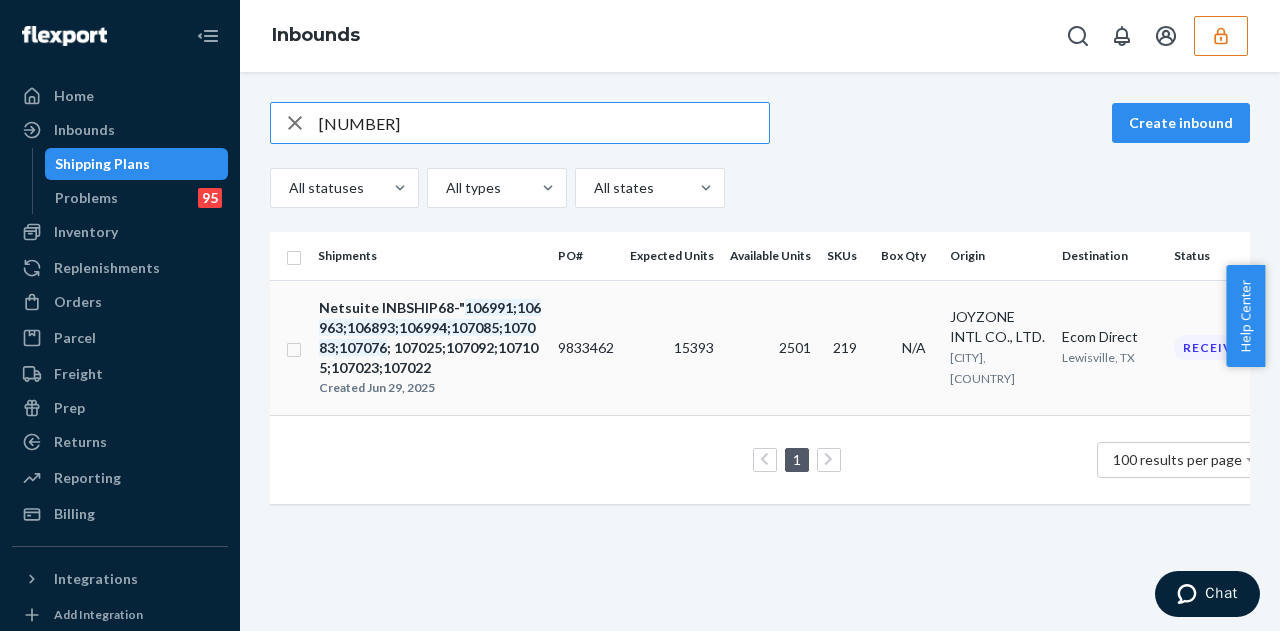 click on "9833462" at bounding box center [586, 347] 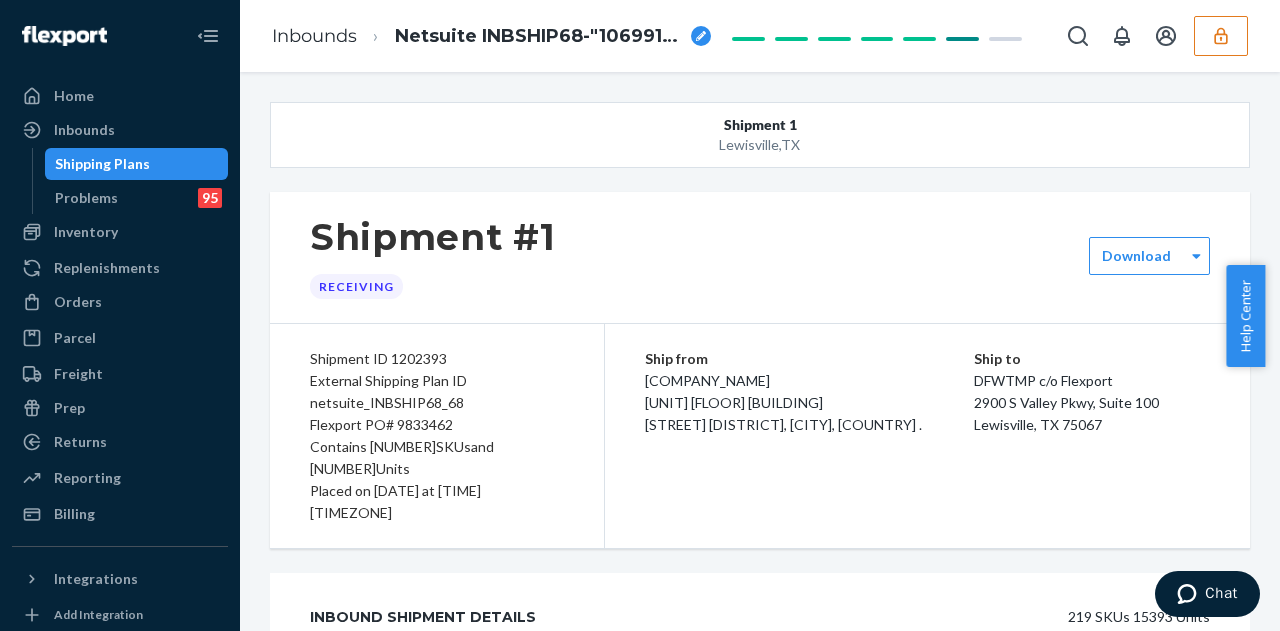 click on "External Shipping Plan ID netsuite_INBSHIP68_68" at bounding box center (437, 392) 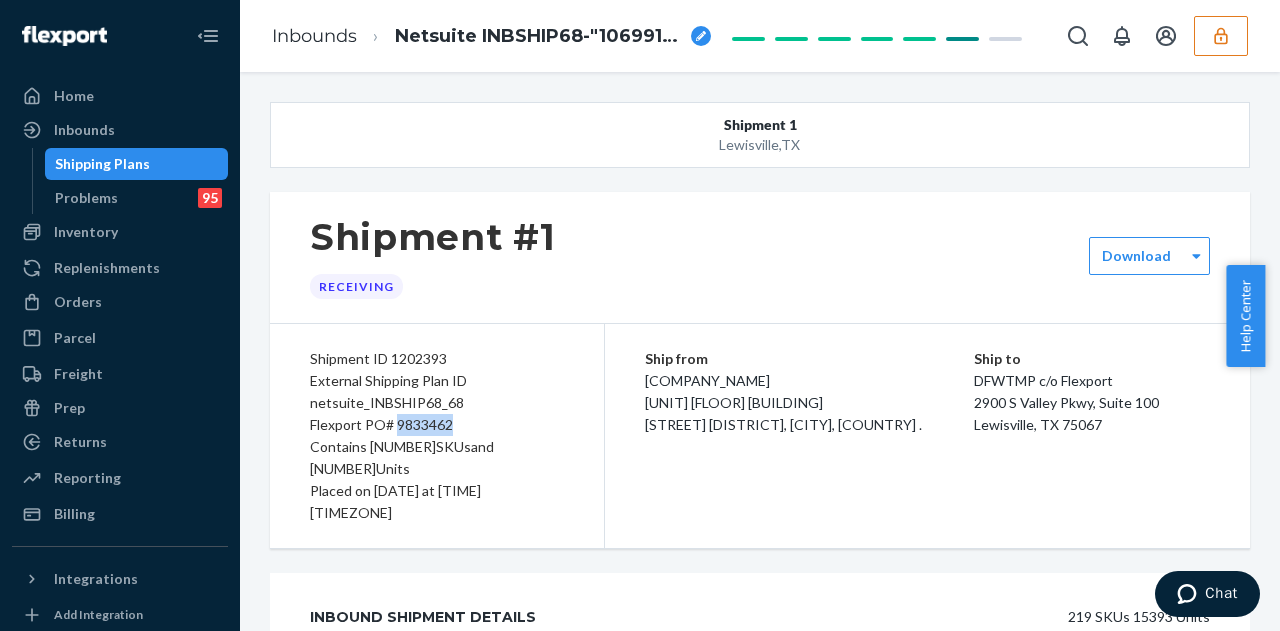 drag, startPoint x: 431, startPoint y: 423, endPoint x: 414, endPoint y: 453, distance: 34.48188 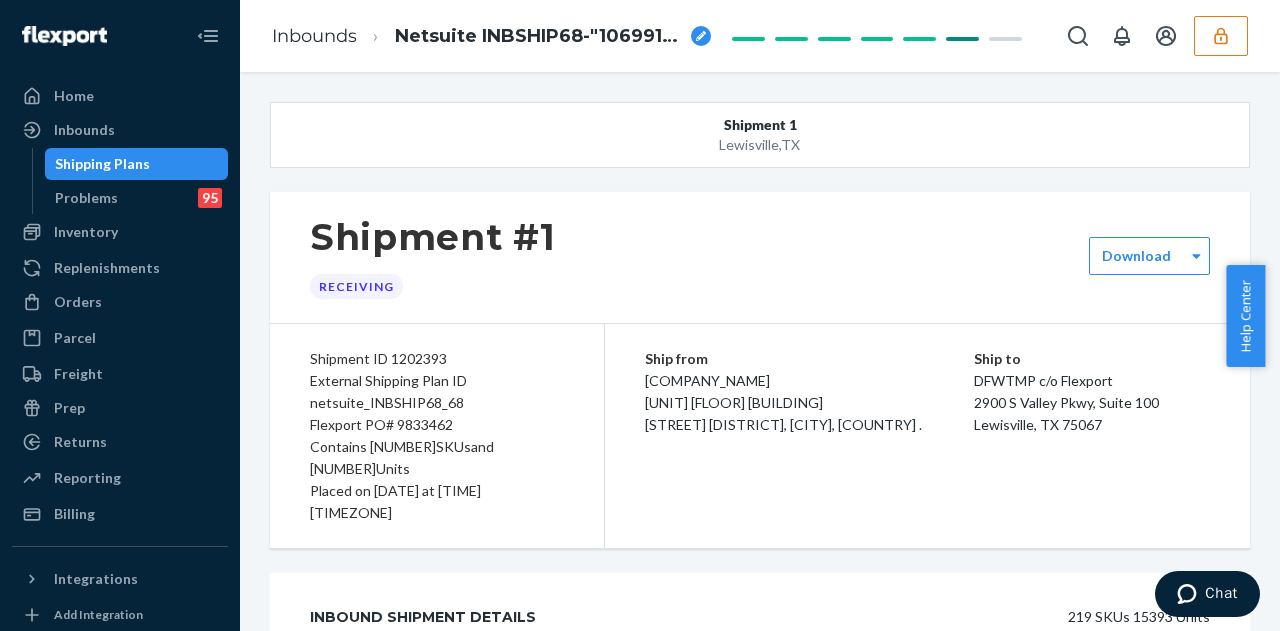drag, startPoint x: 425, startPoint y: 421, endPoint x: 382, endPoint y: 481, distance: 73.817345 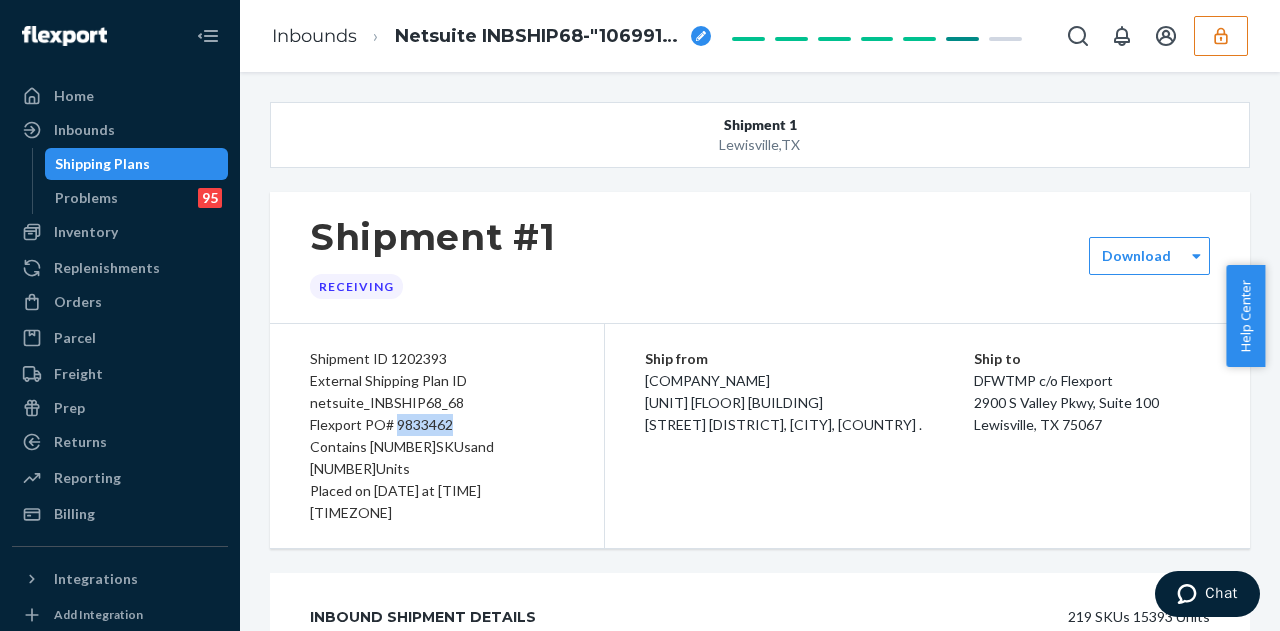 copy on "9833462" 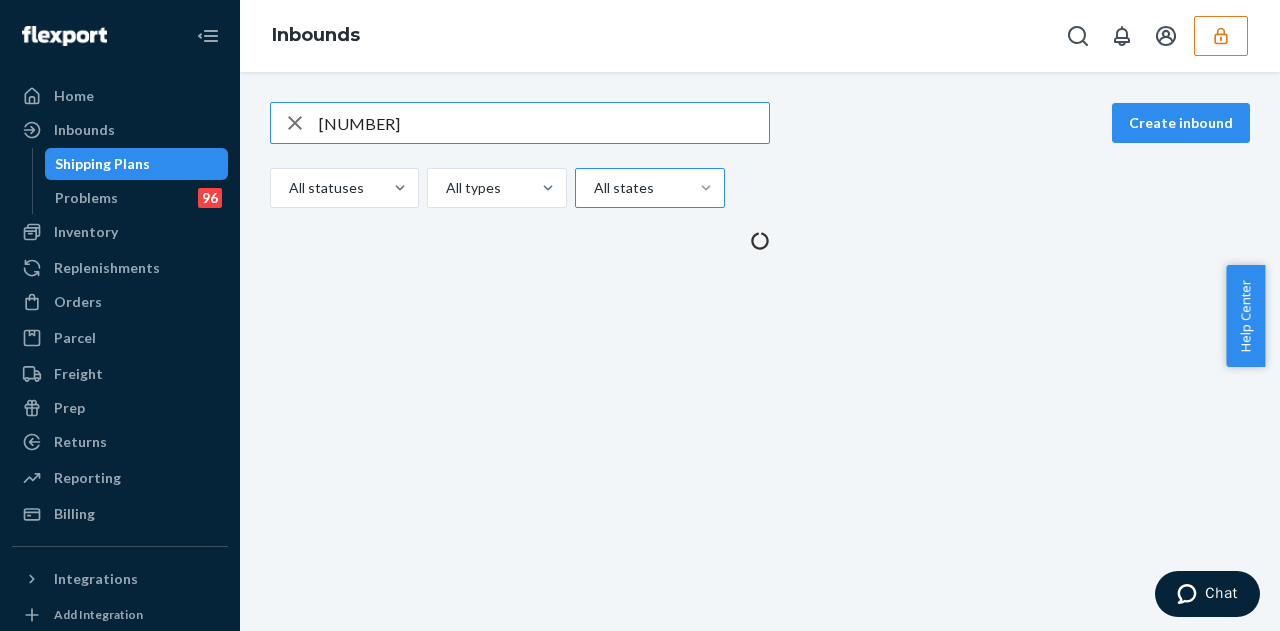 type on "[NUMBER]" 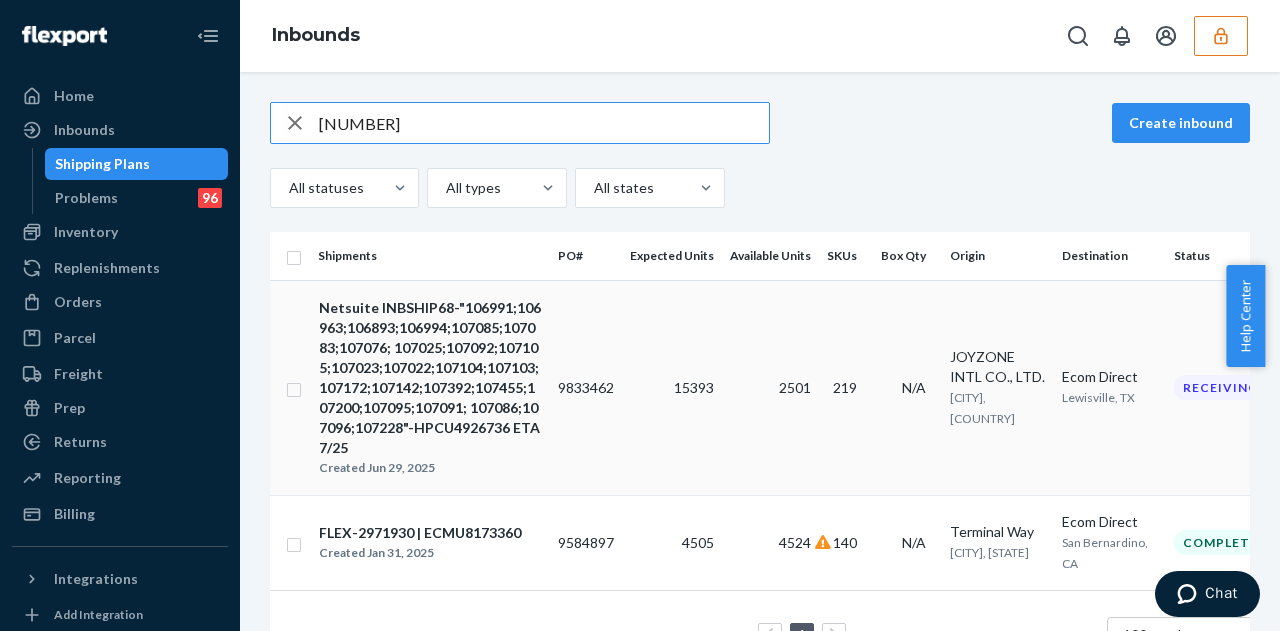 scroll, scrollTop: 80, scrollLeft: 0, axis: vertical 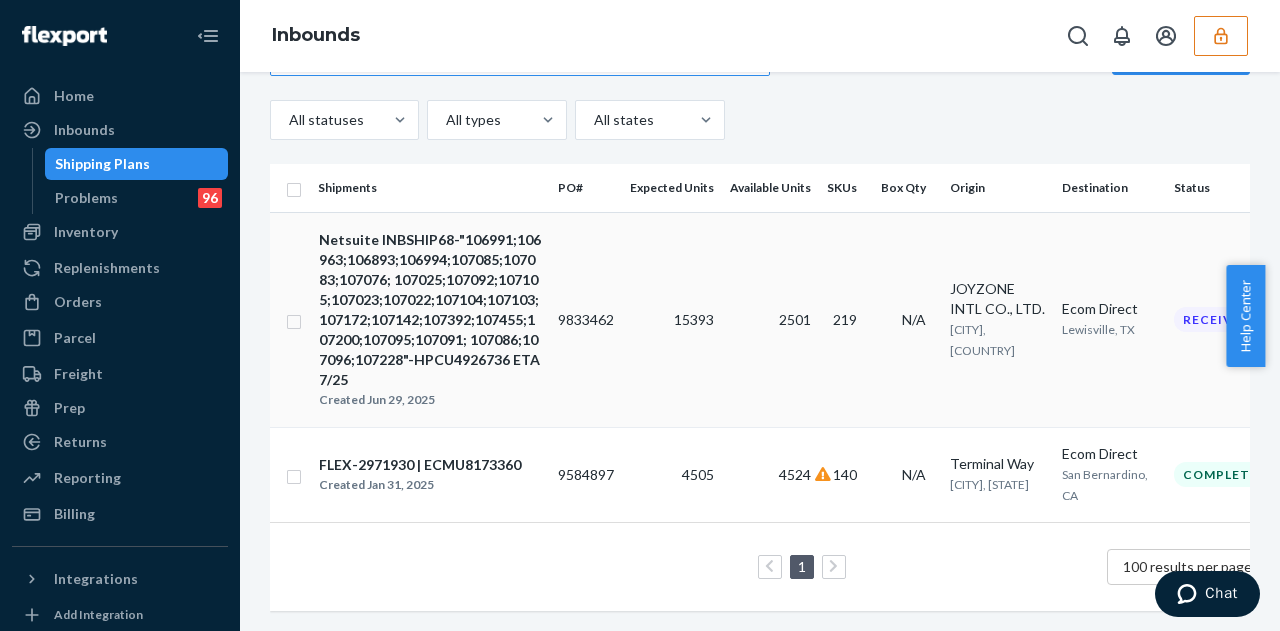 click on "9833462" at bounding box center [586, 319] 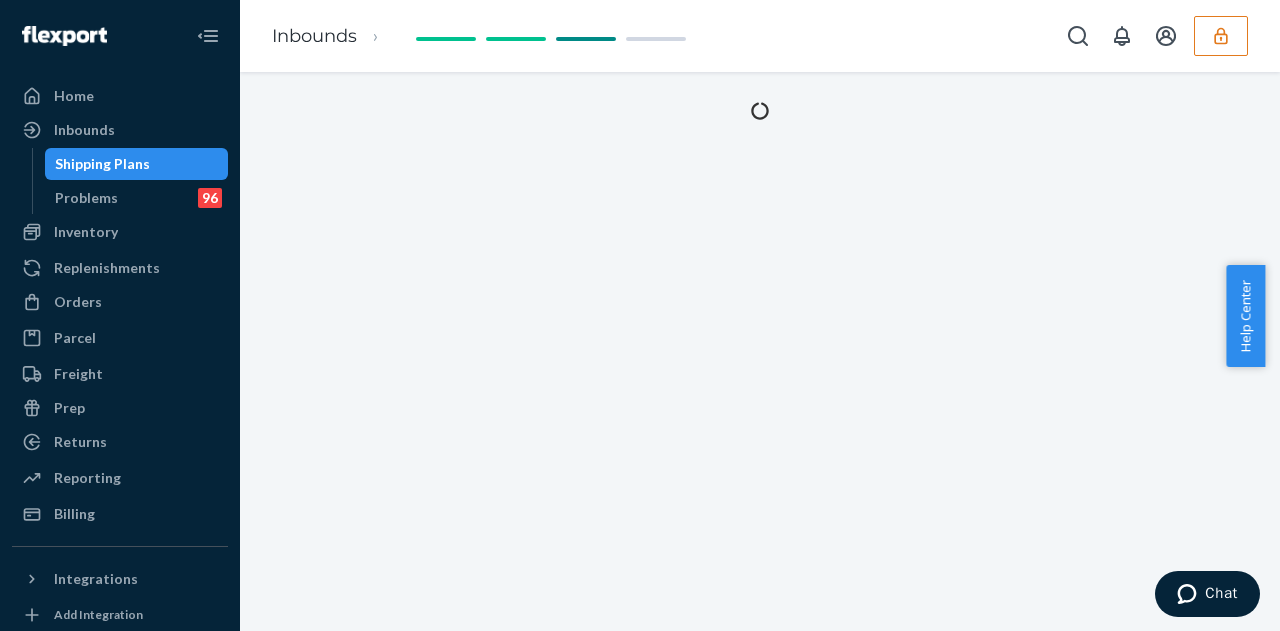 scroll, scrollTop: 0, scrollLeft: 0, axis: both 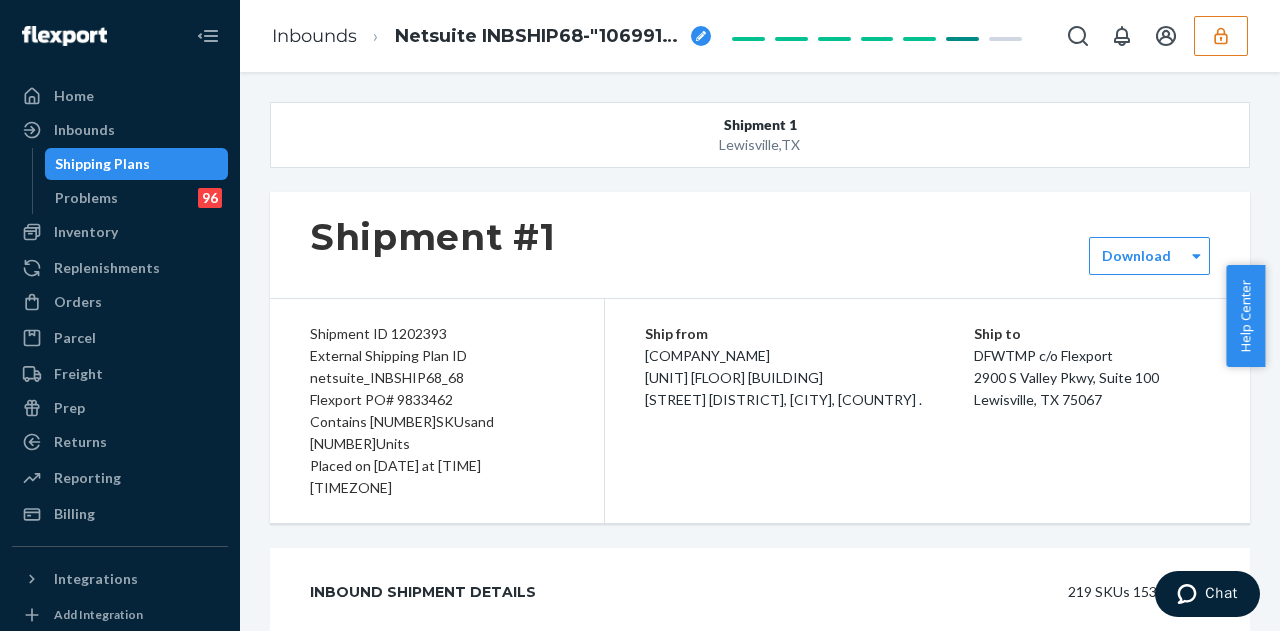 click on "External Shipping Plan ID netsuite_INBSHIP68_68" at bounding box center [437, 367] 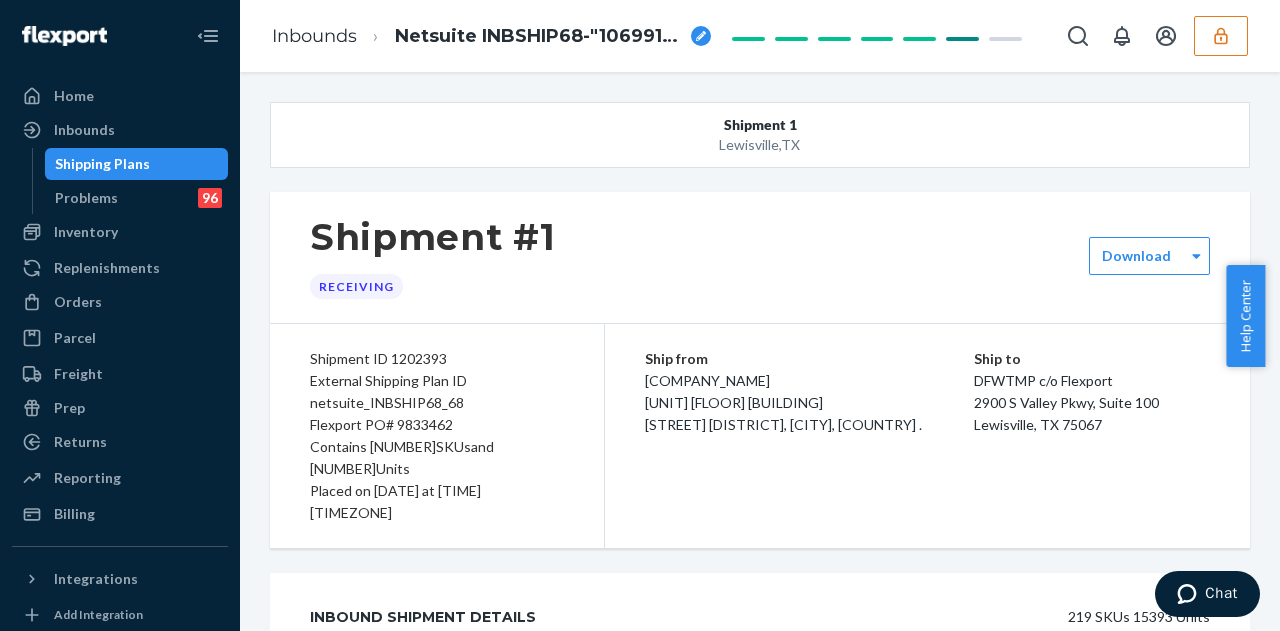 click on "External Shipping Plan ID netsuite_INBSHIP68_68" at bounding box center [437, 392] 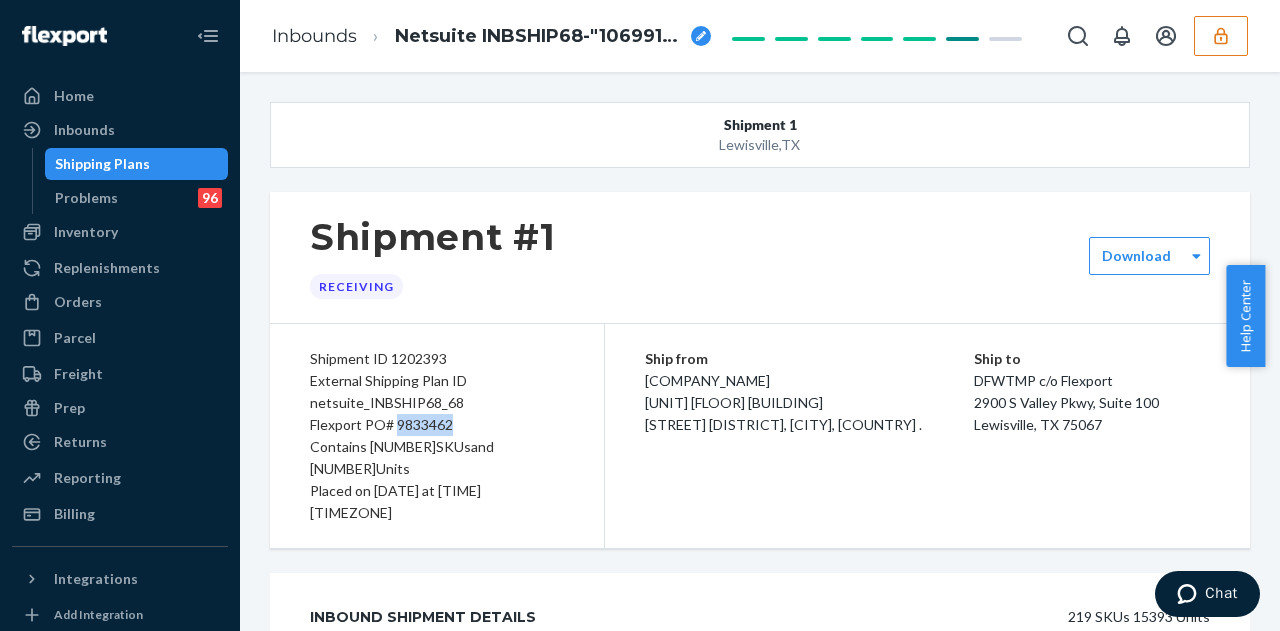 copy on "9833462" 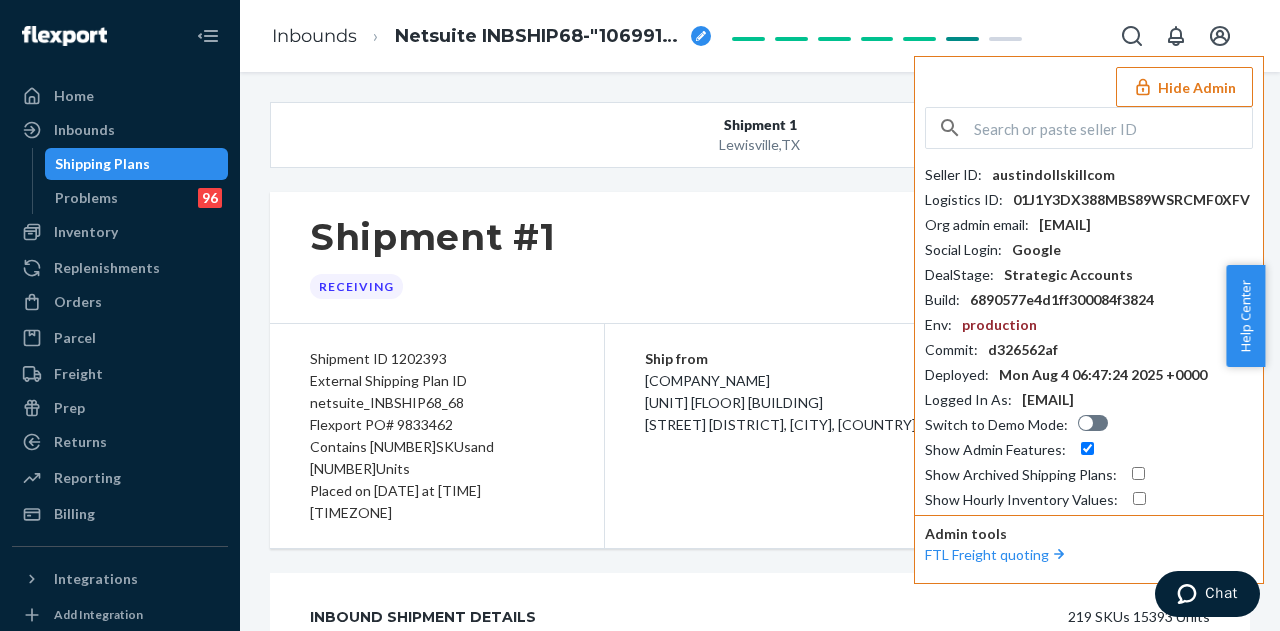 click on "Hide Admin" at bounding box center [1184, 87] 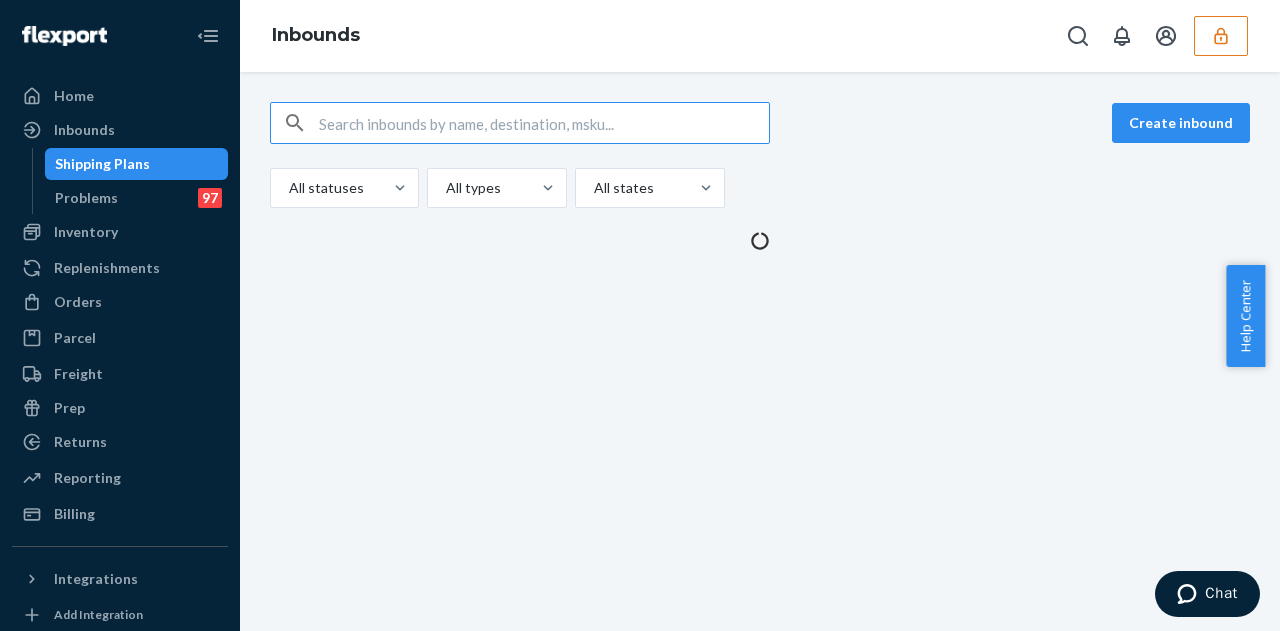 click at bounding box center [1221, 36] 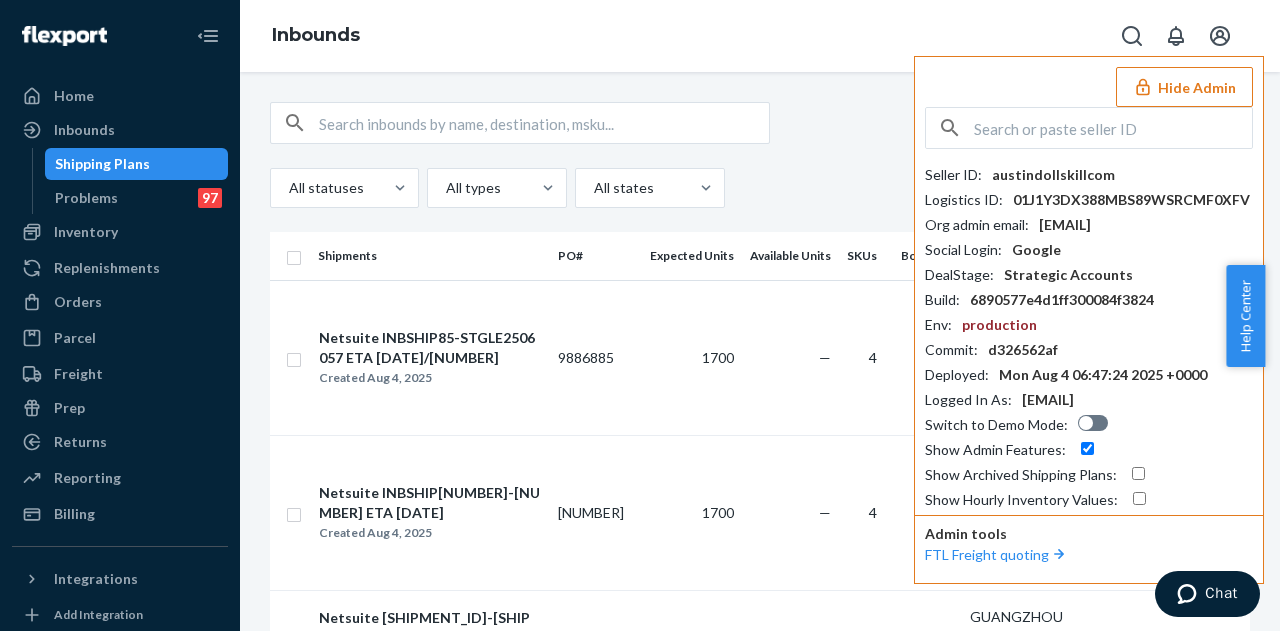 click on "Hide Admin" at bounding box center (1184, 87) 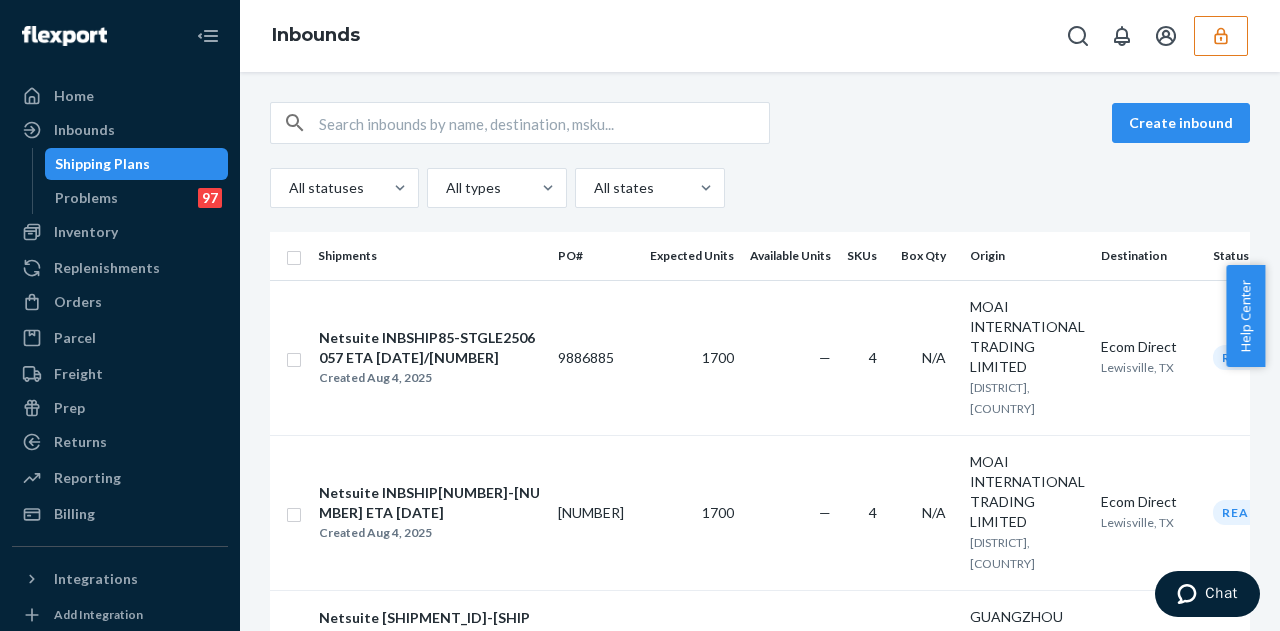click at bounding box center (544, 123) 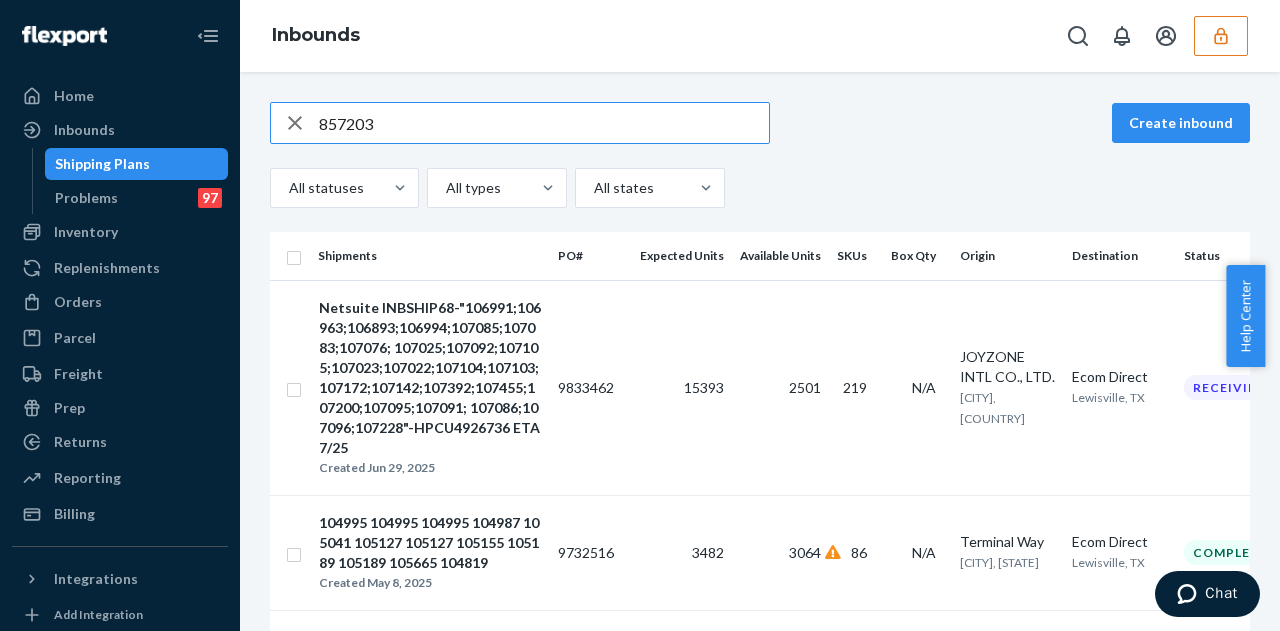 type on "857203" 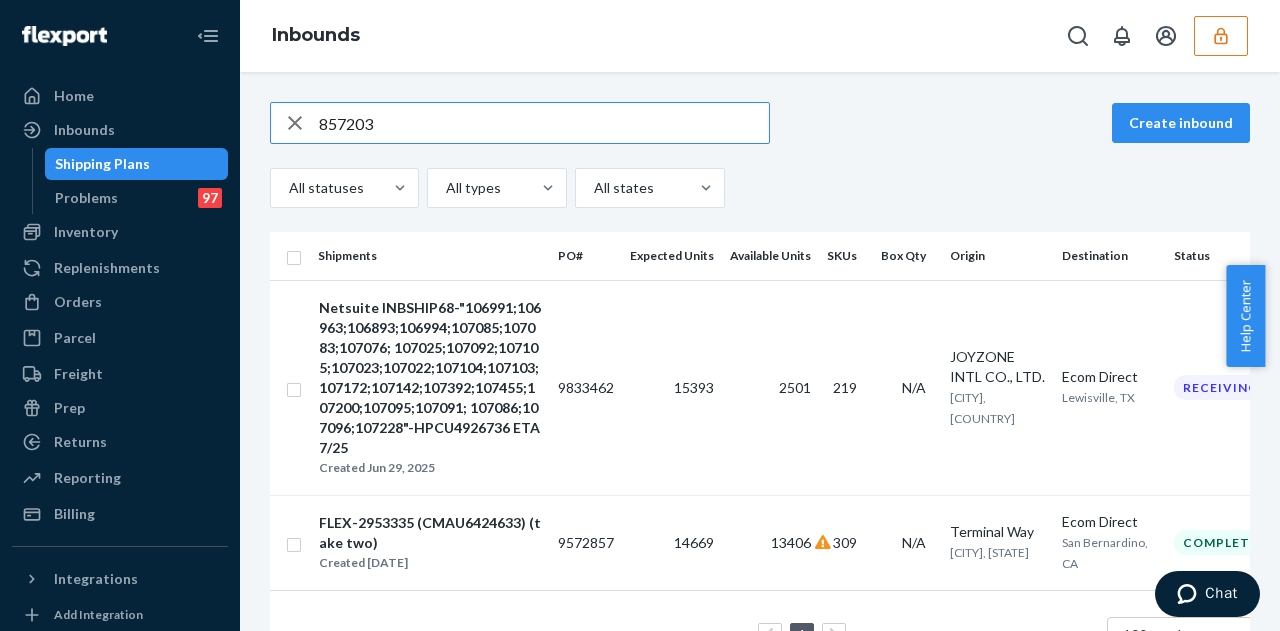 scroll, scrollTop: 80, scrollLeft: 0, axis: vertical 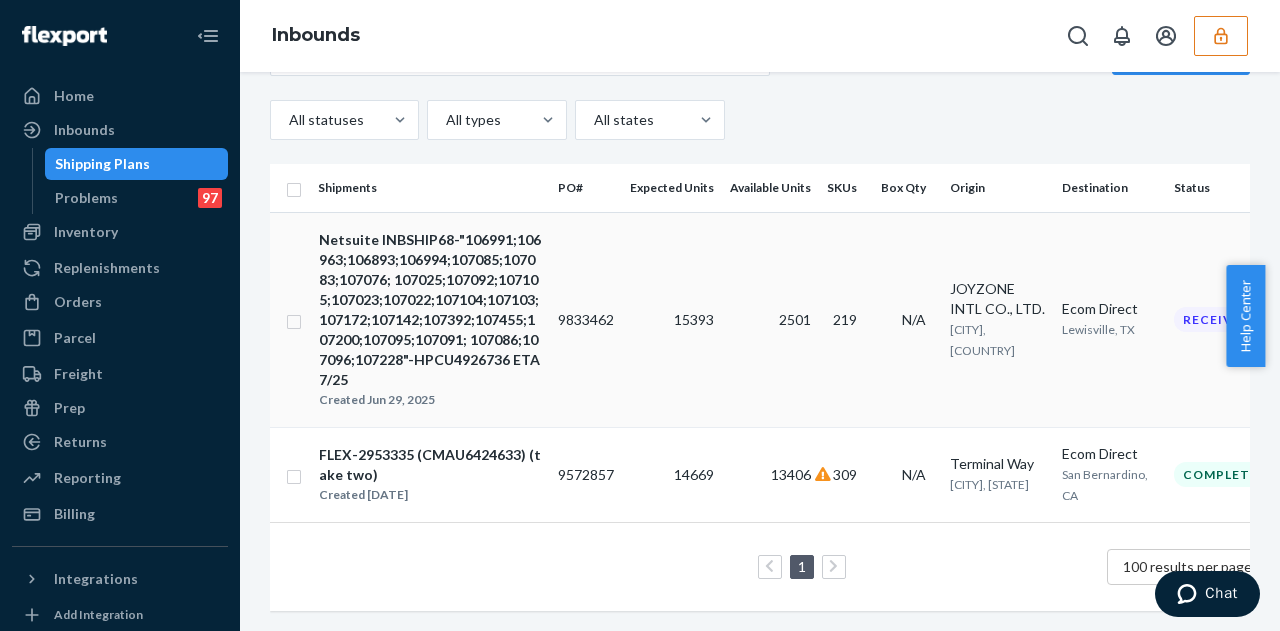 click on "9833462" at bounding box center [586, 319] 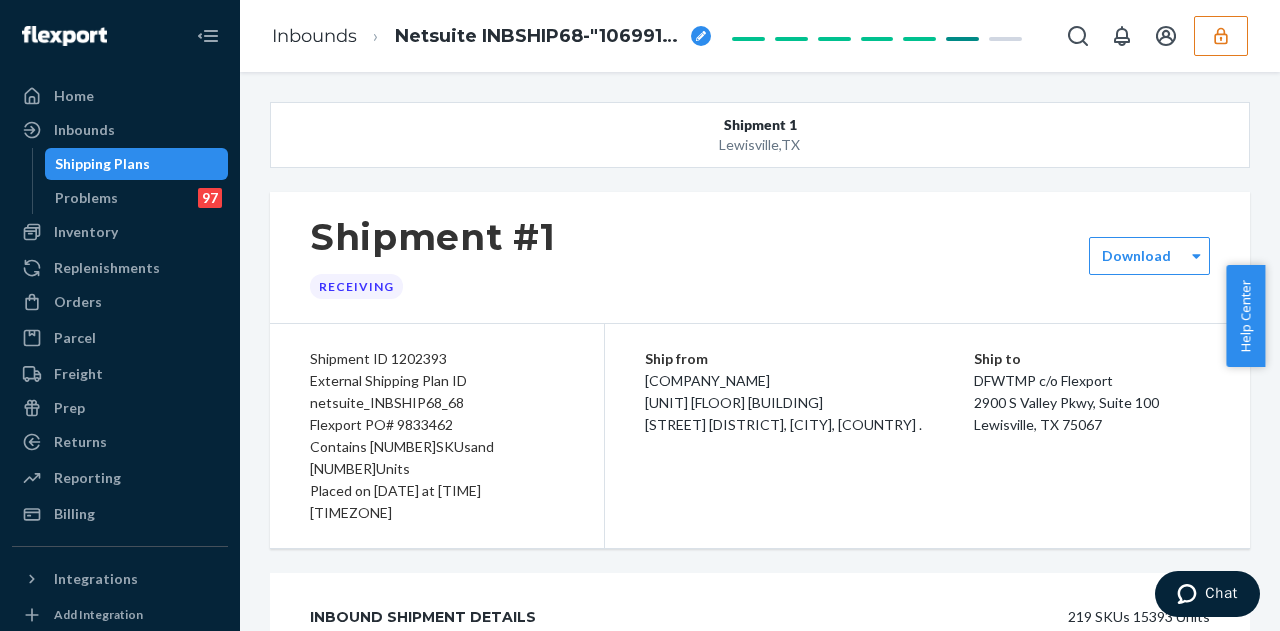 scroll, scrollTop: 0, scrollLeft: 0, axis: both 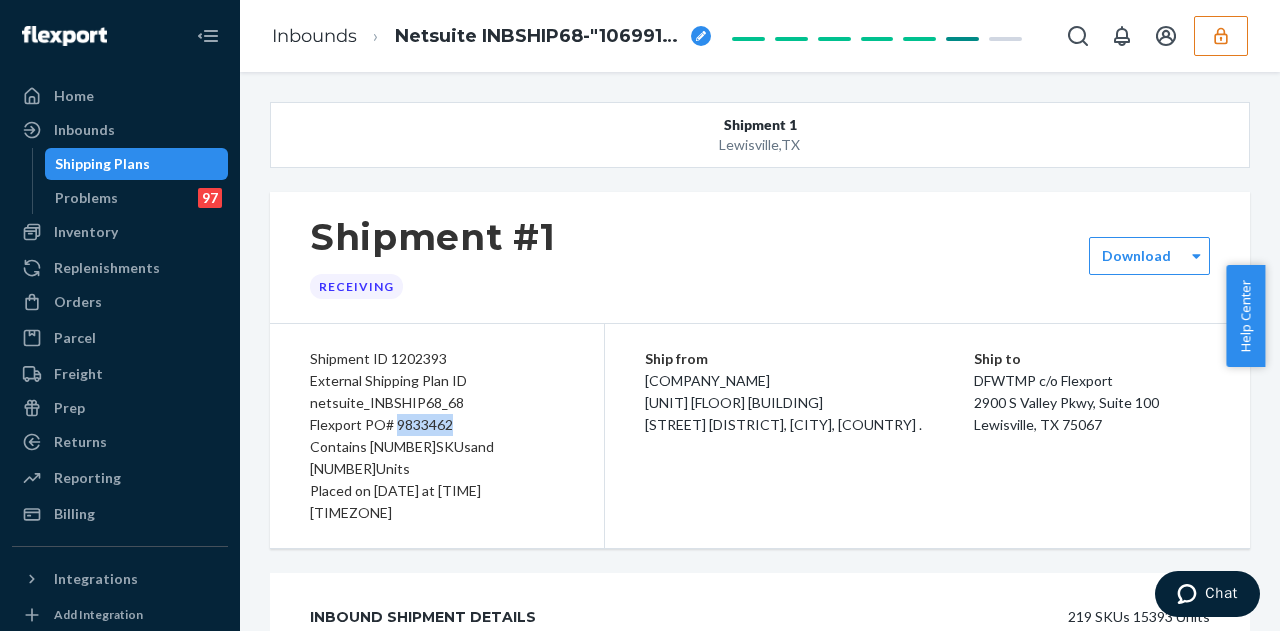 copy on "9833462" 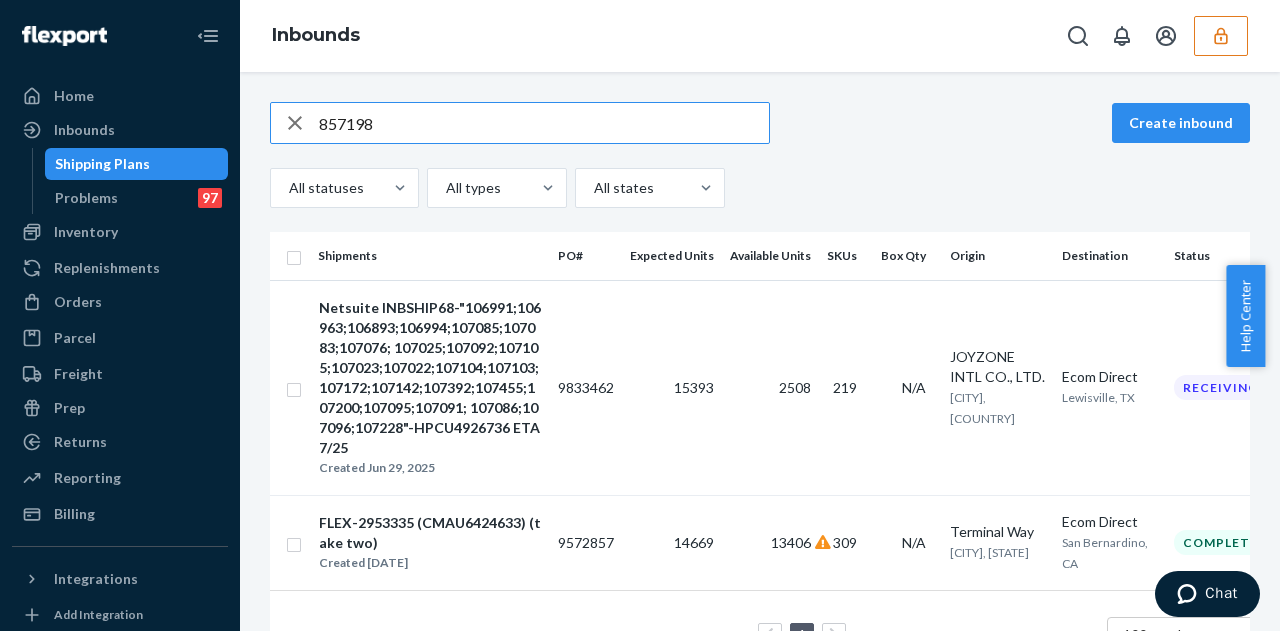 type on "857198" 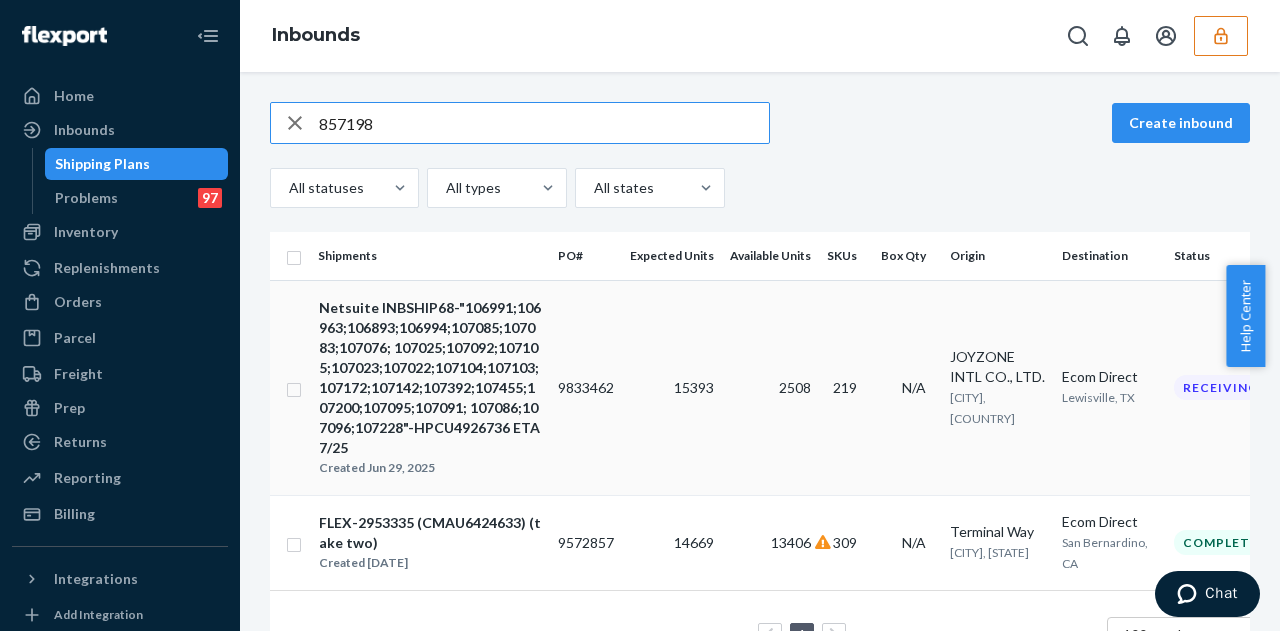 scroll, scrollTop: 80, scrollLeft: 0, axis: vertical 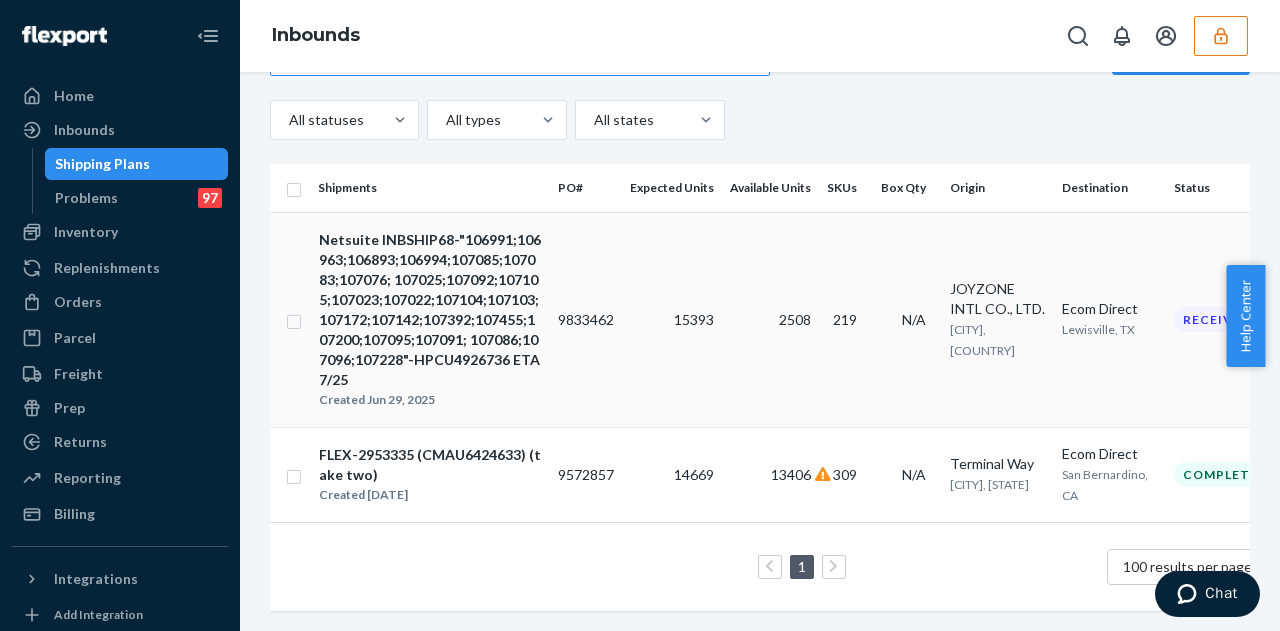 click on "9833462" at bounding box center [586, 319] 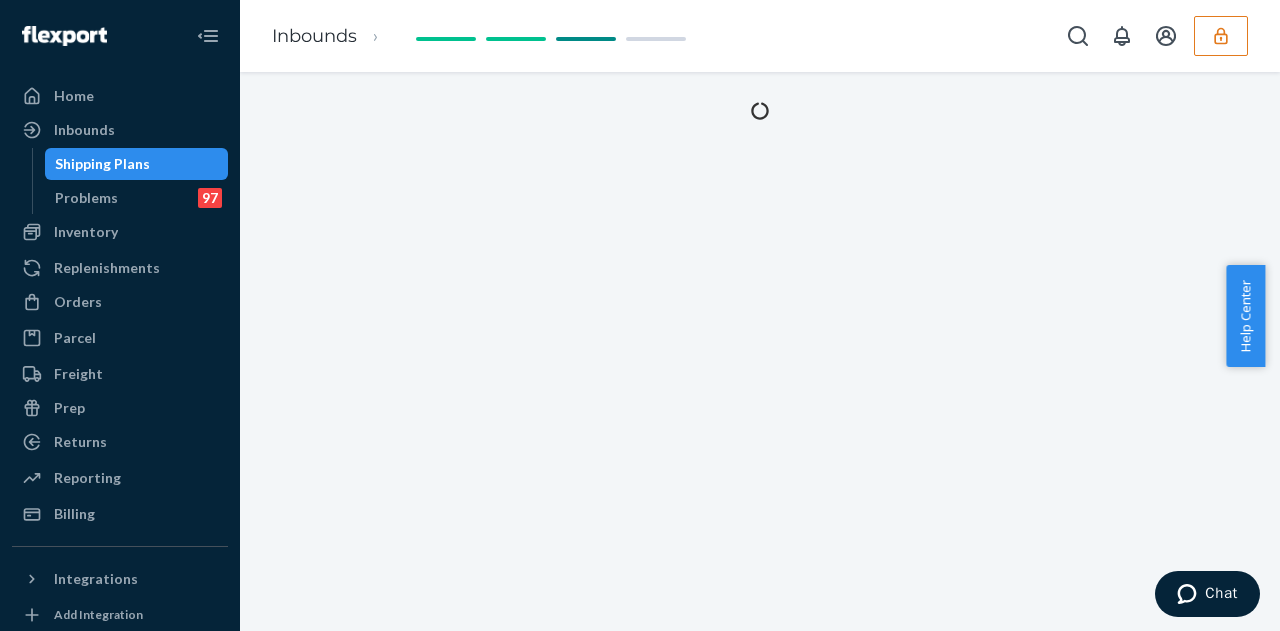 scroll, scrollTop: 0, scrollLeft: 0, axis: both 